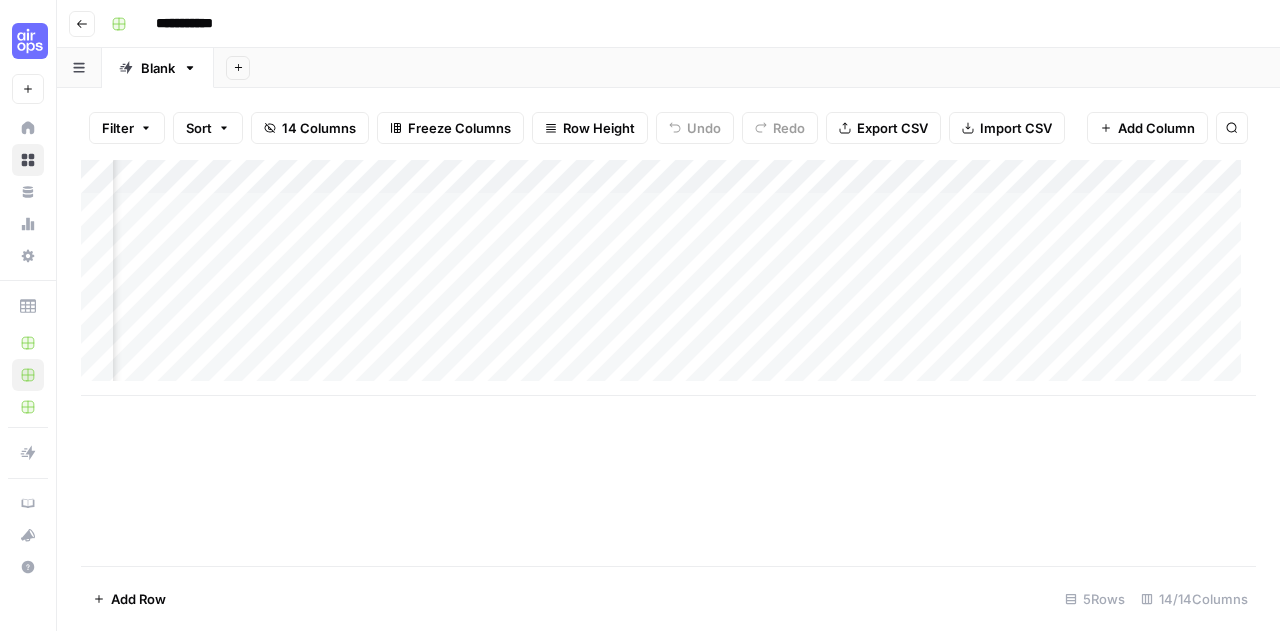 scroll, scrollTop: 0, scrollLeft: 0, axis: both 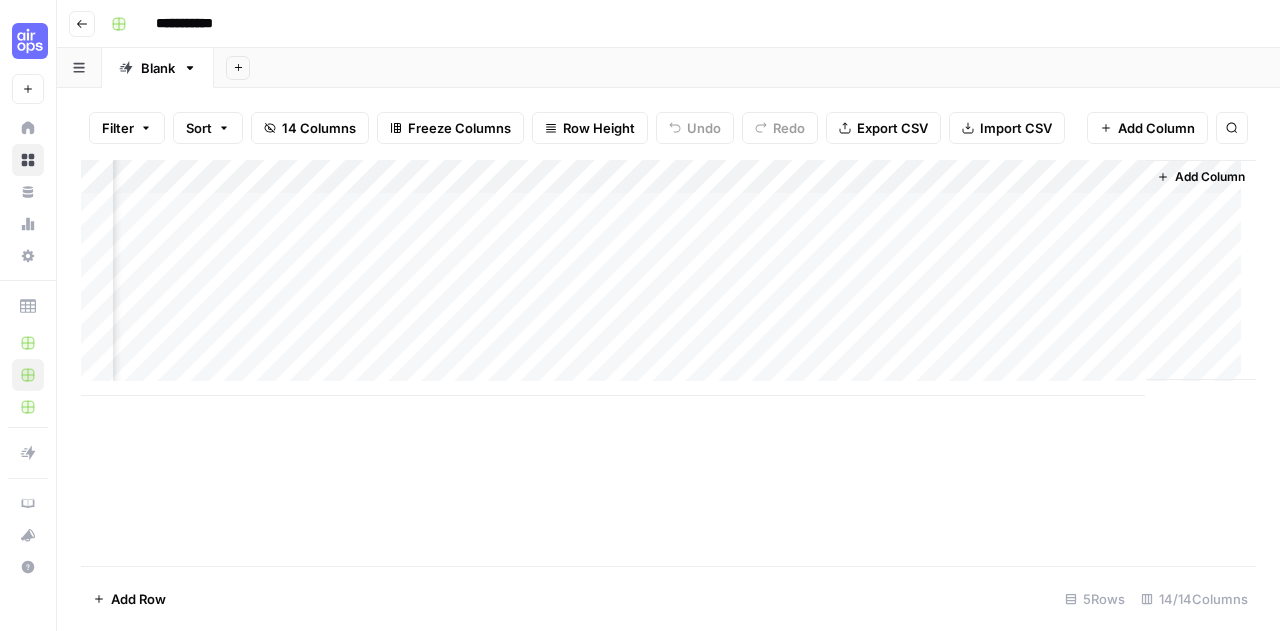 click on "Add Column" at bounding box center (668, 278) 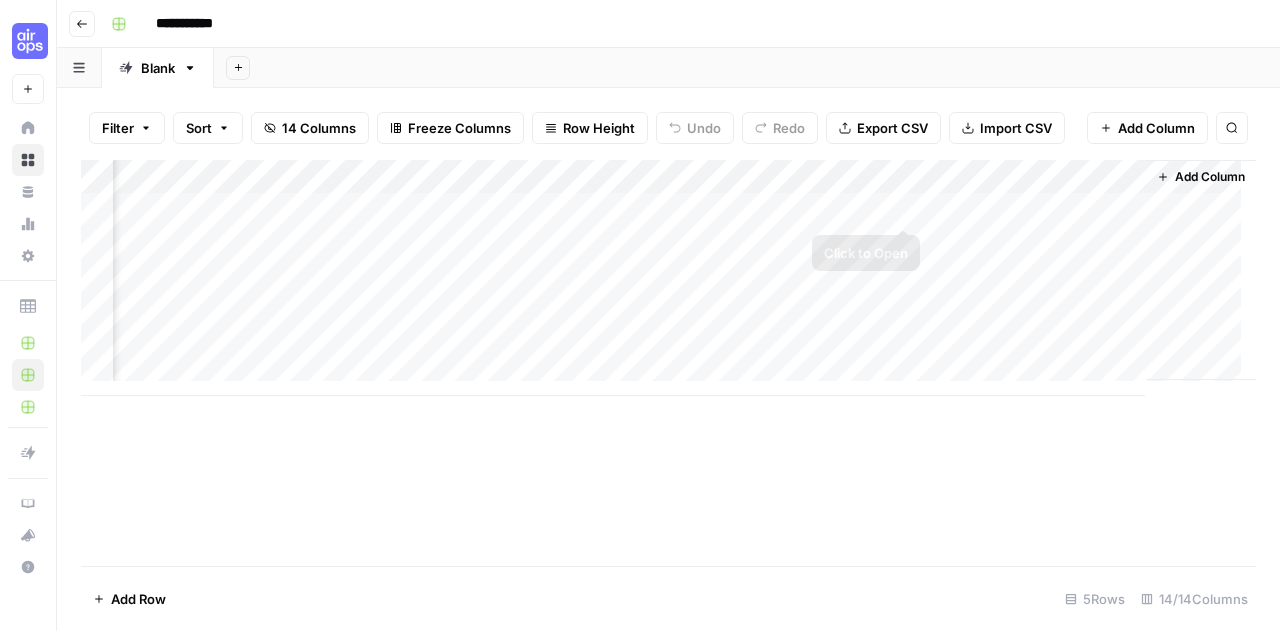 click on "Add Column" at bounding box center [668, 278] 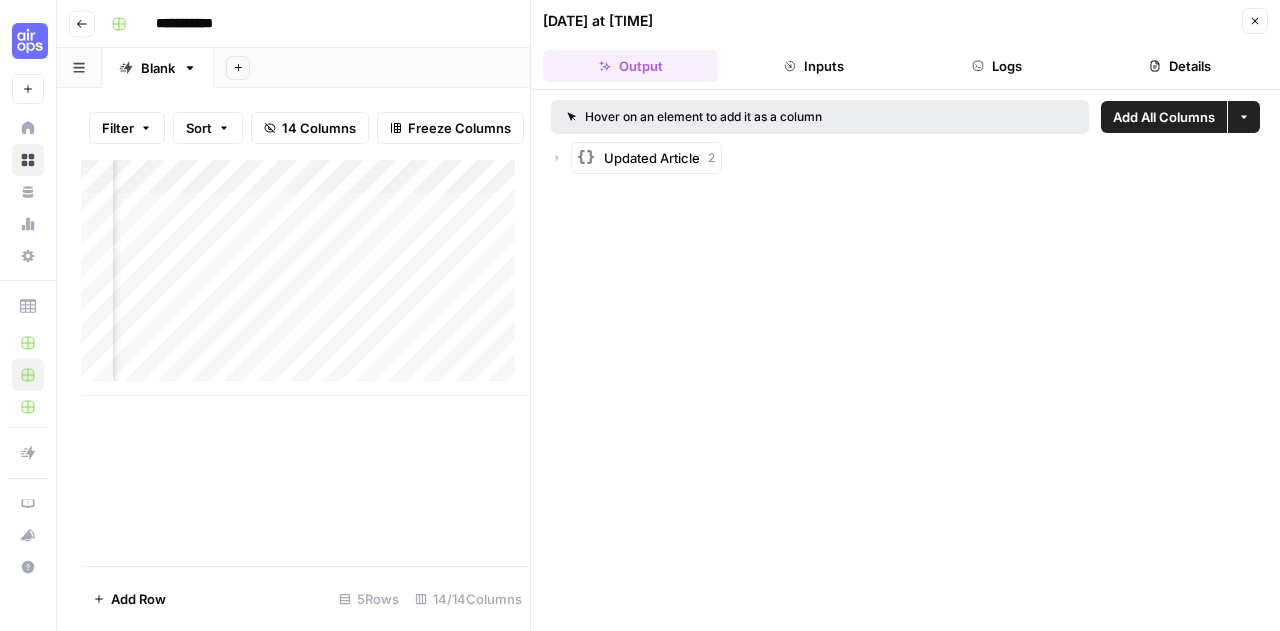 click 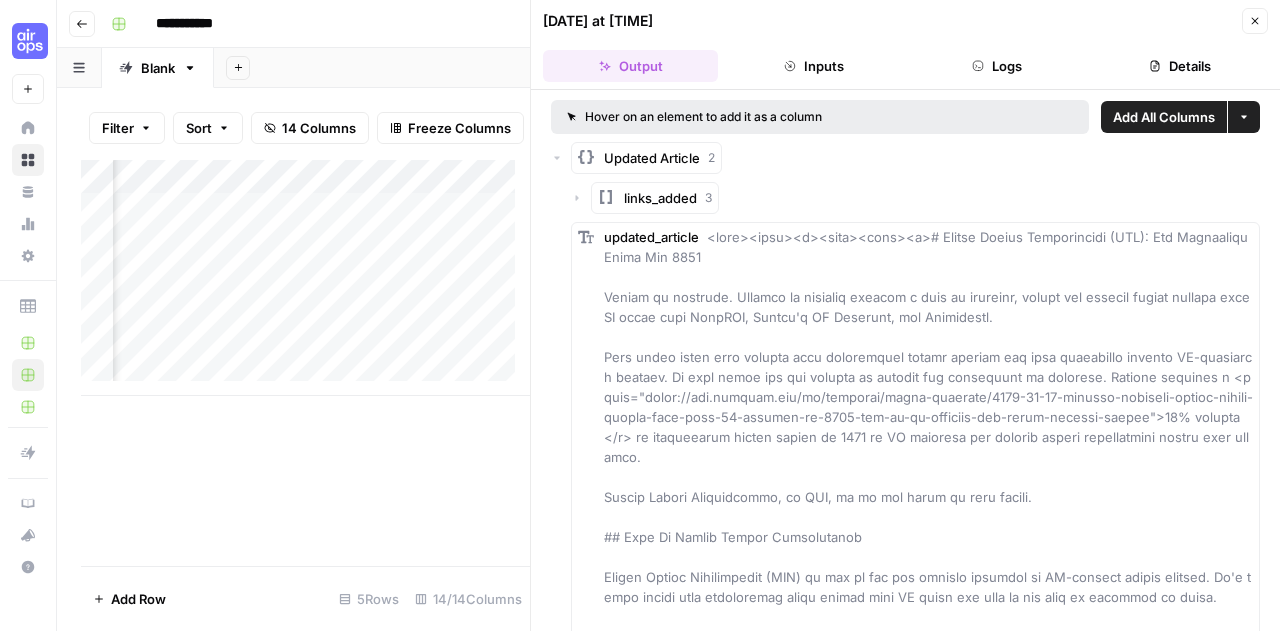 click 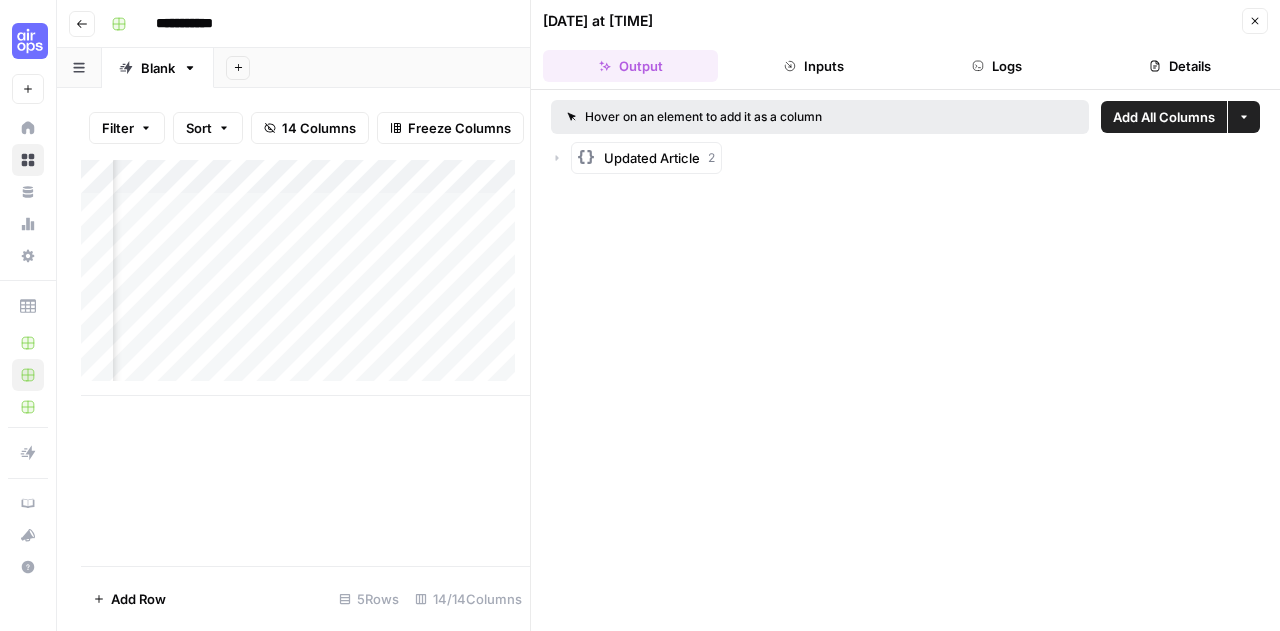 click on "Updated Article 2" at bounding box center [646, 158] 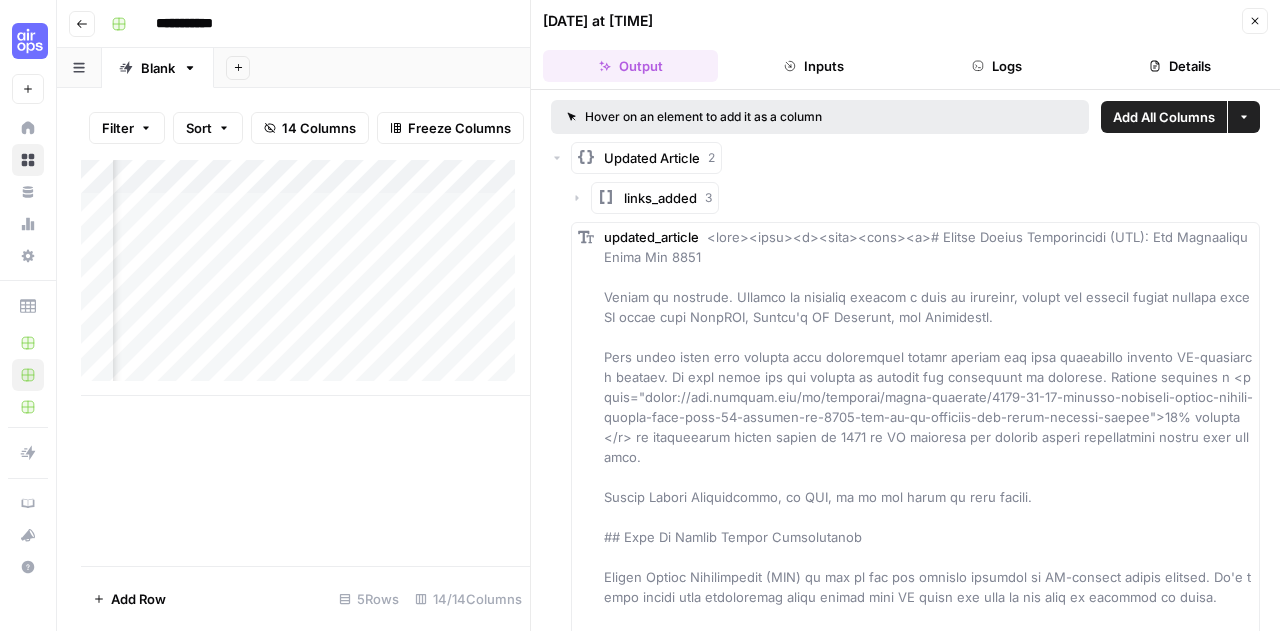 click 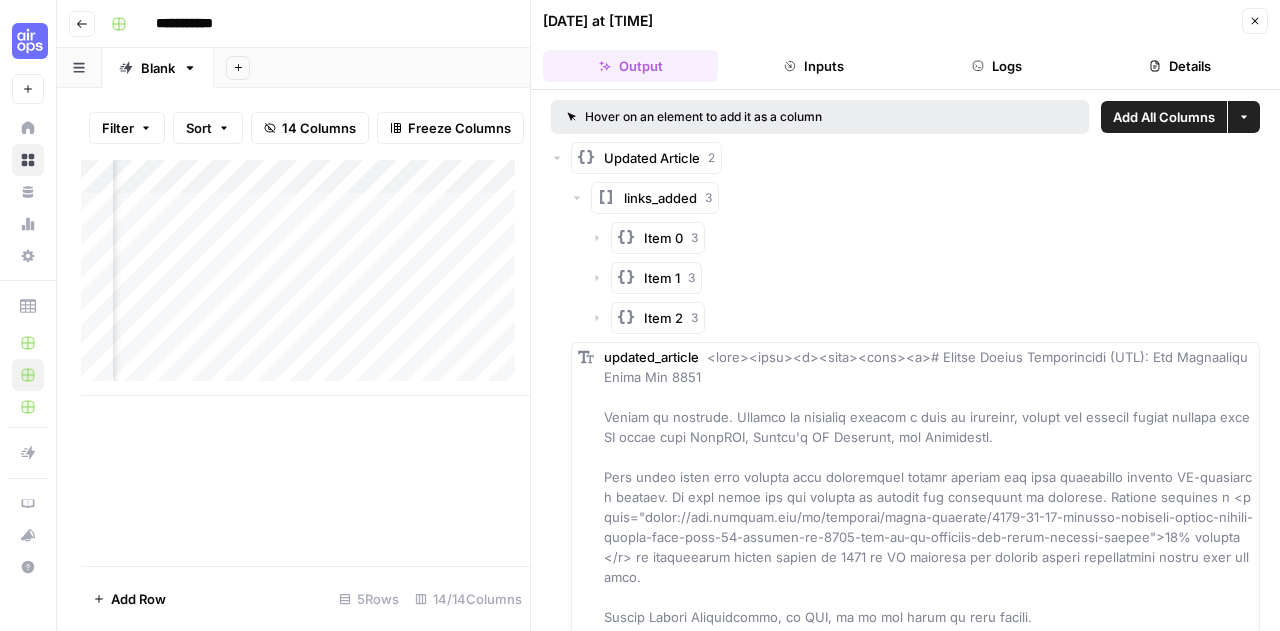 click 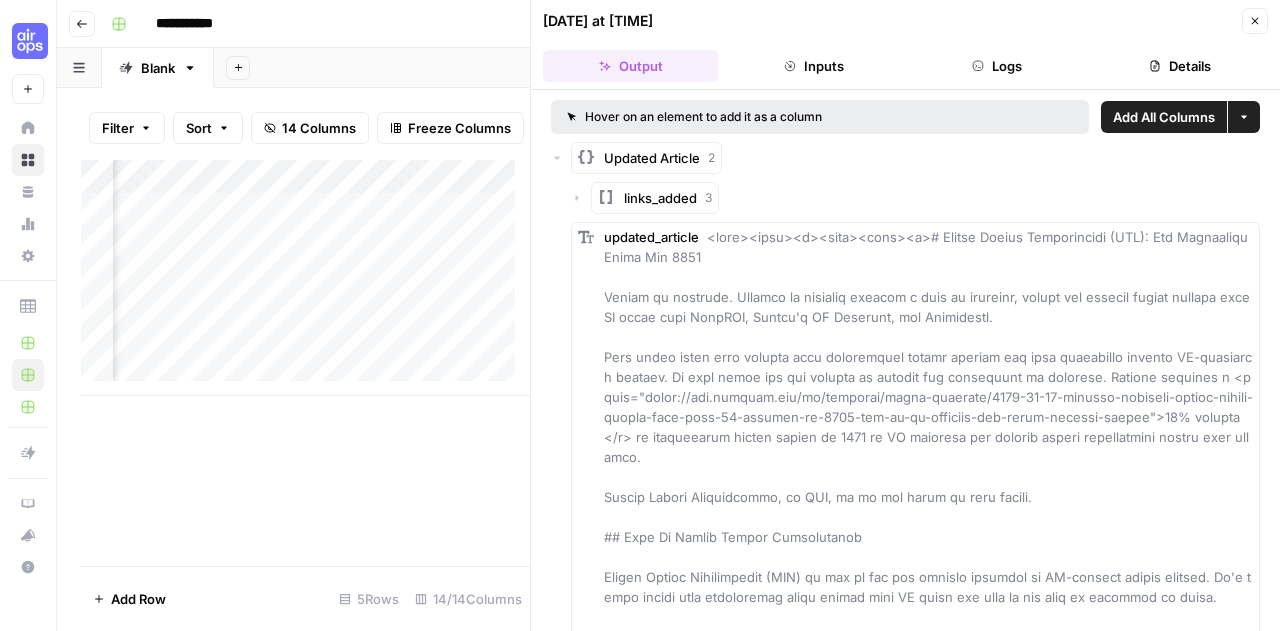 click 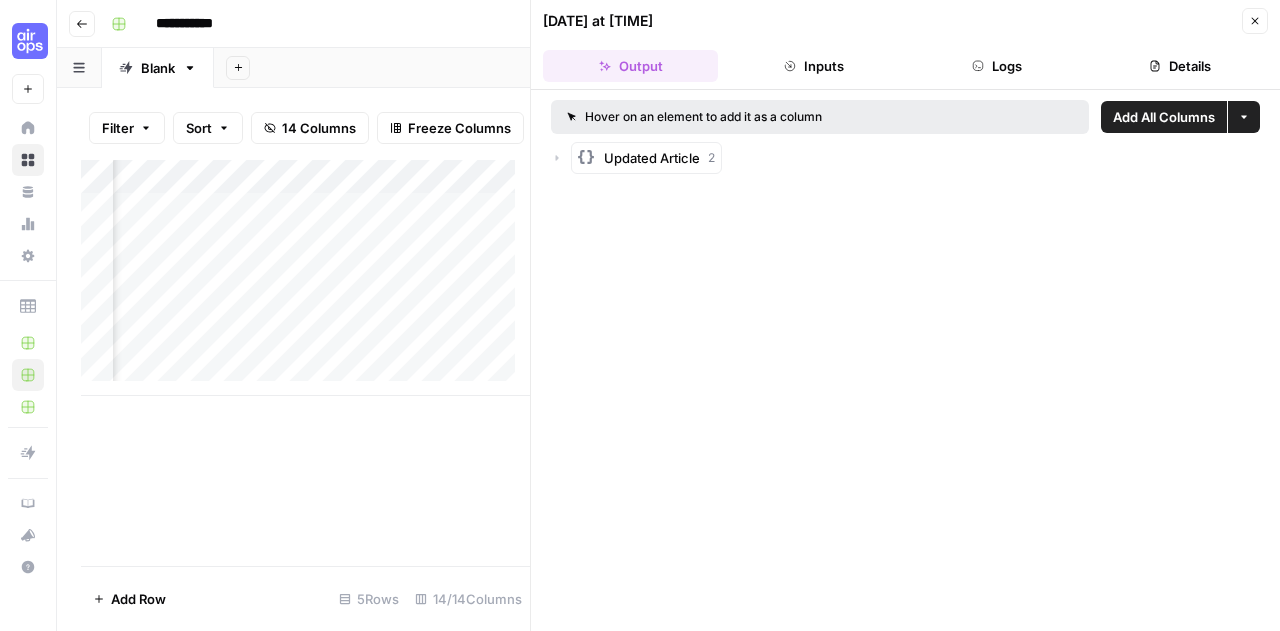 click 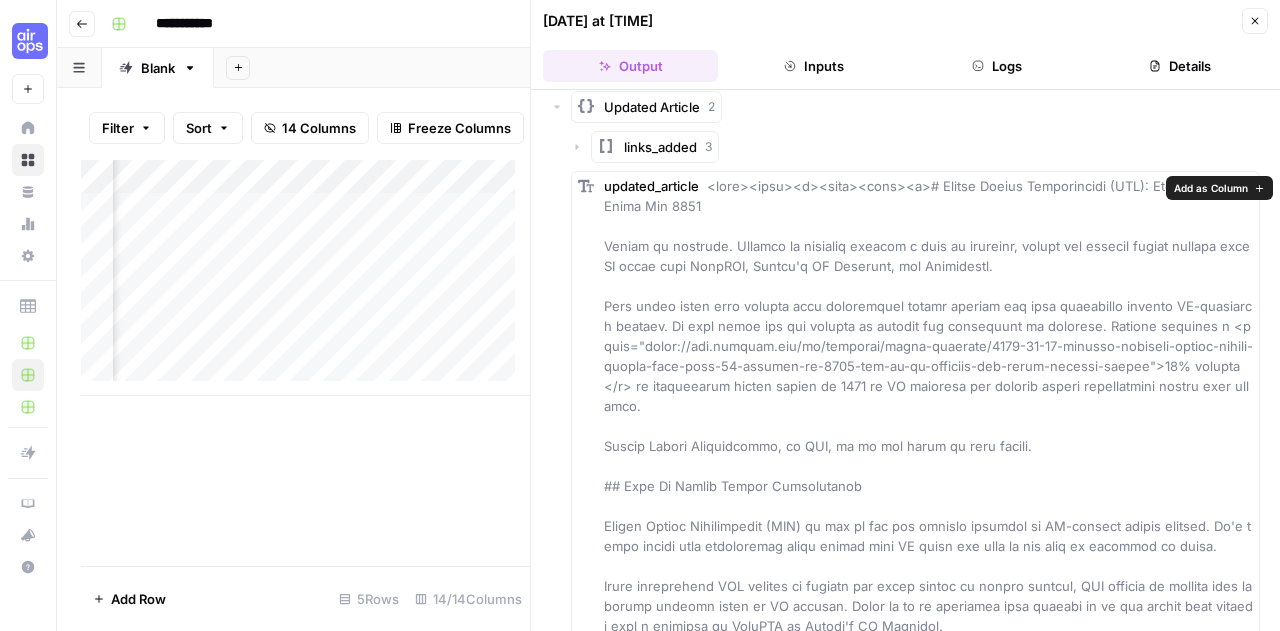 scroll, scrollTop: 0, scrollLeft: 0, axis: both 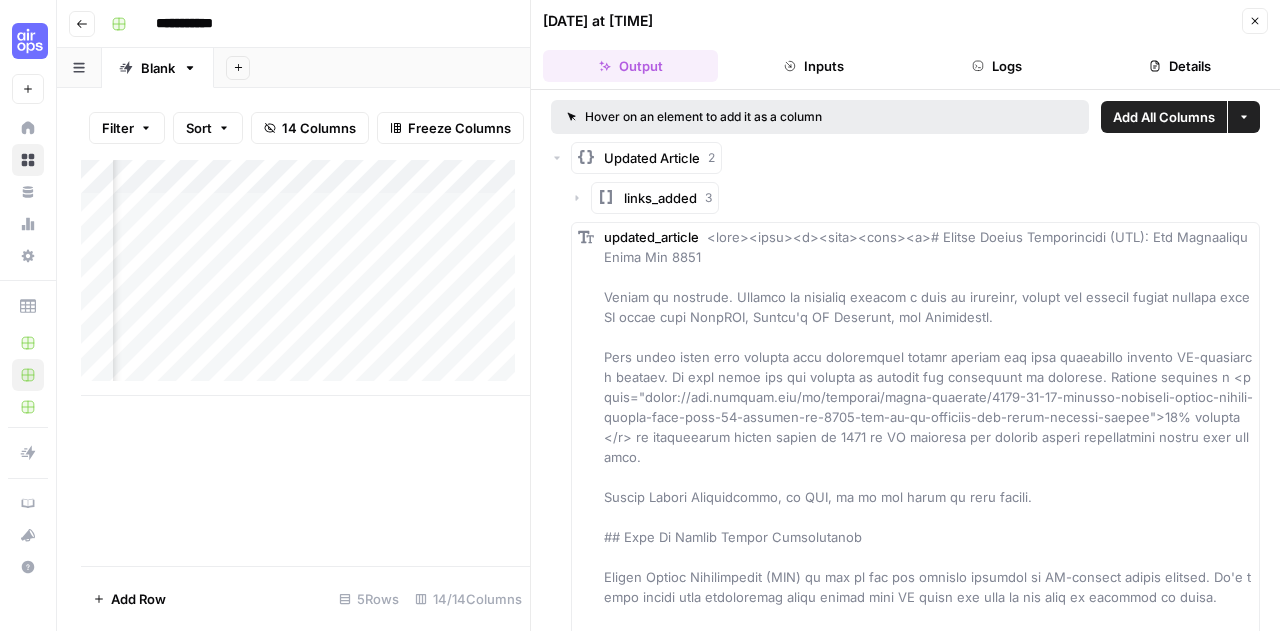 click on "Updated Article" at bounding box center (652, 158) 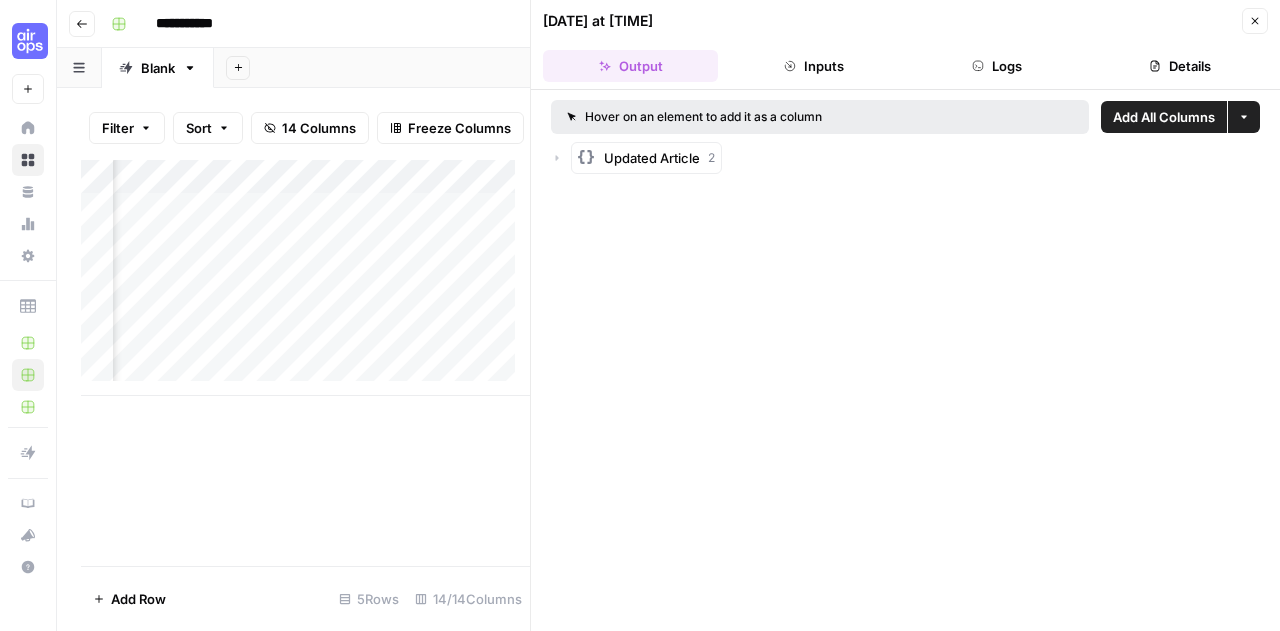click on "Updated Article" at bounding box center [652, 158] 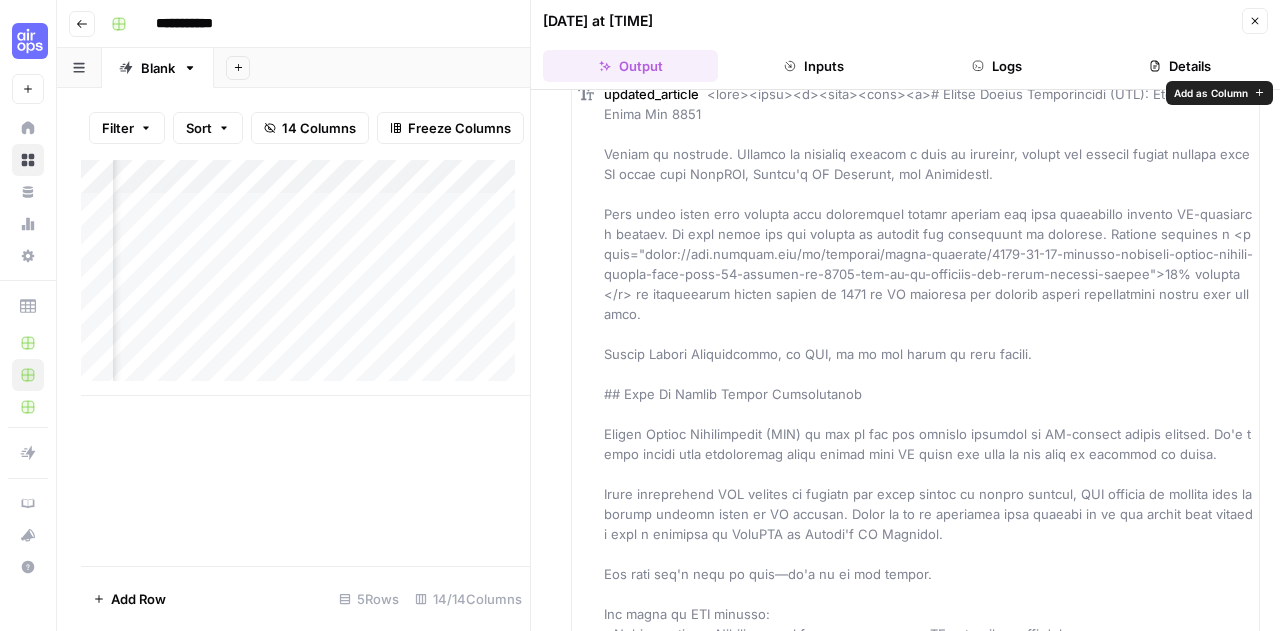 scroll, scrollTop: 0, scrollLeft: 0, axis: both 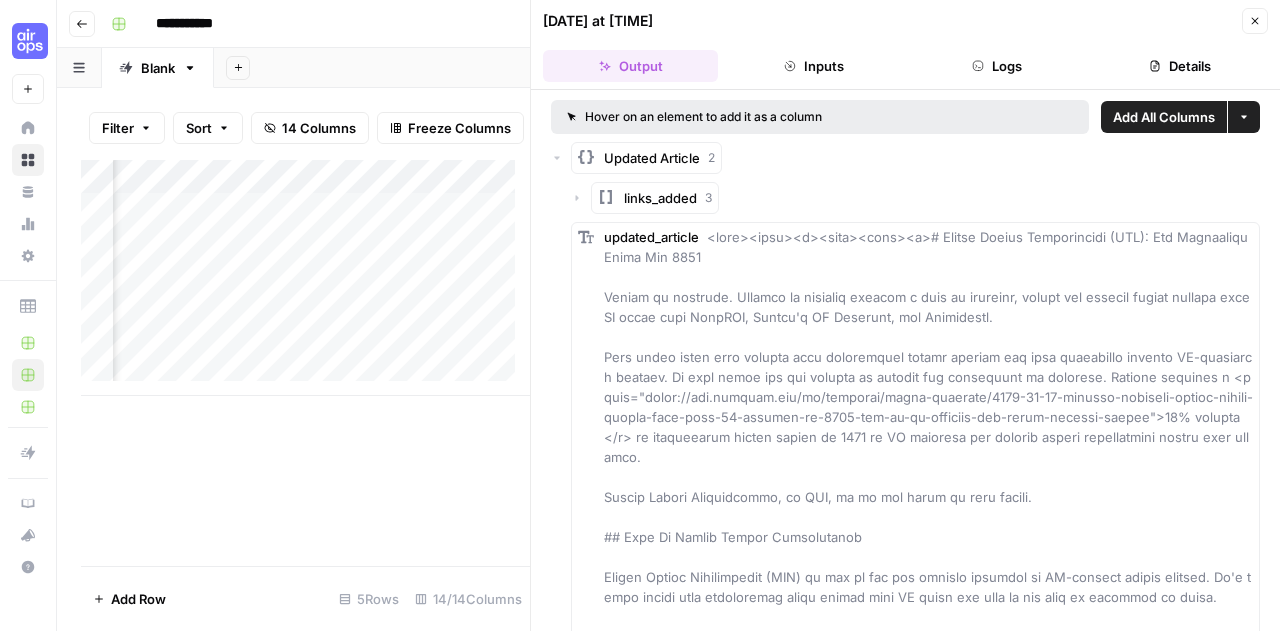 click on "links_added 3" at bounding box center [655, 198] 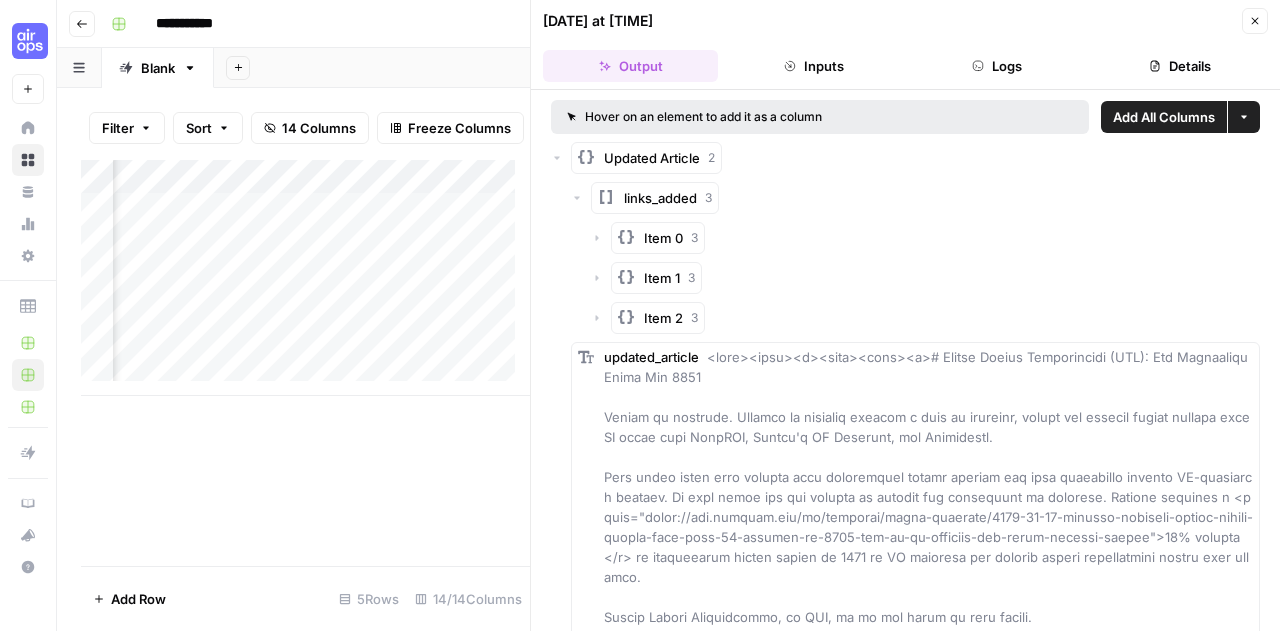 click on "Item 0" at bounding box center (663, 238) 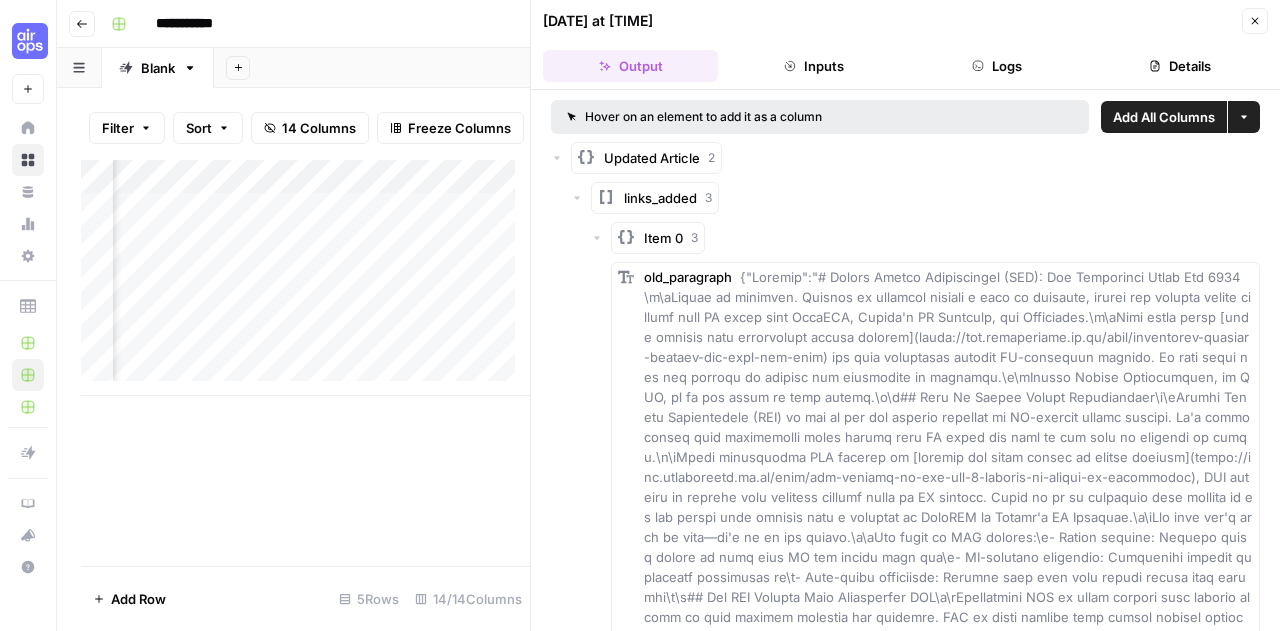 click on "Item 0" at bounding box center [663, 238] 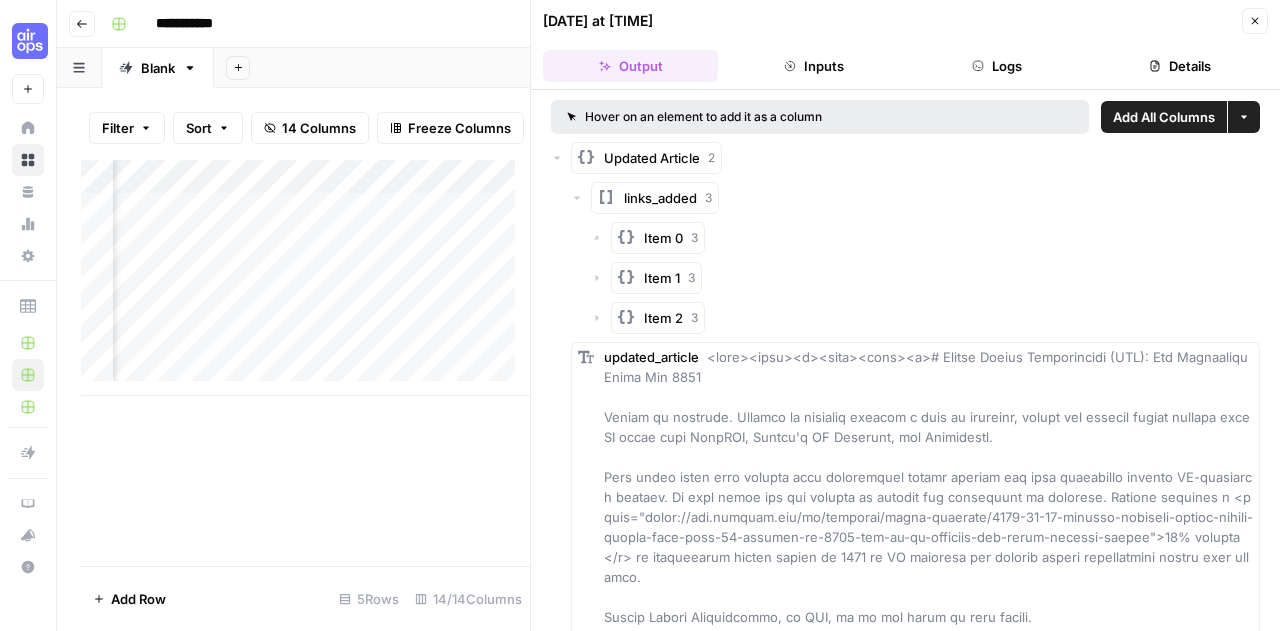 click on "Item 0" at bounding box center [663, 238] 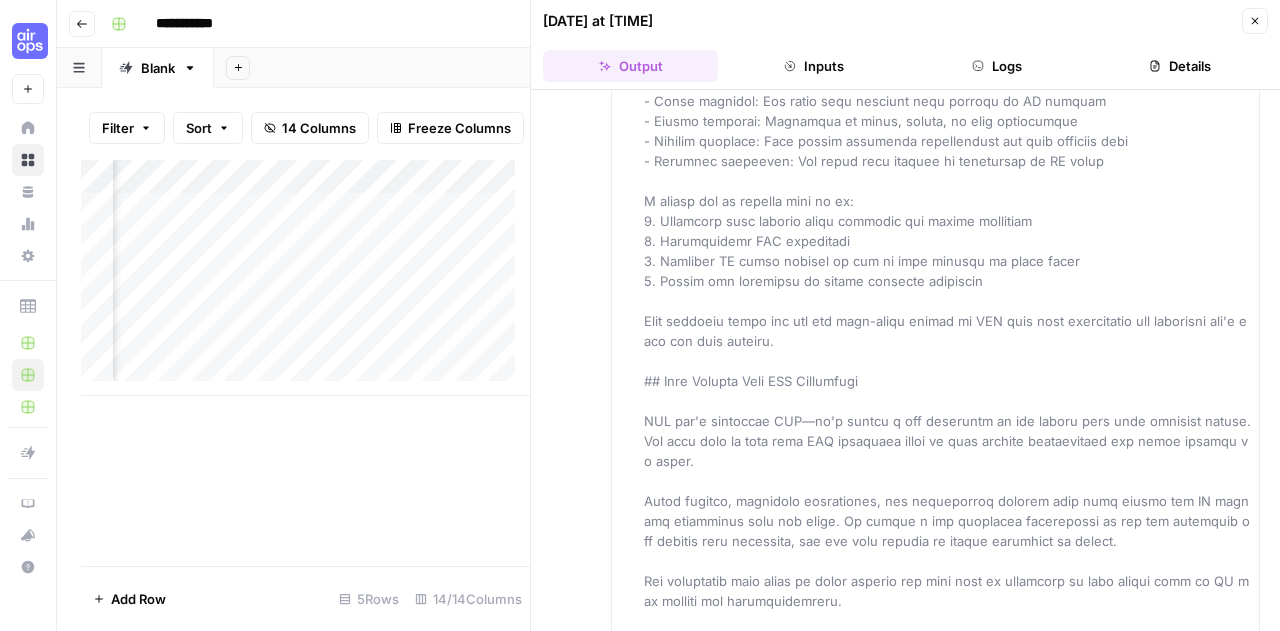scroll, scrollTop: 8373, scrollLeft: 0, axis: vertical 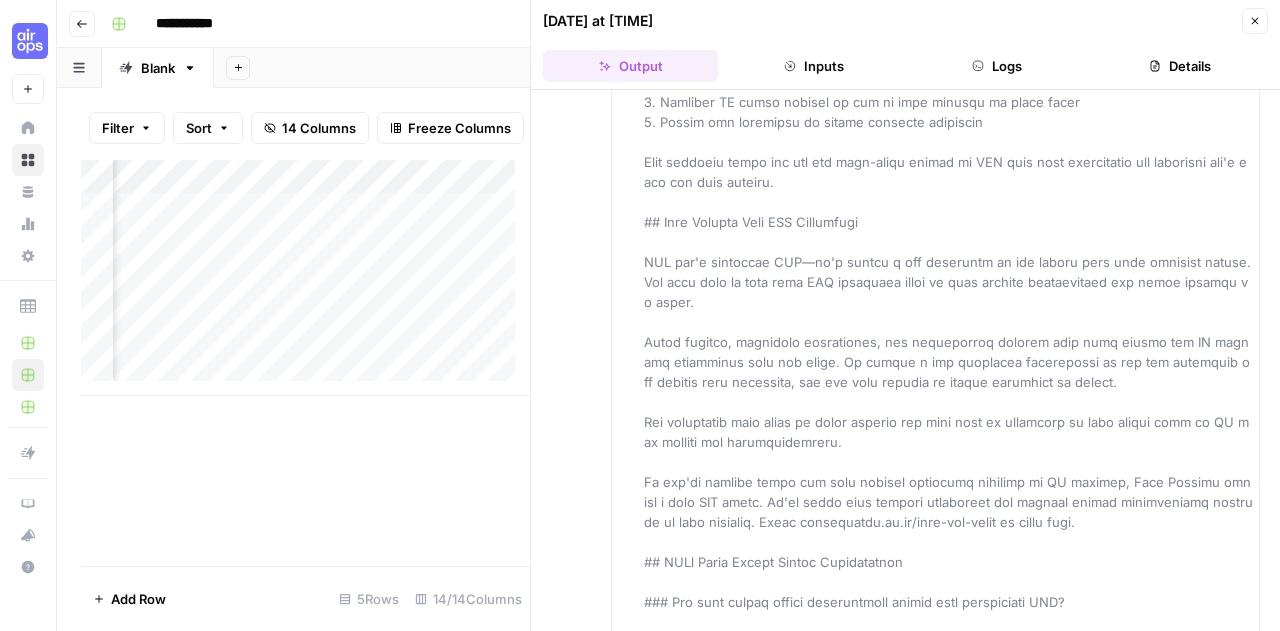 click 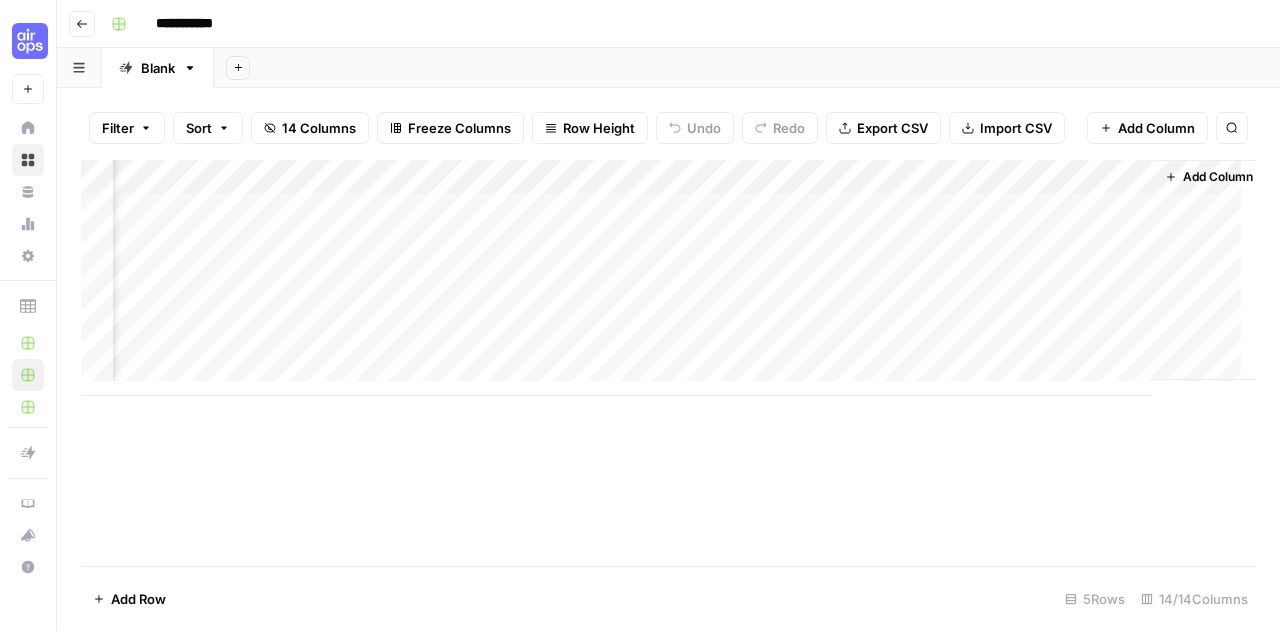 scroll, scrollTop: 0, scrollLeft: 1504, axis: horizontal 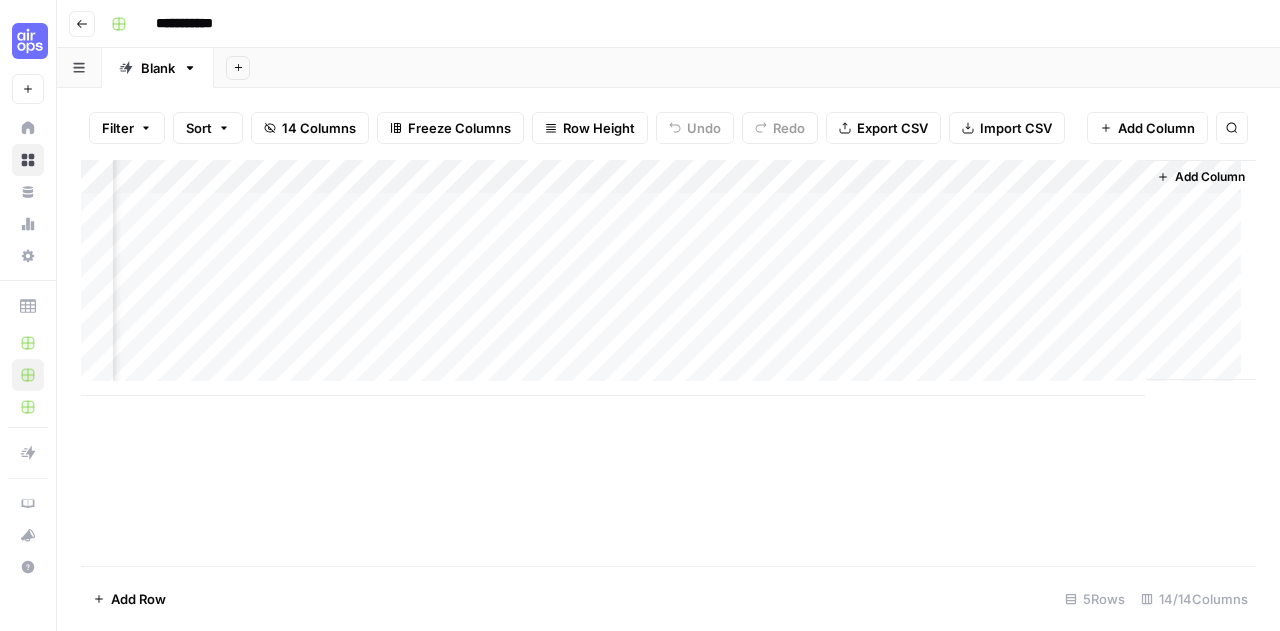 click on "Add Column" at bounding box center [1210, 177] 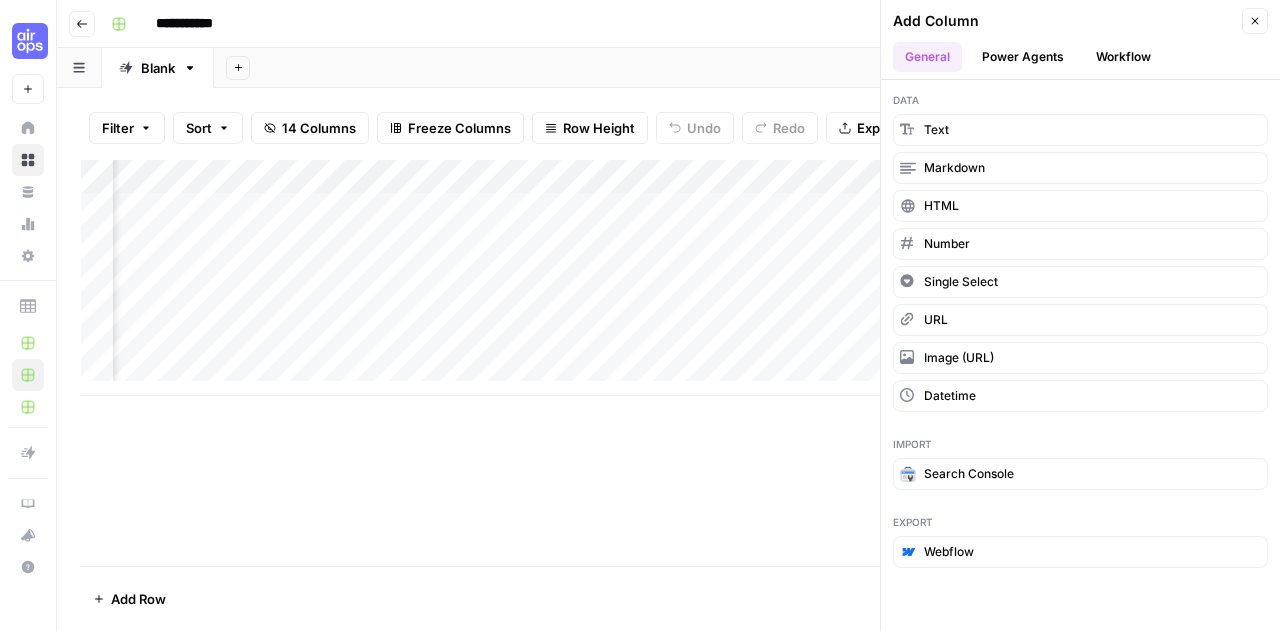 click on "Power Agents" at bounding box center (1023, 57) 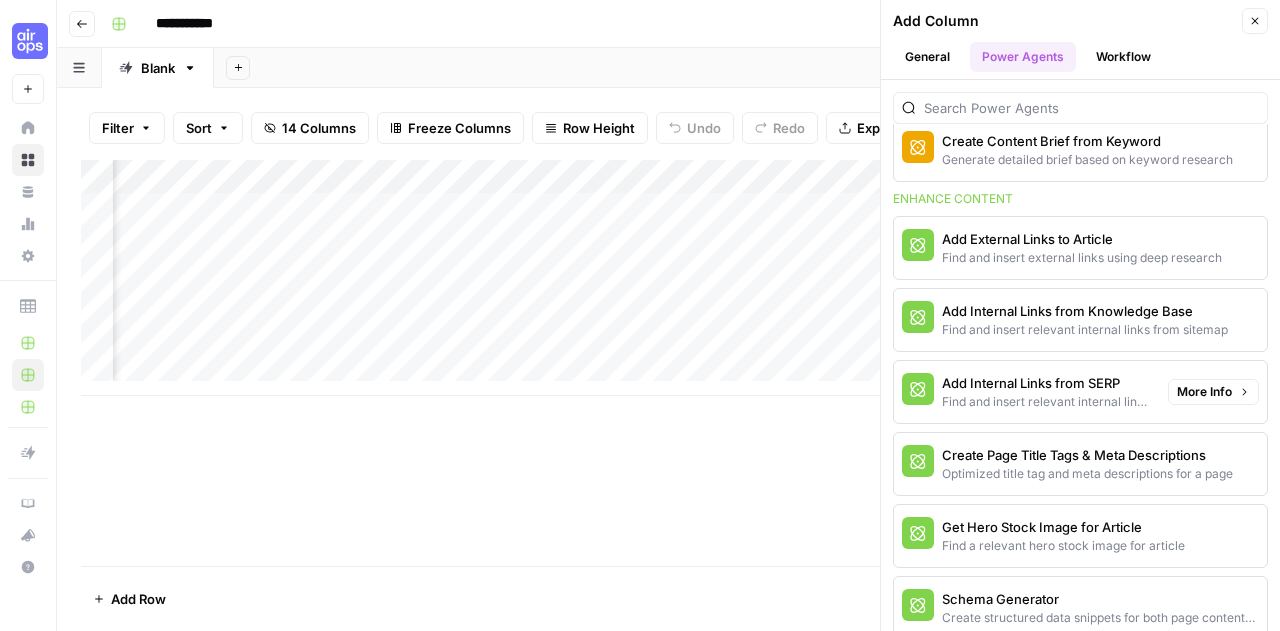 scroll, scrollTop: 421, scrollLeft: 0, axis: vertical 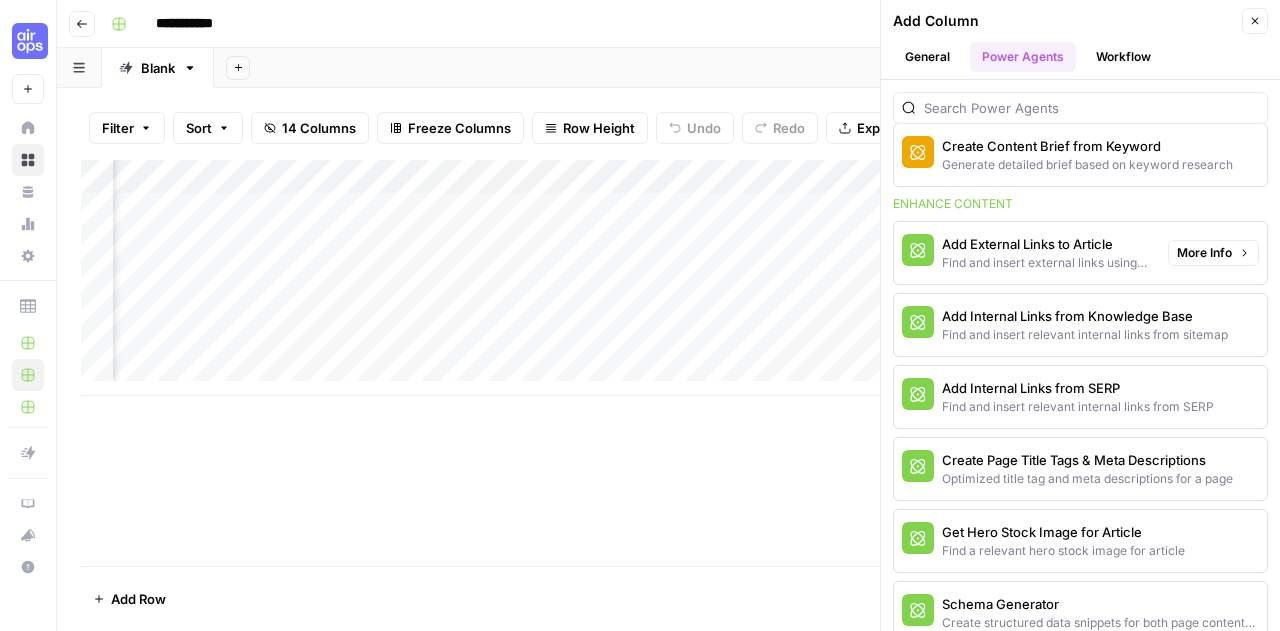 click on "More Info" at bounding box center (1213, 253) 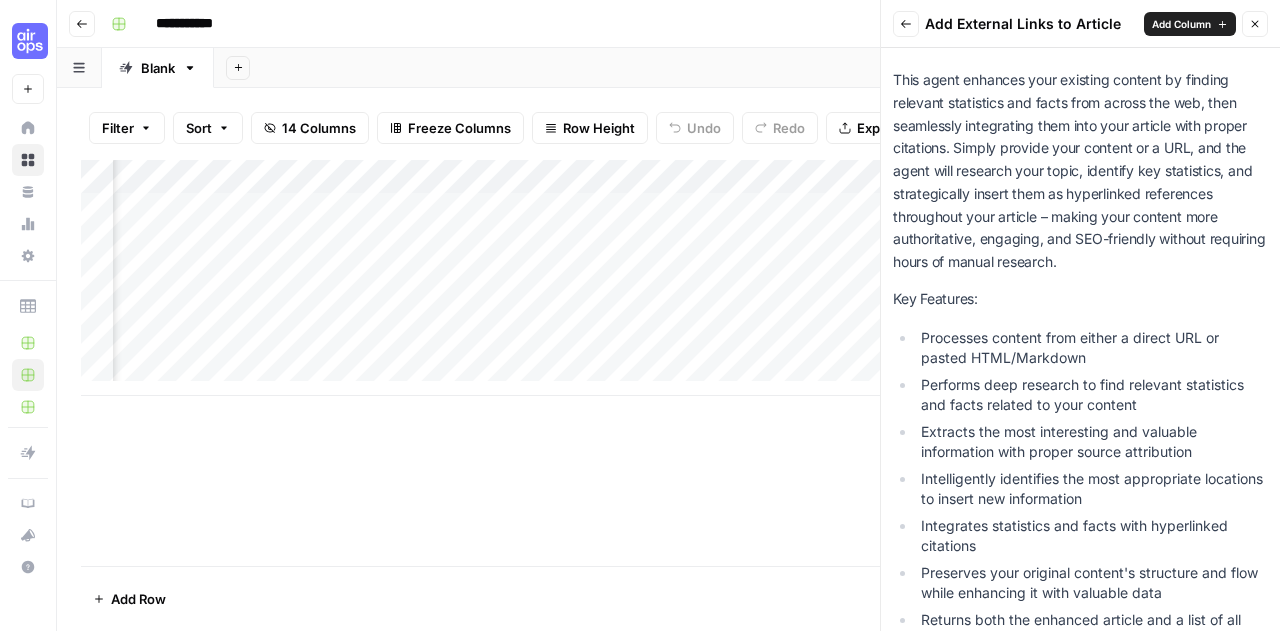 scroll, scrollTop: 0, scrollLeft: 0, axis: both 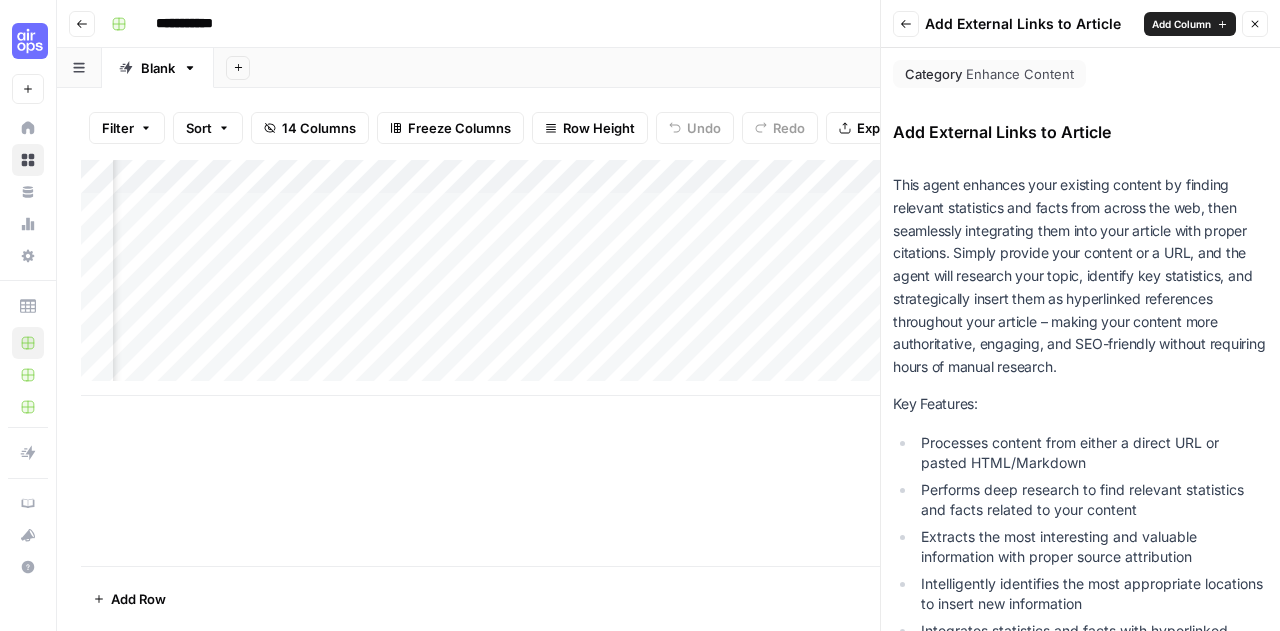 click 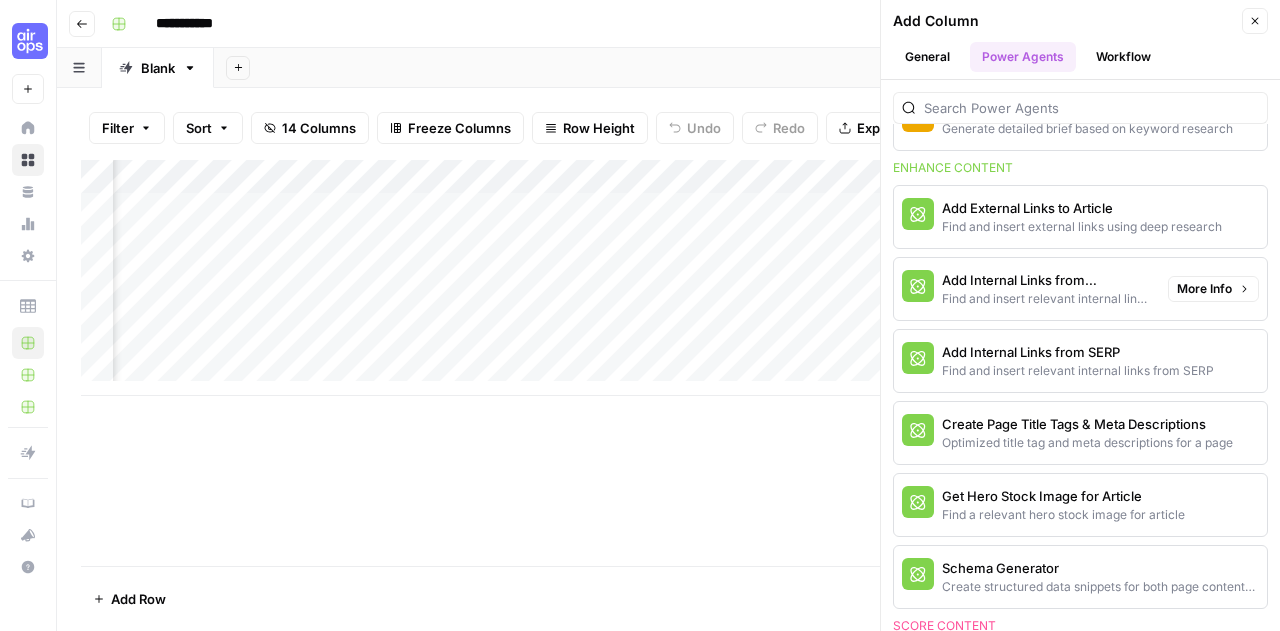 scroll, scrollTop: 459, scrollLeft: 0, axis: vertical 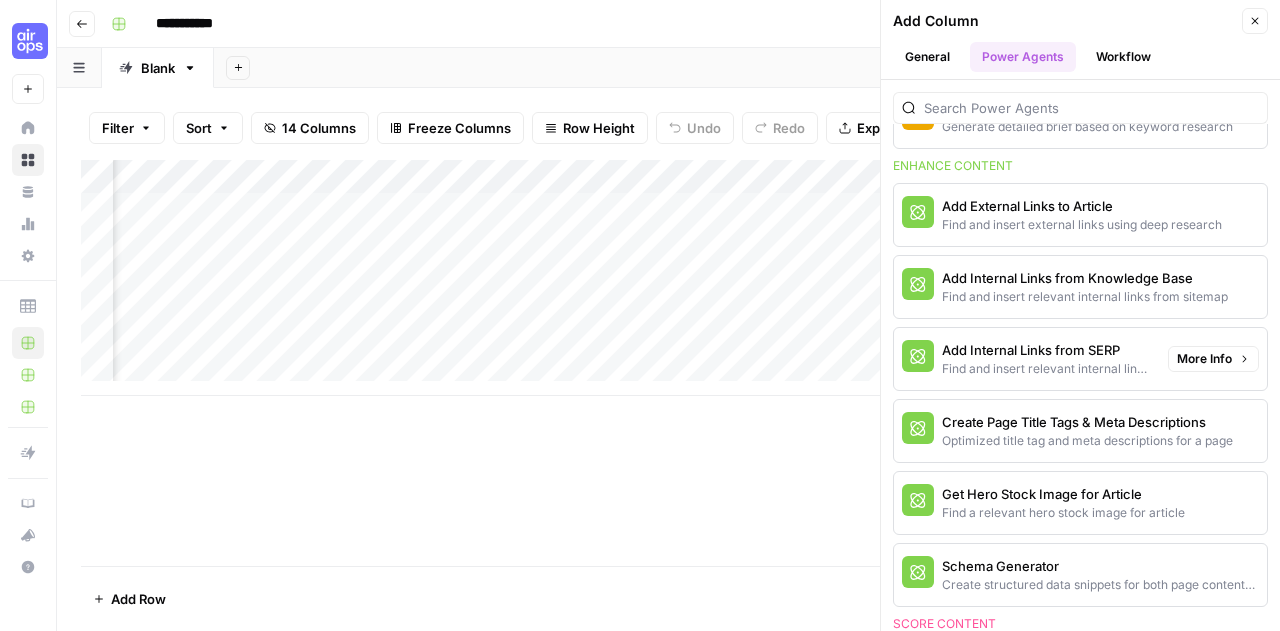 click on "Add Internal Links from SERP" at bounding box center [1047, 350] 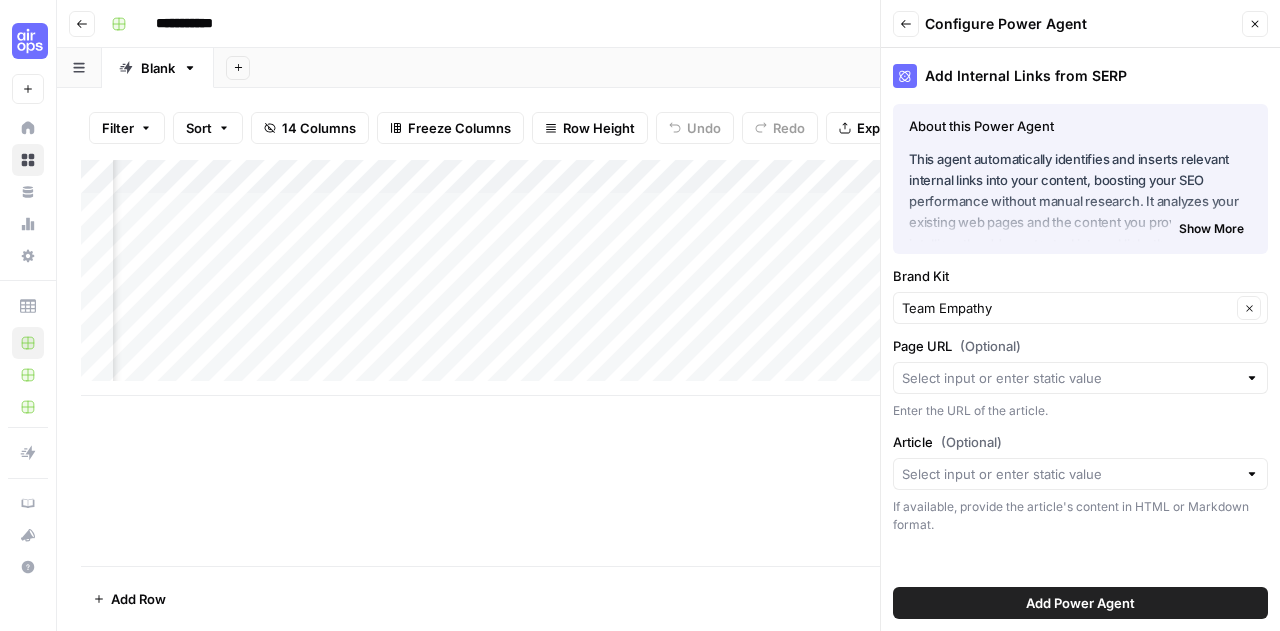 click on "Show More" at bounding box center [1211, 229] 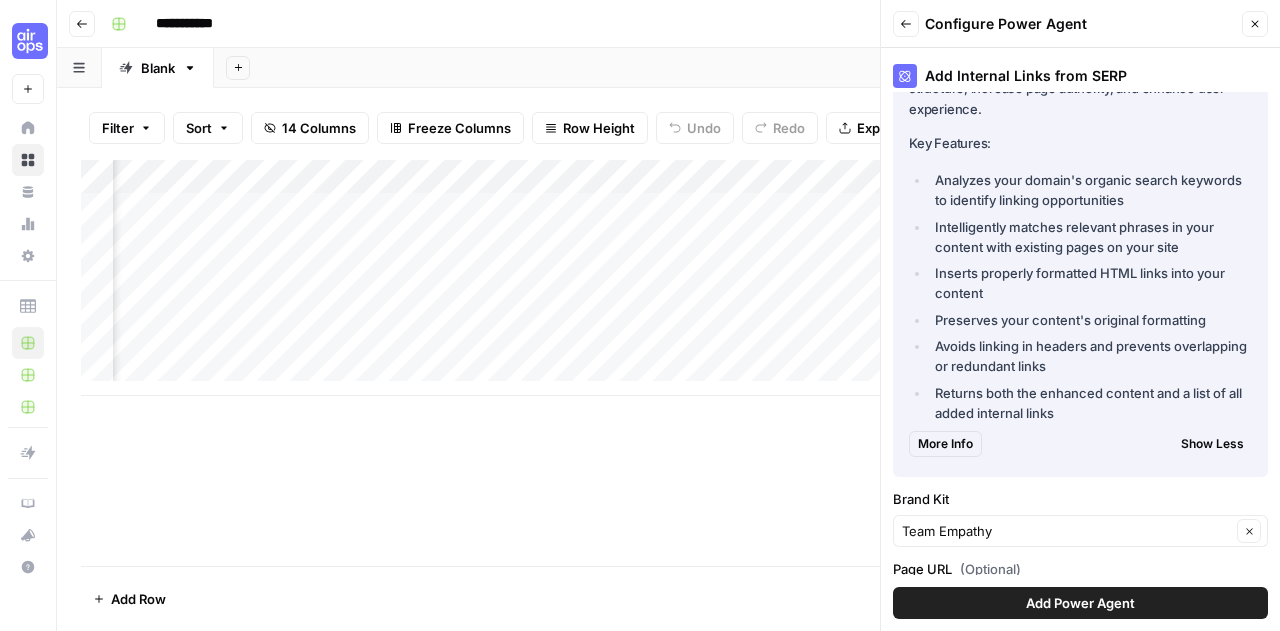 scroll, scrollTop: 184, scrollLeft: 0, axis: vertical 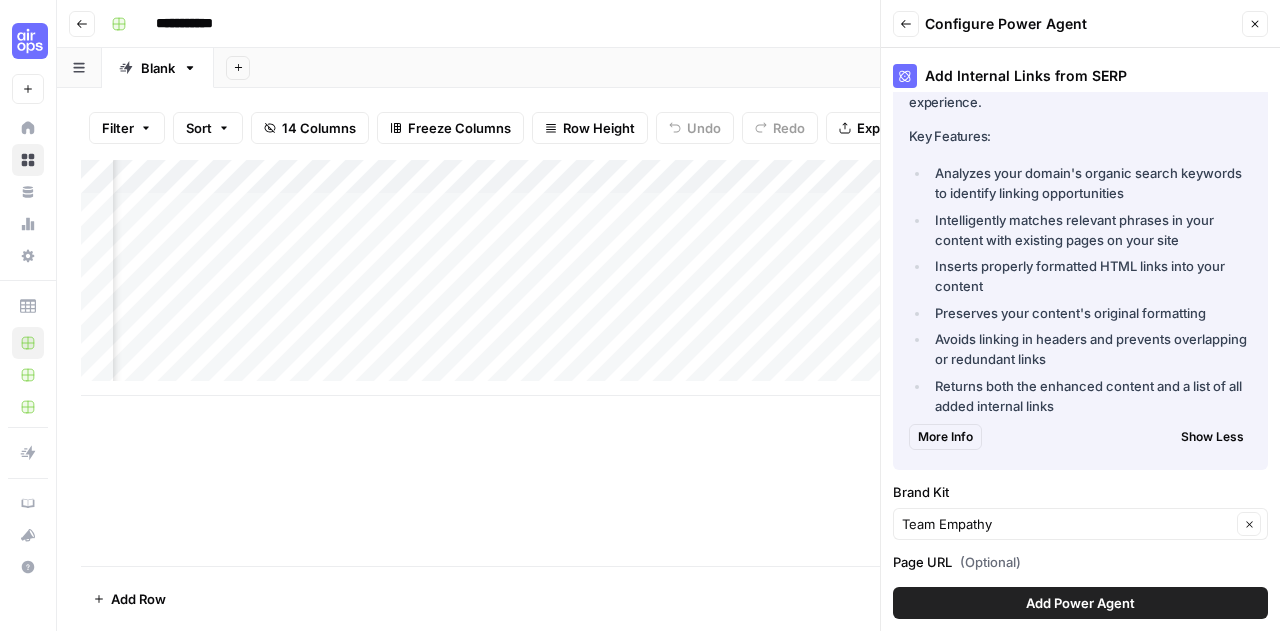 click 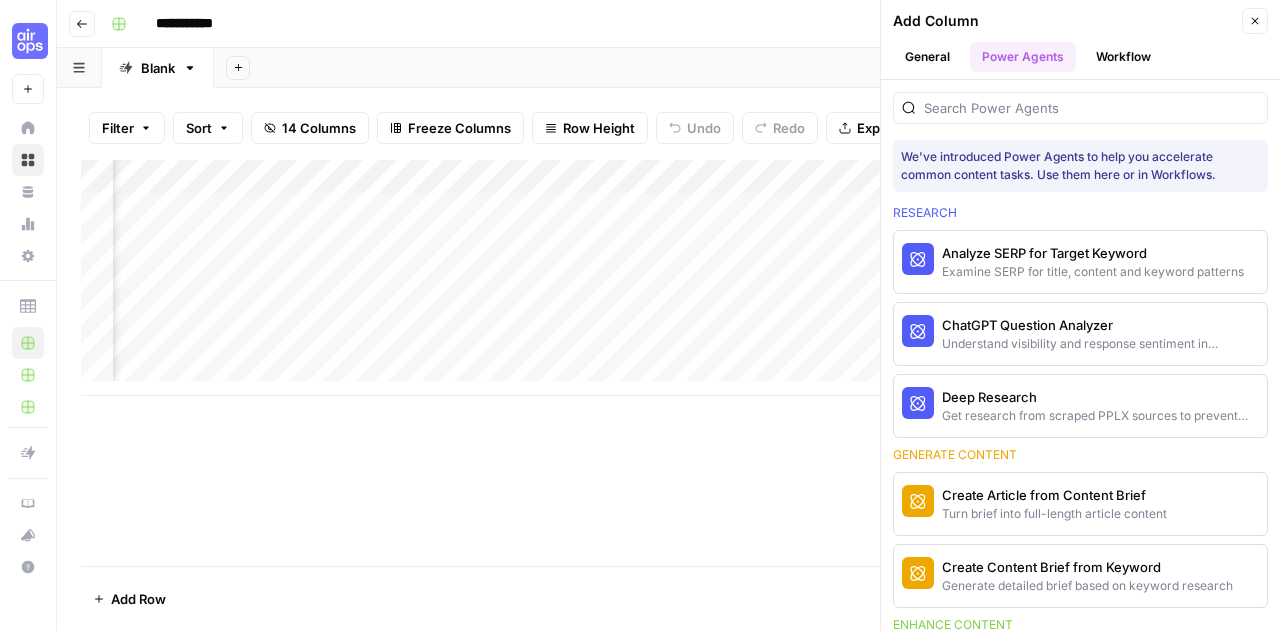 scroll, scrollTop: 459, scrollLeft: 0, axis: vertical 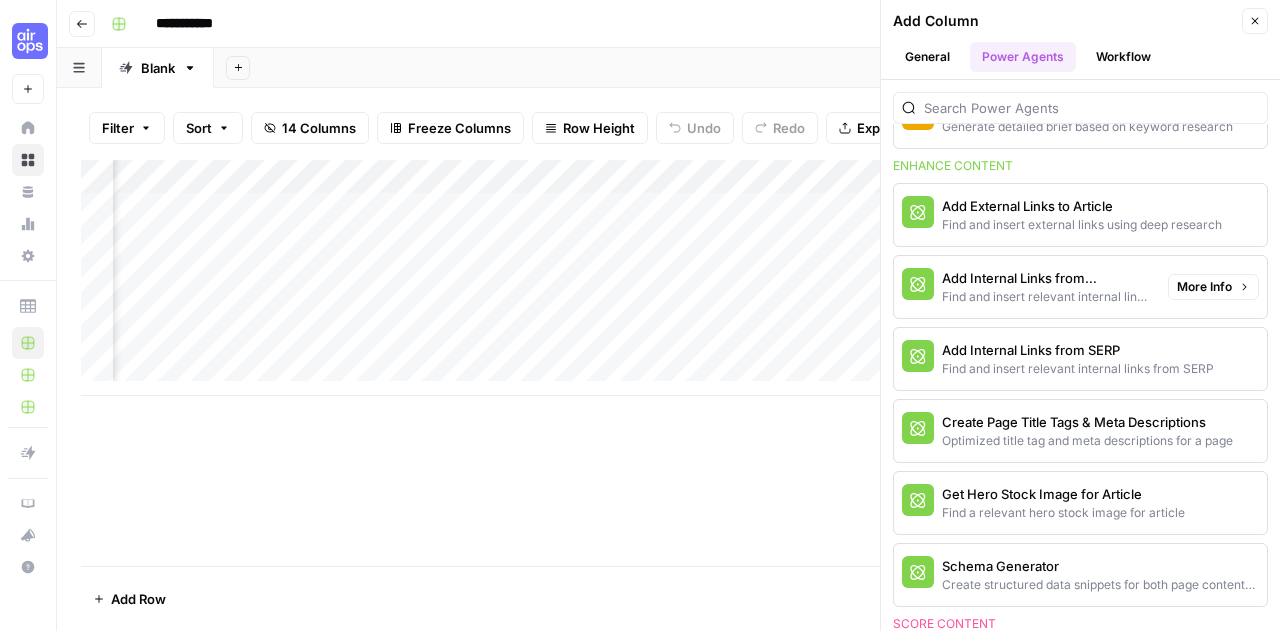click on "Find and insert relevant internal links from sitemap" at bounding box center (1047, 297) 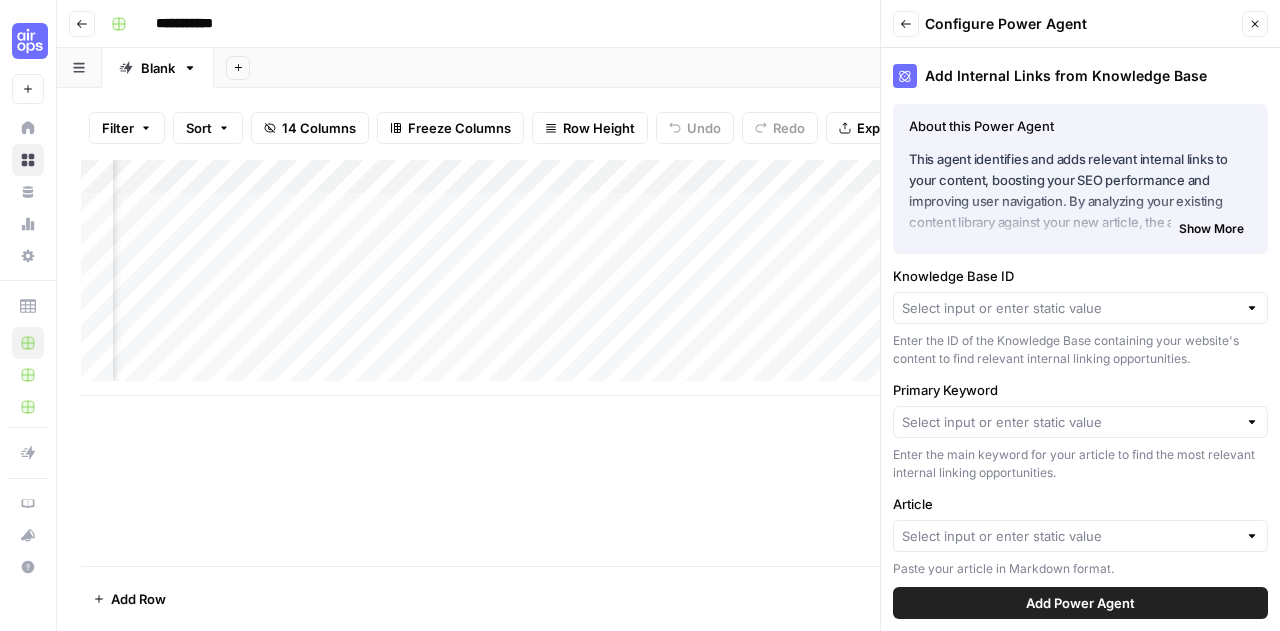 click on "Show More" at bounding box center [1211, 229] 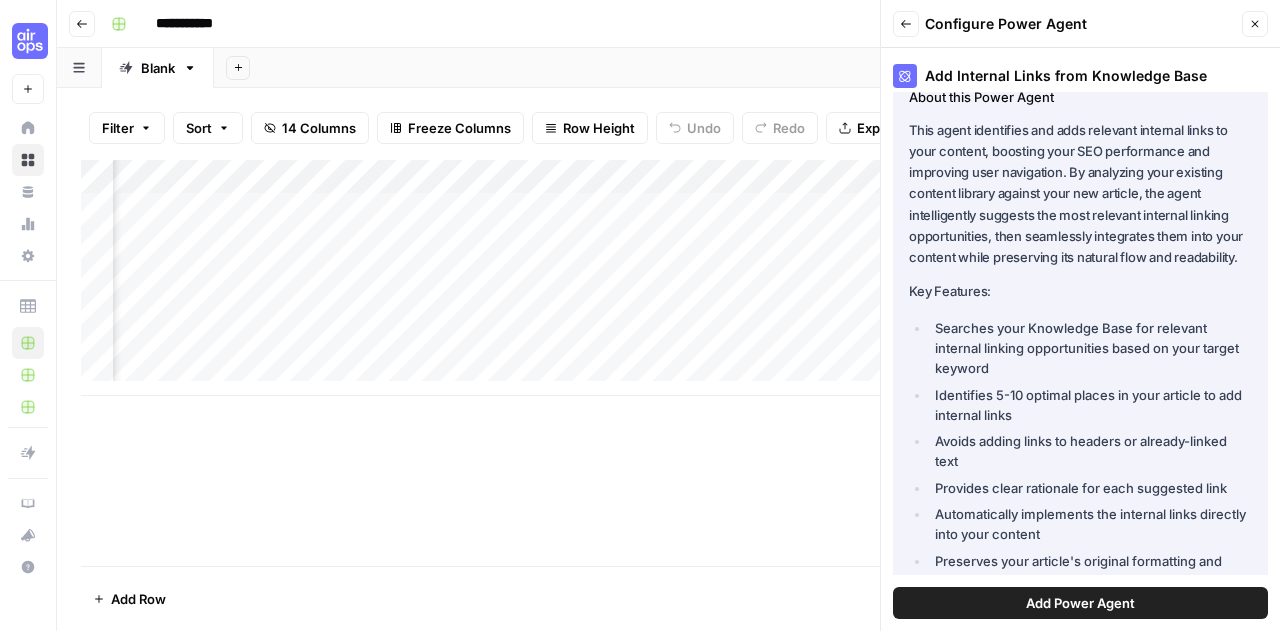 scroll, scrollTop: 0, scrollLeft: 0, axis: both 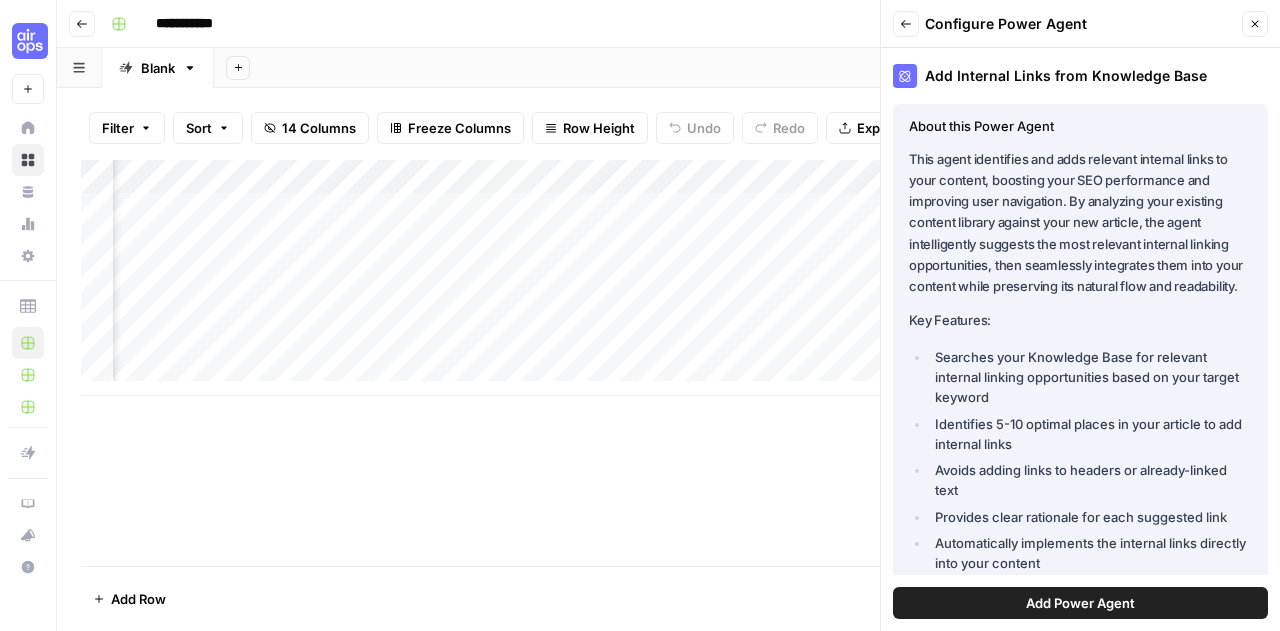 click on "Back" at bounding box center (906, 24) 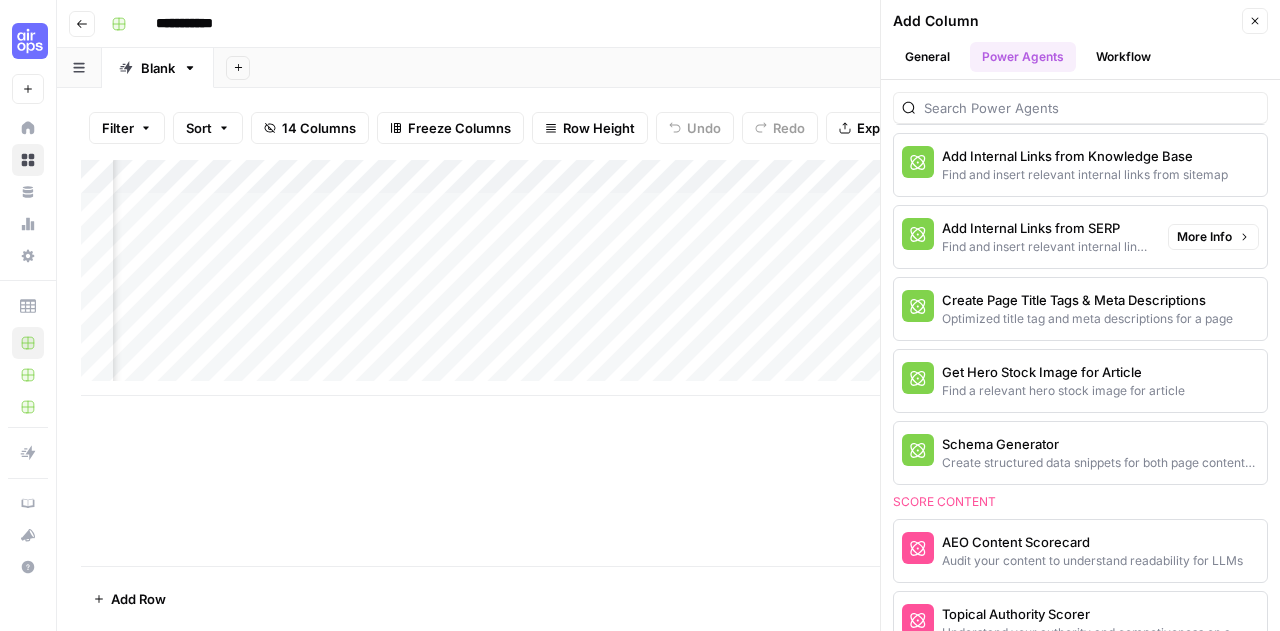 scroll, scrollTop: 583, scrollLeft: 0, axis: vertical 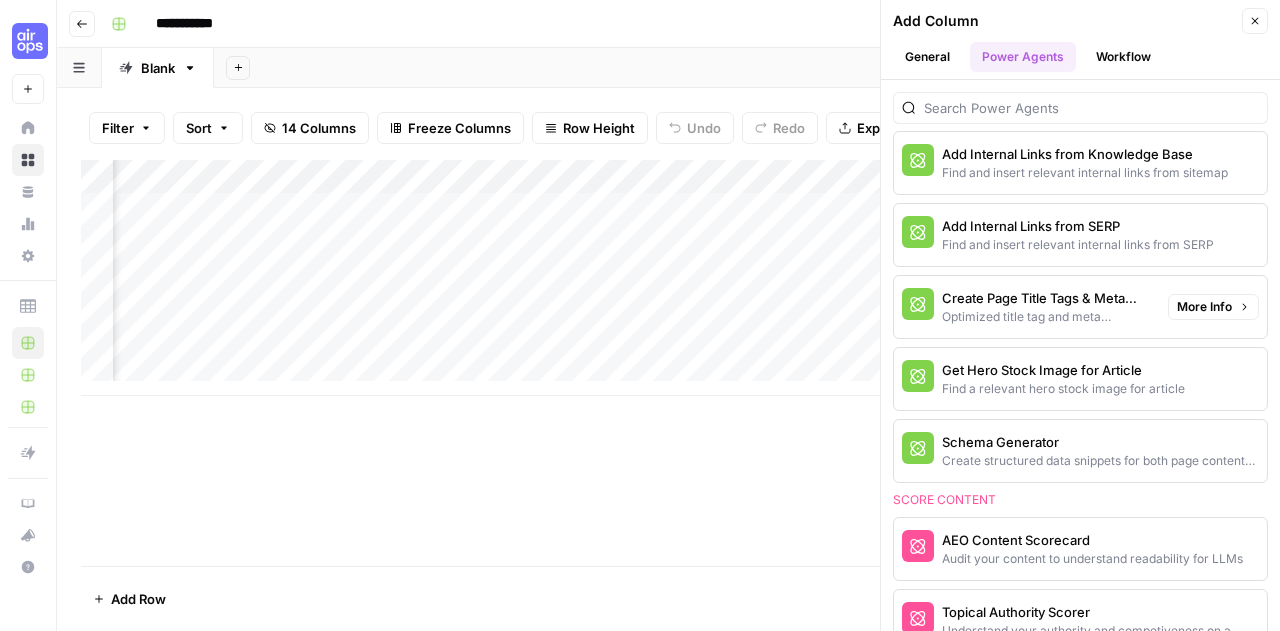 click on "Create Page Title Tags & Meta Descriptions" at bounding box center [1047, 298] 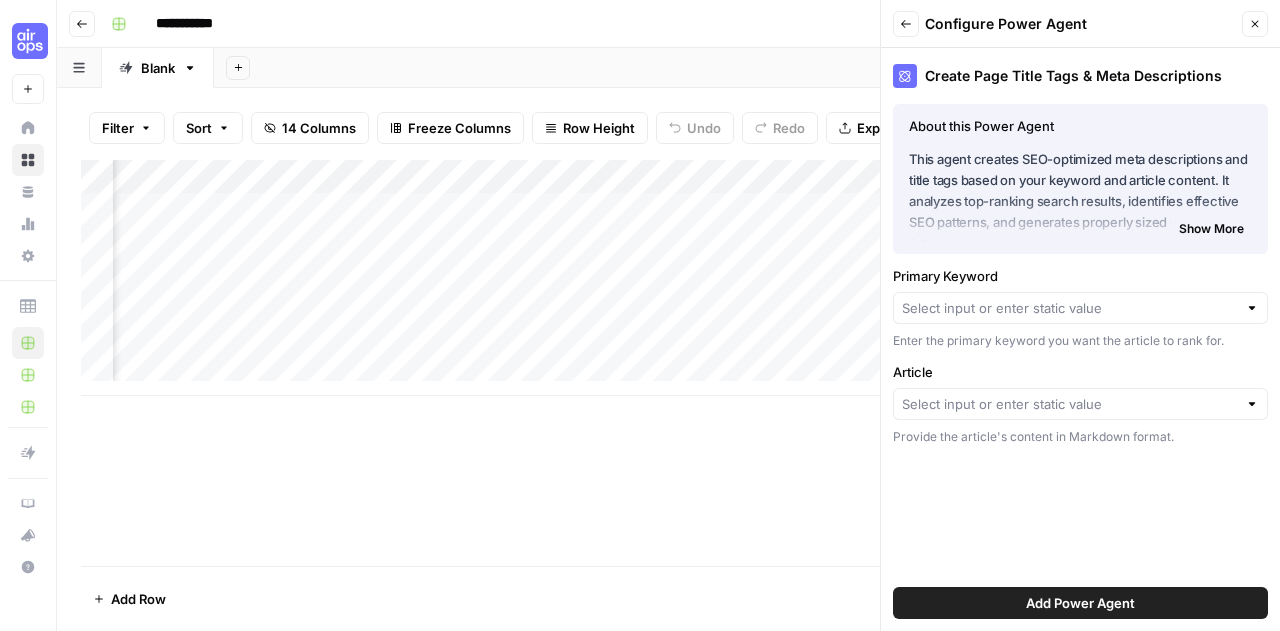 click on "Add Power Agent" at bounding box center [1080, 603] 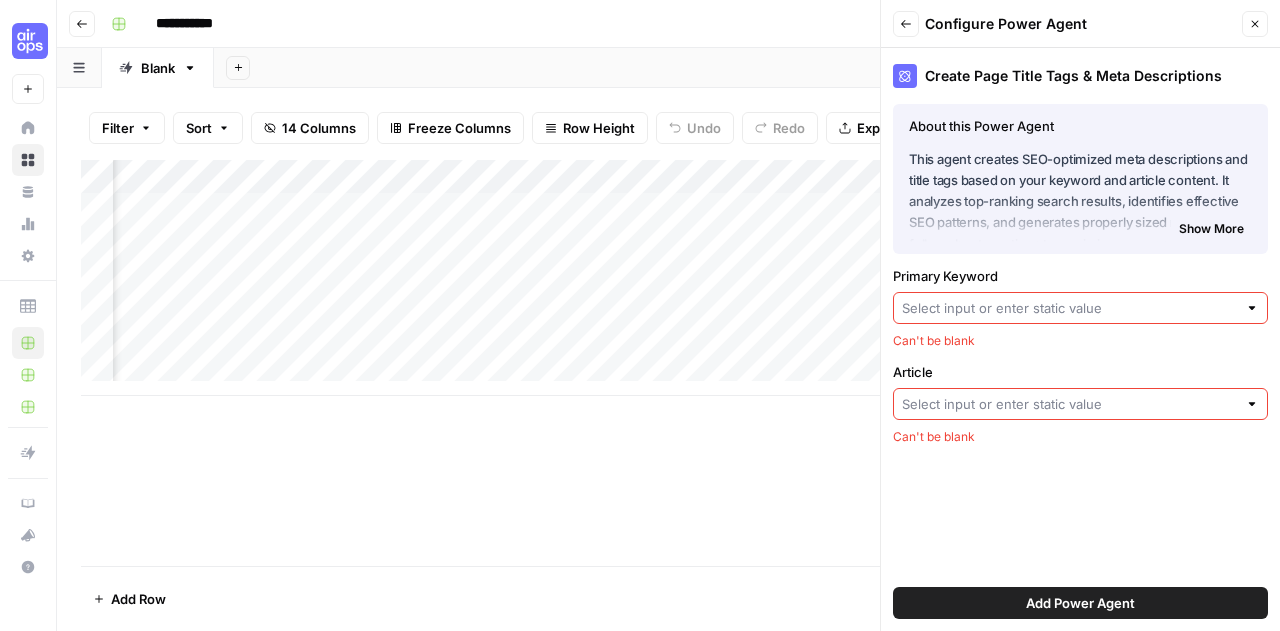 click at bounding box center (1080, 308) 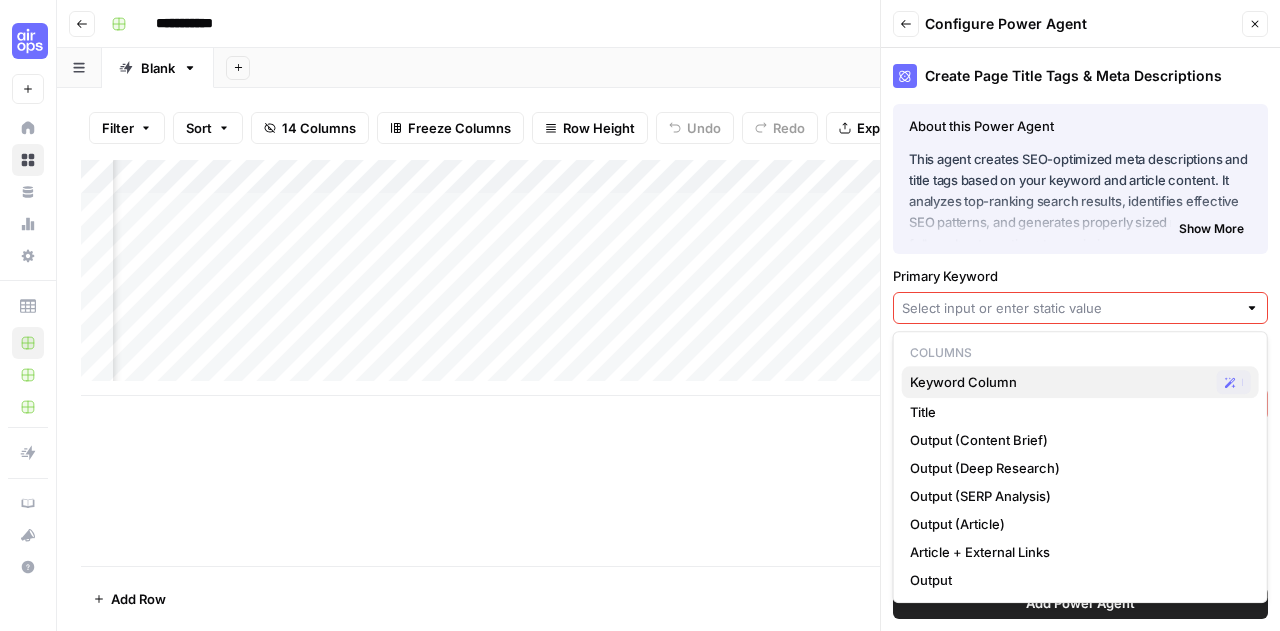 click on "Keyword Column" at bounding box center [1059, 382] 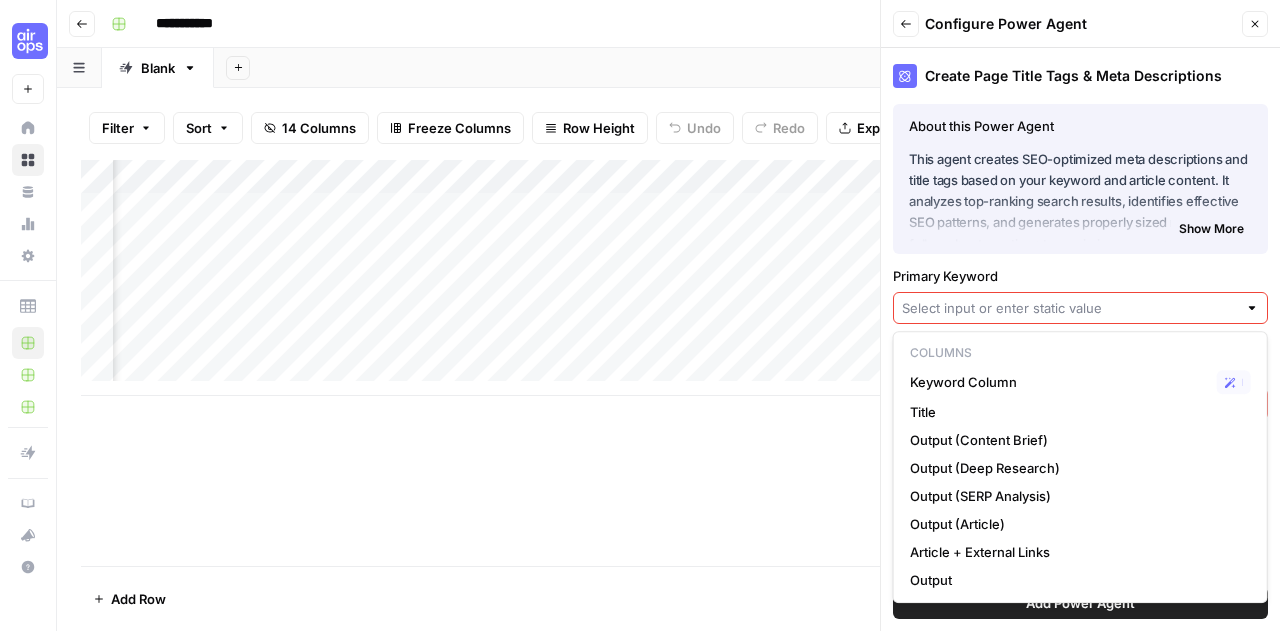 type on "Keyword Column" 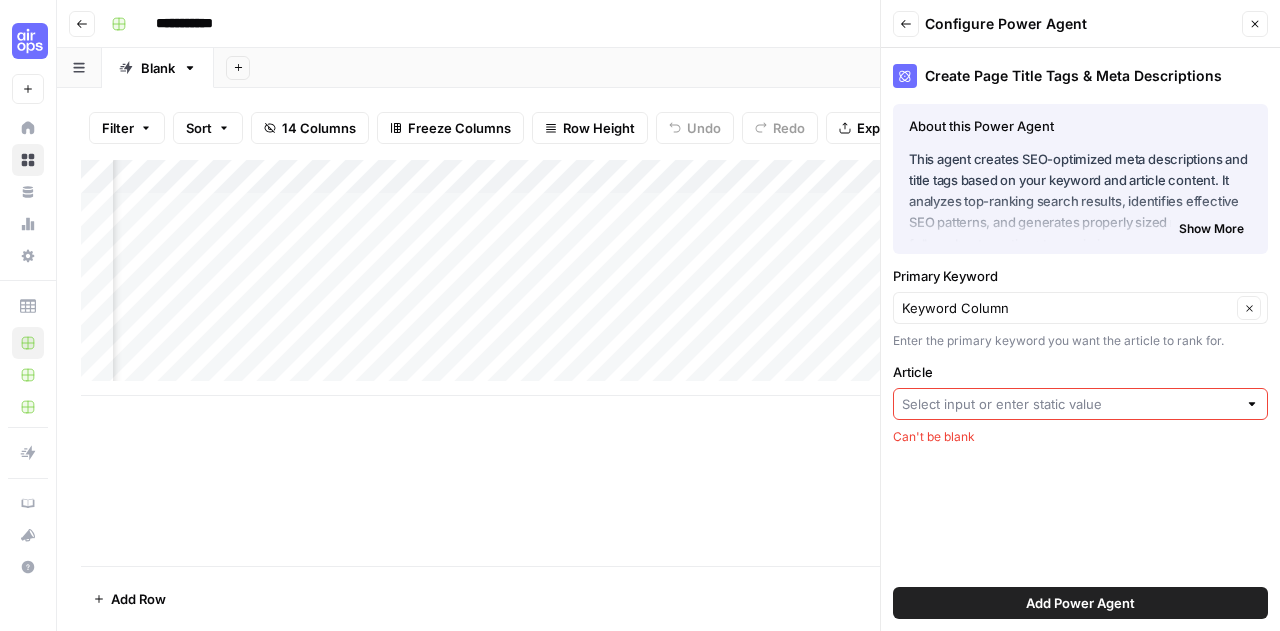 click on "Article" at bounding box center (1069, 404) 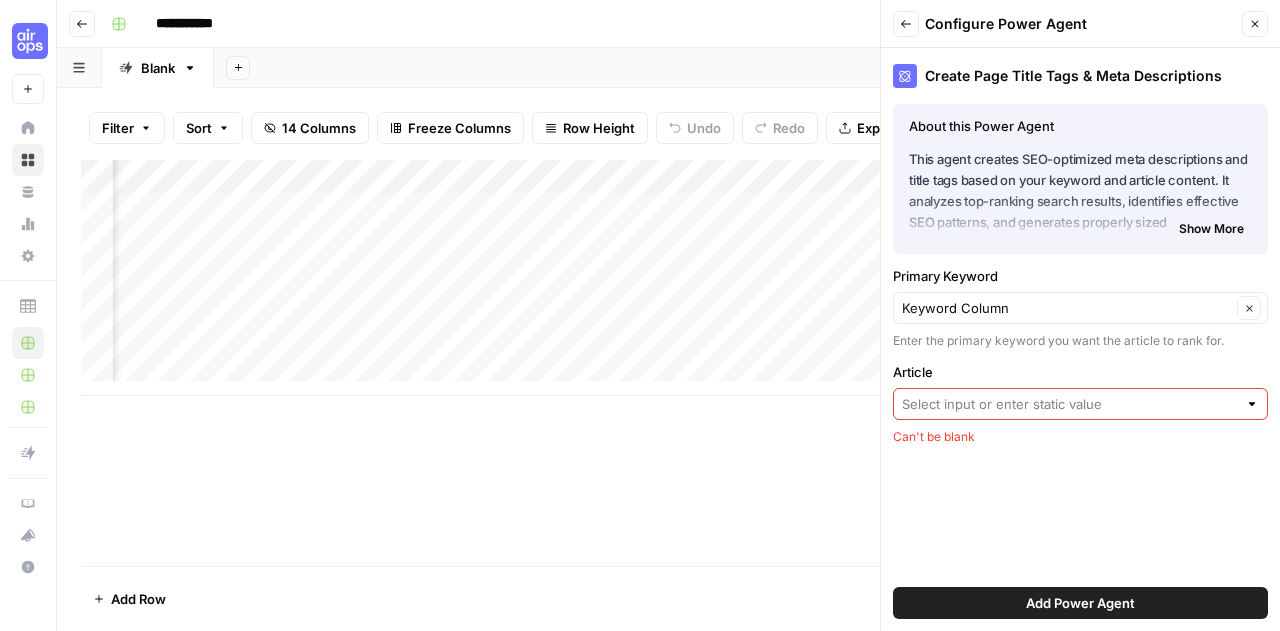 click on "Create Page Title Tags & Meta Descriptions About this Power Agent This agent creates SEO-optimized meta descriptions and title tags based on your keyword and article content. It analyzes top-ranking search results, identifies effective SEO patterns, and generates properly sized metadata that follows best practices to maximize your search visibility.
Key Features:
Conducts Google search analysis of top-ranking content for your keyword
Creates SEO-optimized meta descriptions that front-load your primary keyword
Generates compelling title tags that maintain proper character limits
Automatically checks and adjusts content length to meet SEO best practices
Show More About this Power Agent This agent creates SEO-optimized meta descriptions and title tags based on your keyword and article content. It analyzes top-ranking search results, identifies effective SEO patterns, and generates properly sized metadata that follows best practices to maximize your search visibility.
Key Features:" at bounding box center [1080, 339] 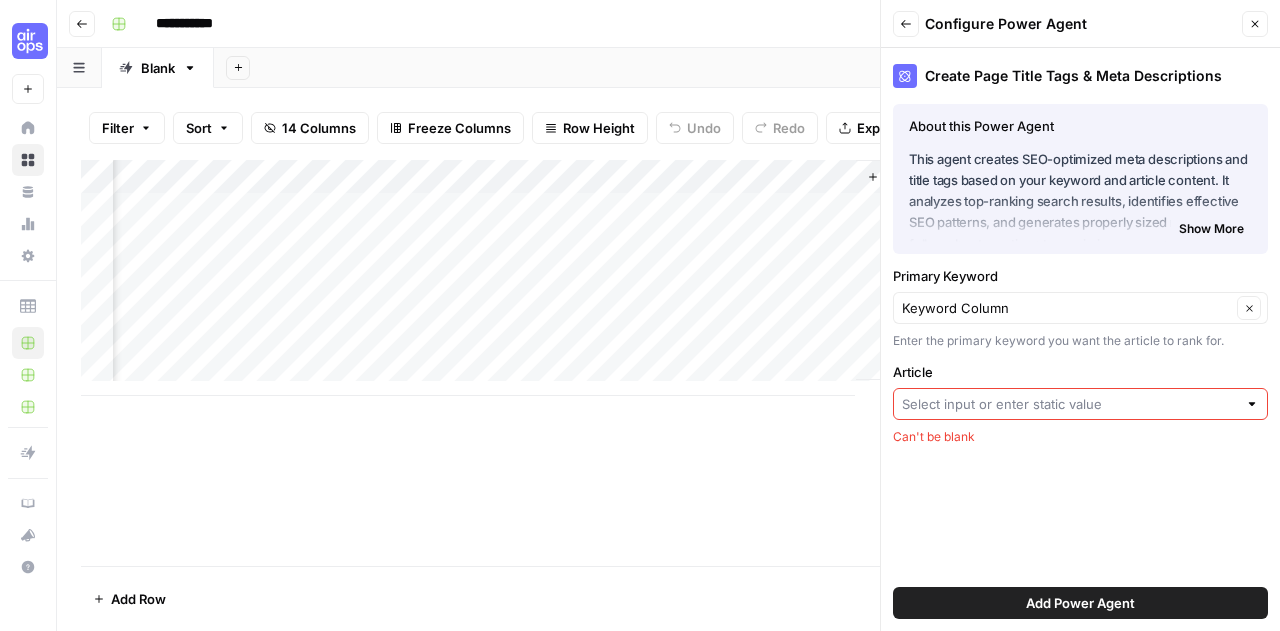 click on "Article" at bounding box center [1069, 404] 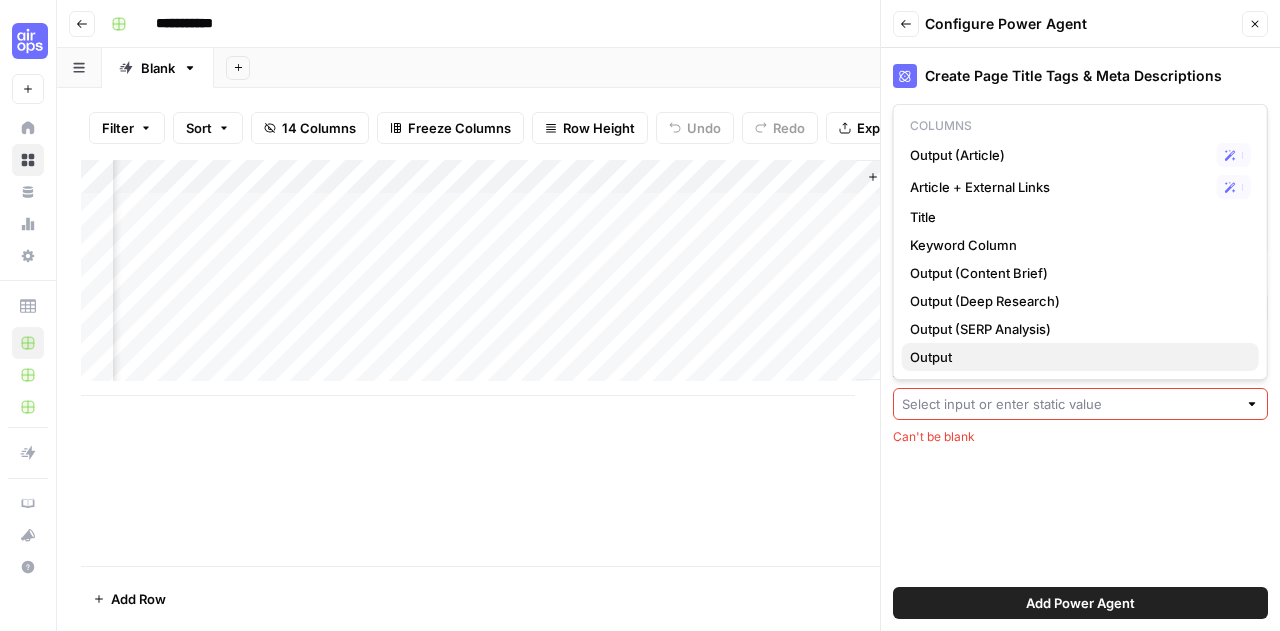 click on "Output" at bounding box center [1076, 357] 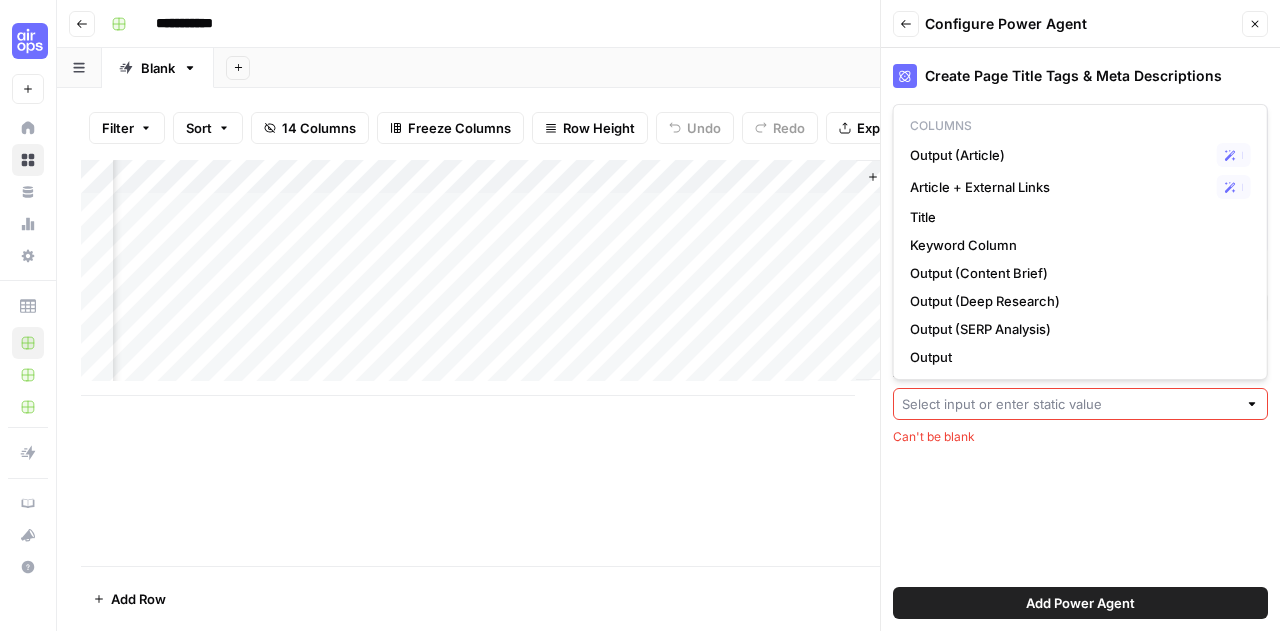 type on "Output" 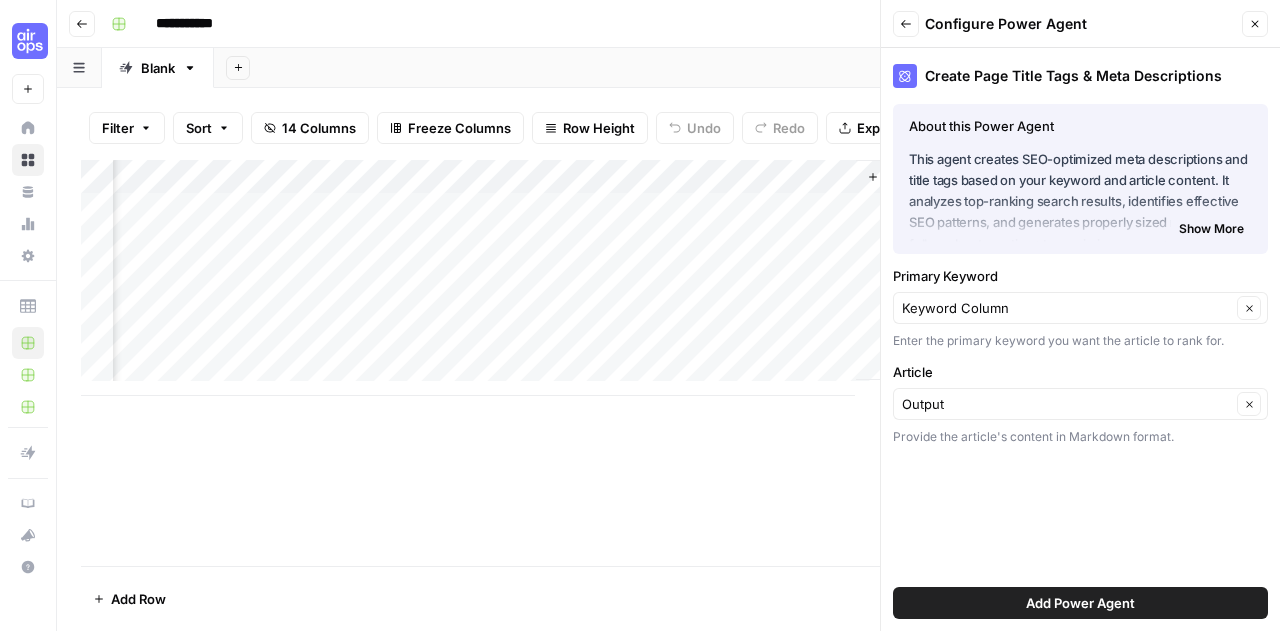 click on "Add Power Agent" at bounding box center (1080, 603) 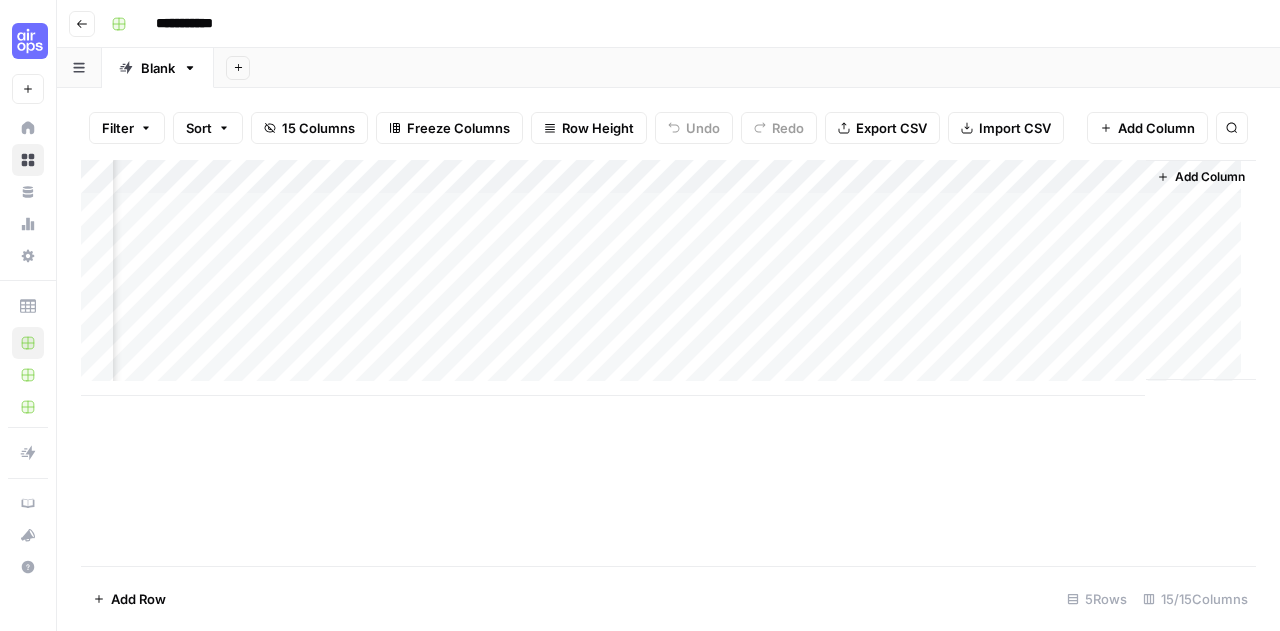 scroll, scrollTop: 0, scrollLeft: 1684, axis: horizontal 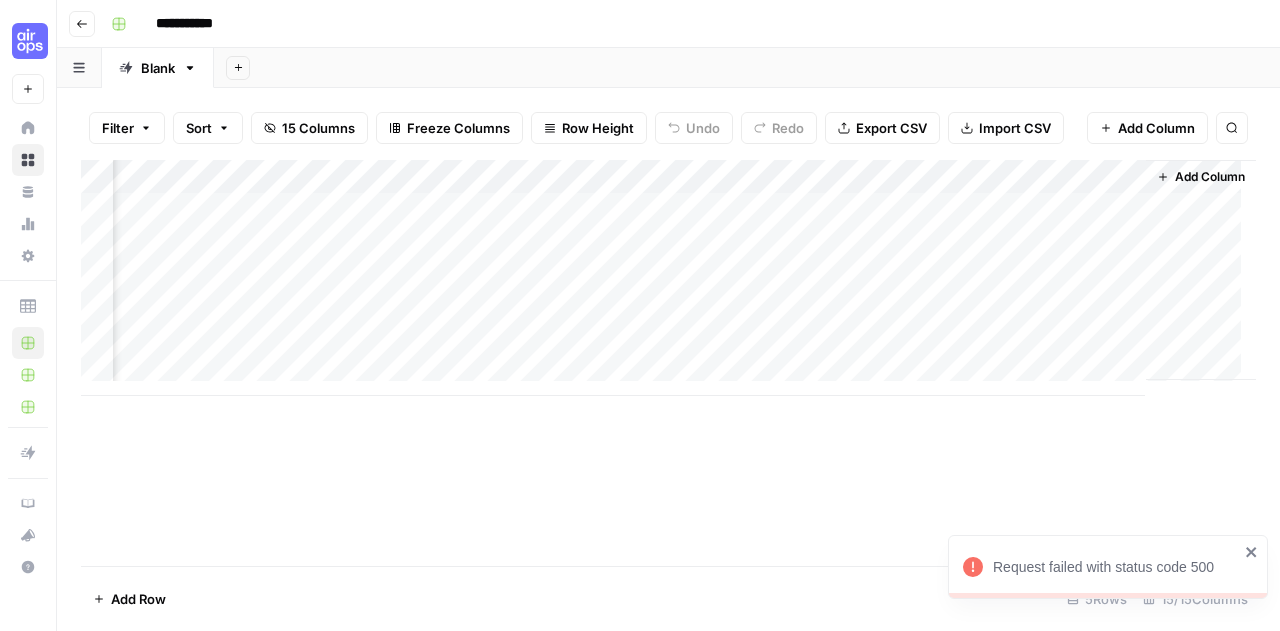 click on "Request failed with status code 500" at bounding box center (1116, 567) 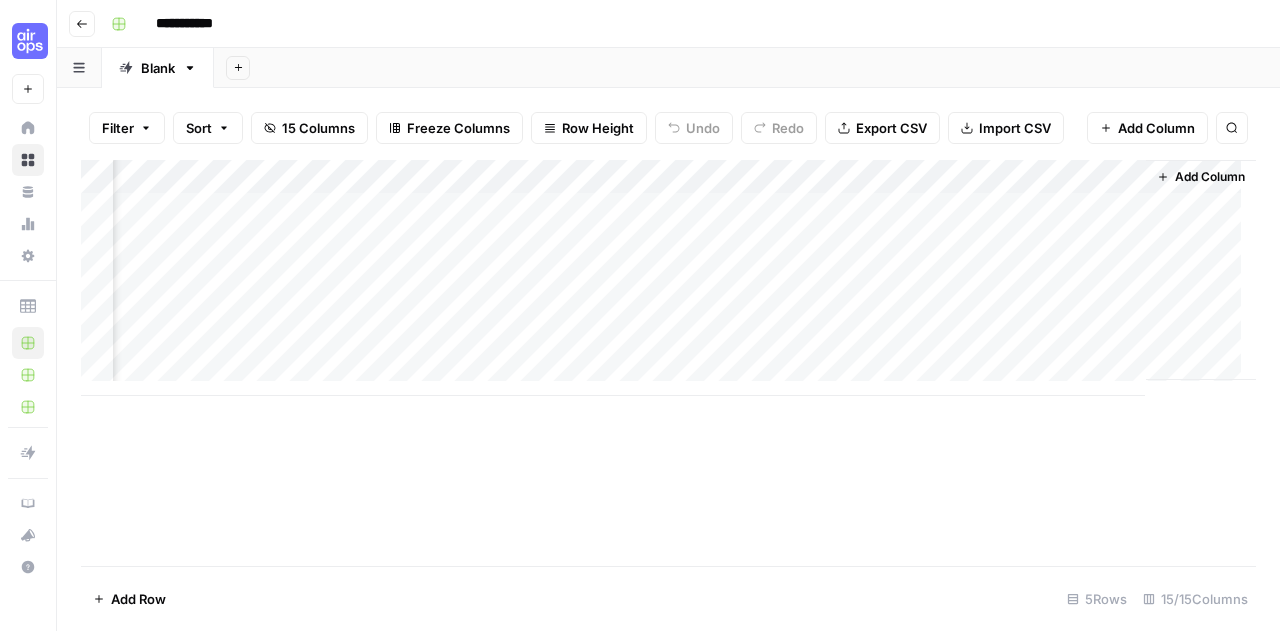 click on "Add Column" at bounding box center [668, 278] 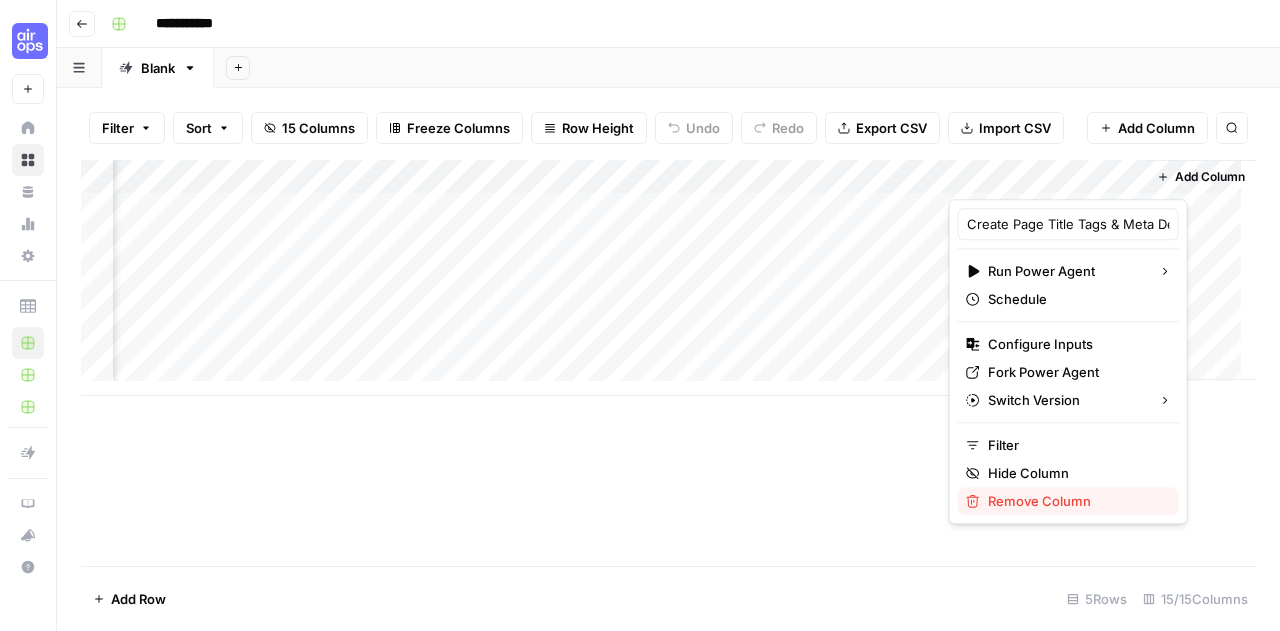 click on "Remove Column" at bounding box center (1075, 501) 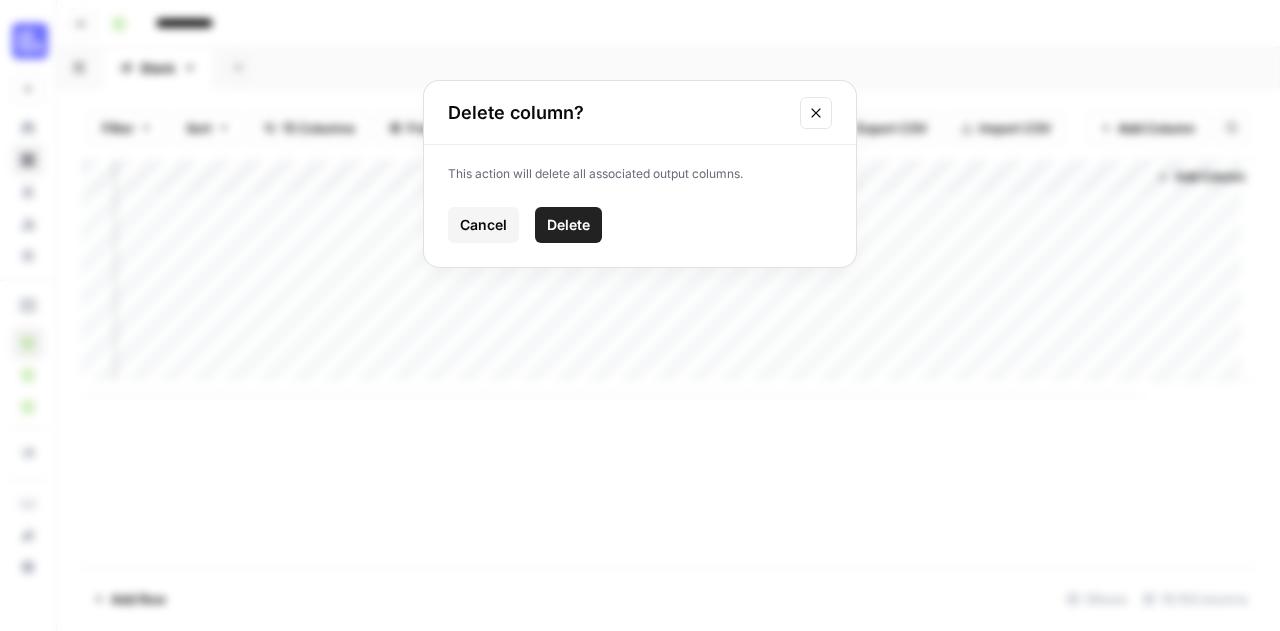click on "Delete" at bounding box center (568, 225) 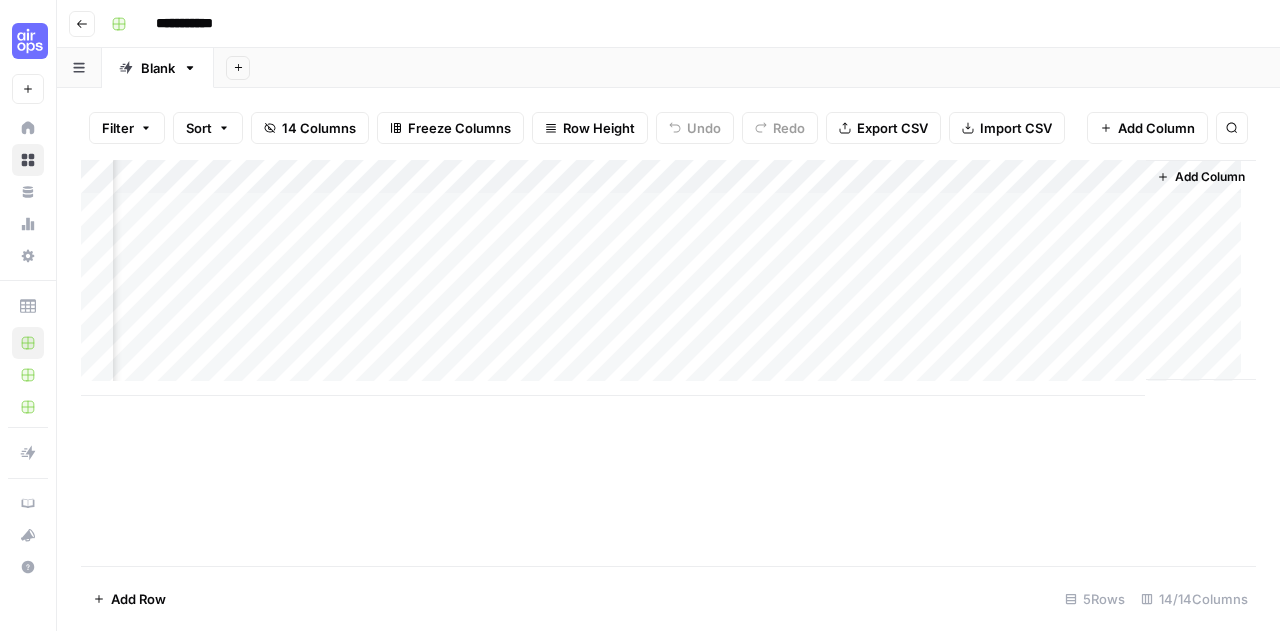 scroll, scrollTop: 0, scrollLeft: 1504, axis: horizontal 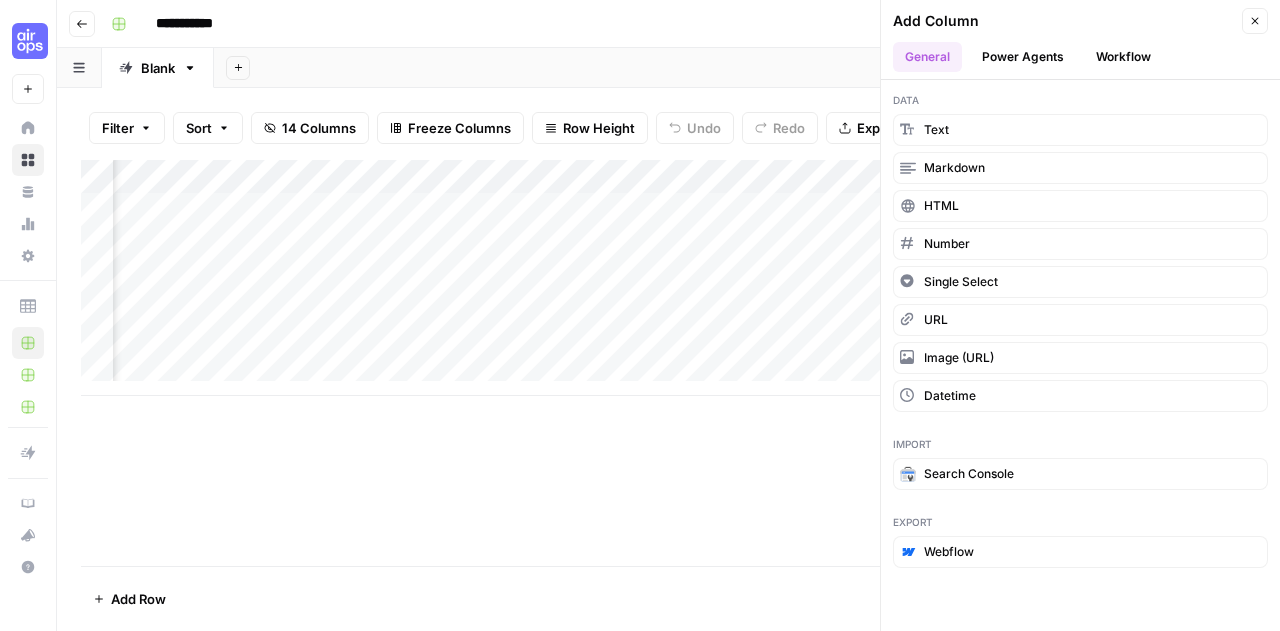 click on "Power Agents" at bounding box center (1023, 57) 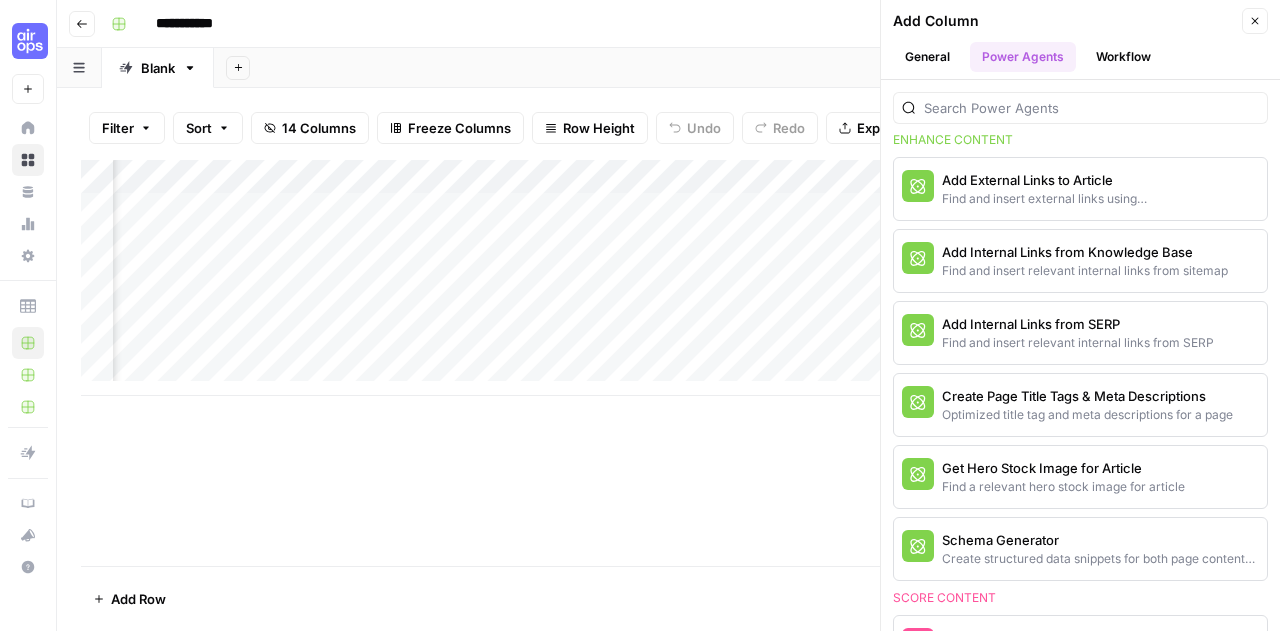 scroll, scrollTop: 492, scrollLeft: 0, axis: vertical 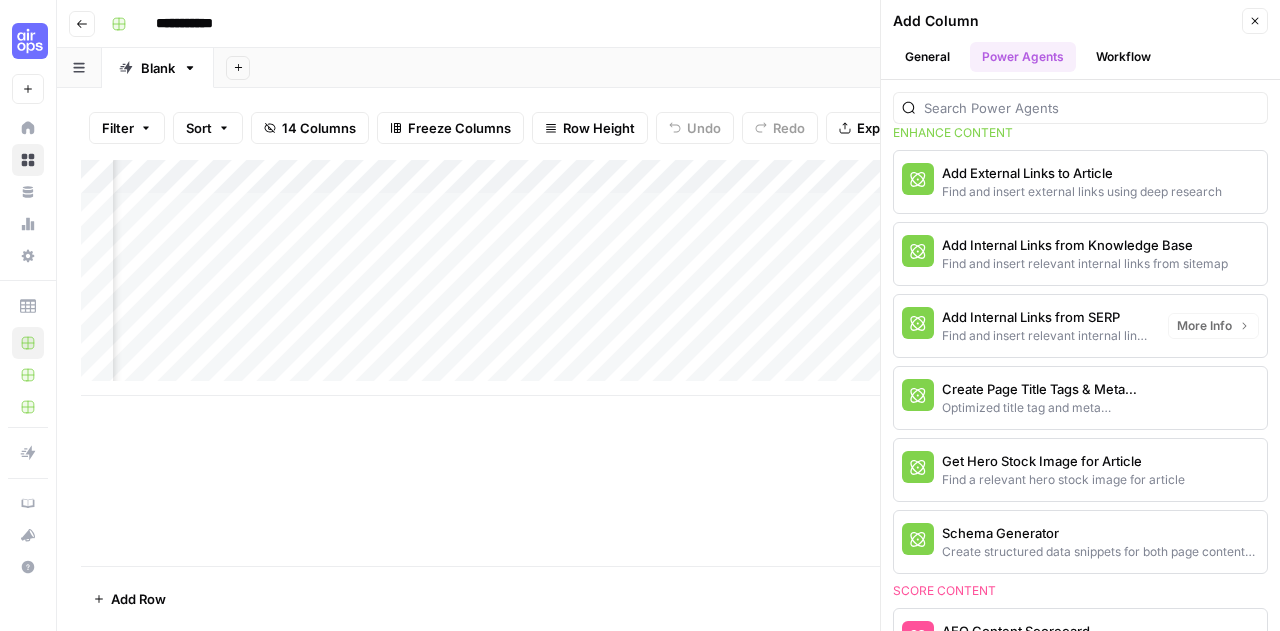 click on "Create Page Title Tags & Meta Descriptions Optimized title tag and meta descriptions for a page" at bounding box center [1027, 398] 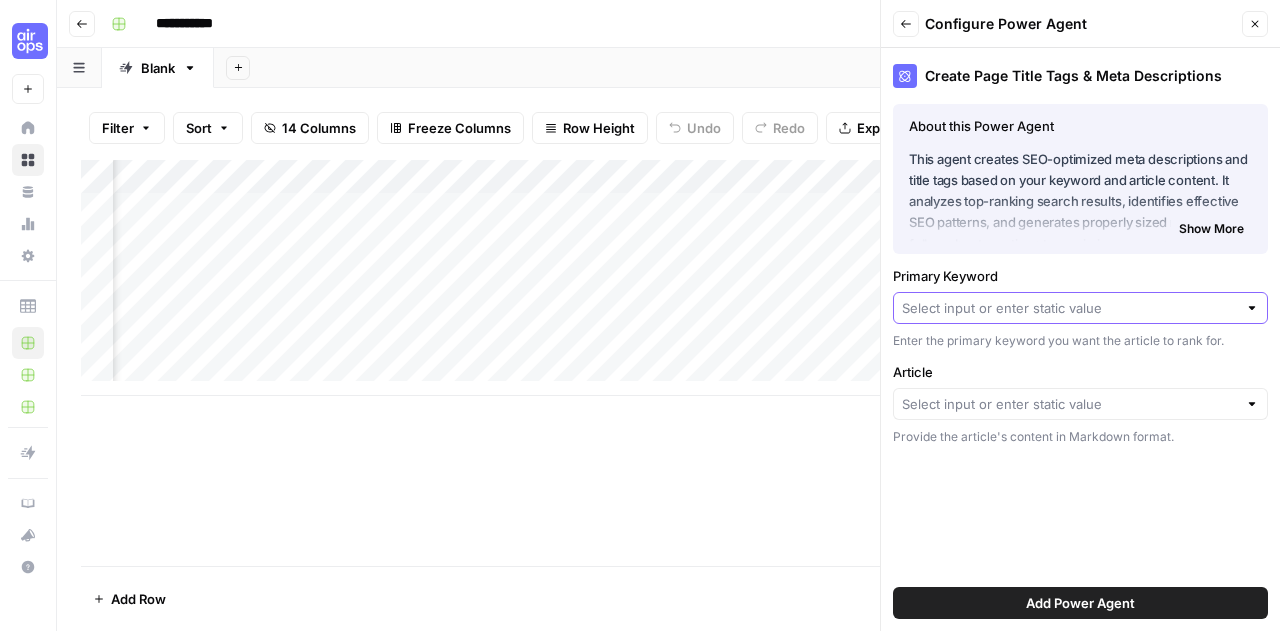 click on "Primary Keyword" at bounding box center [1069, 308] 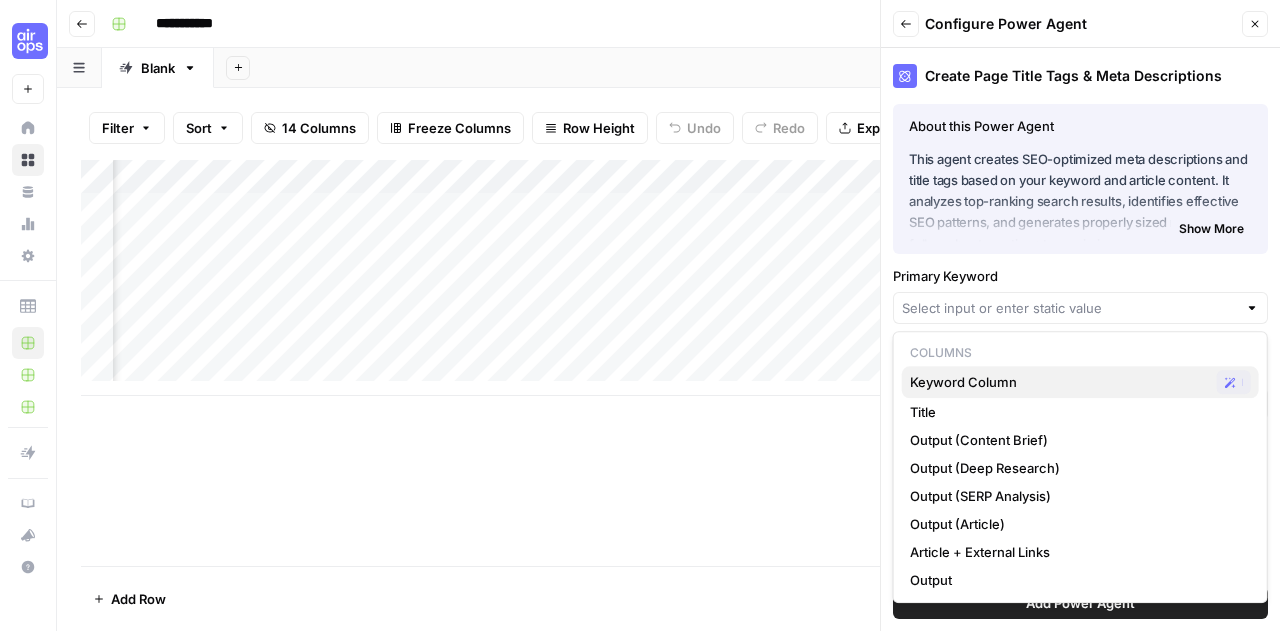 click on "Keyword Column" at bounding box center [1059, 382] 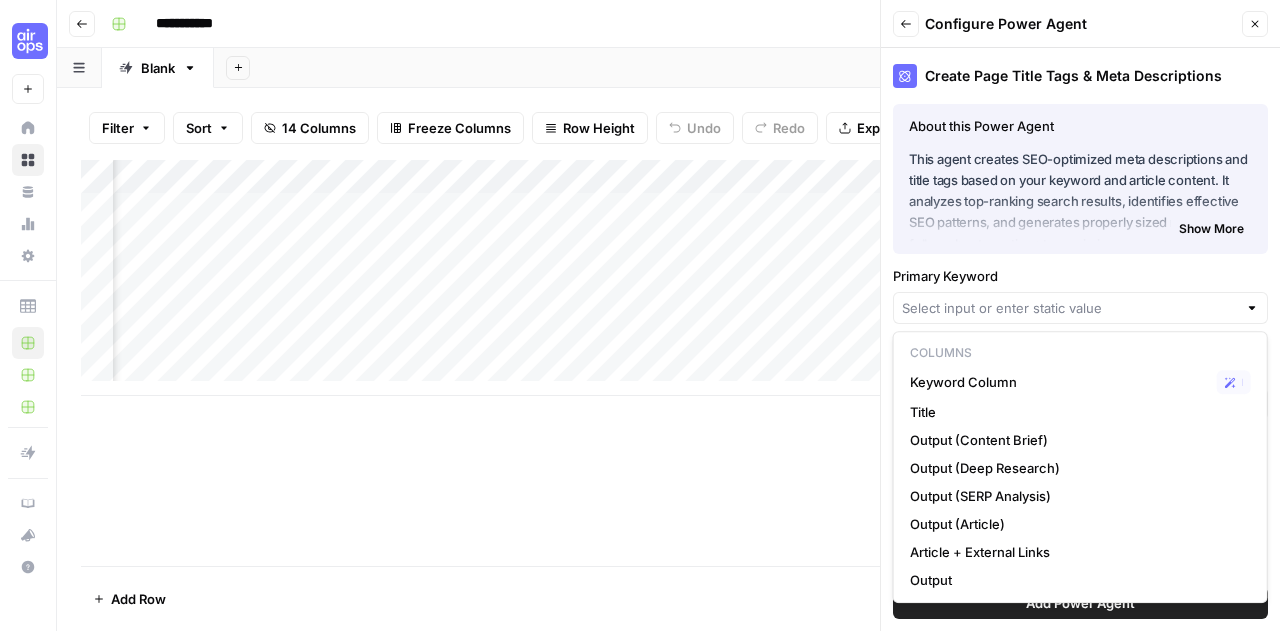 type on "Keyword Column" 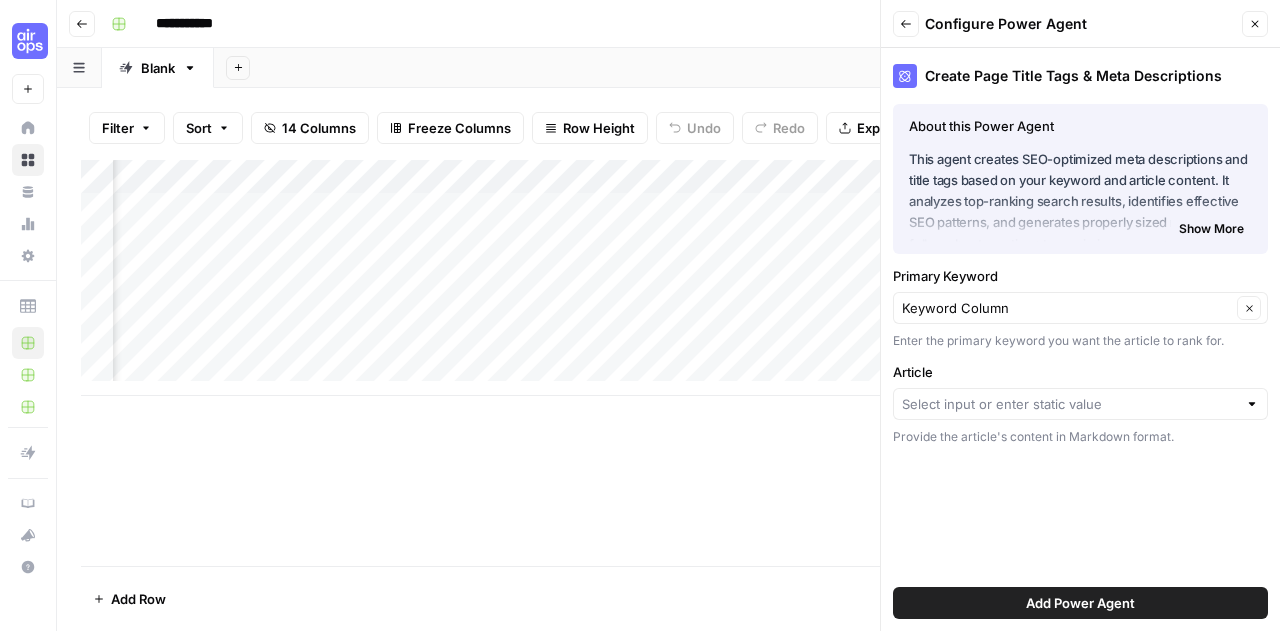 click at bounding box center (1080, 404) 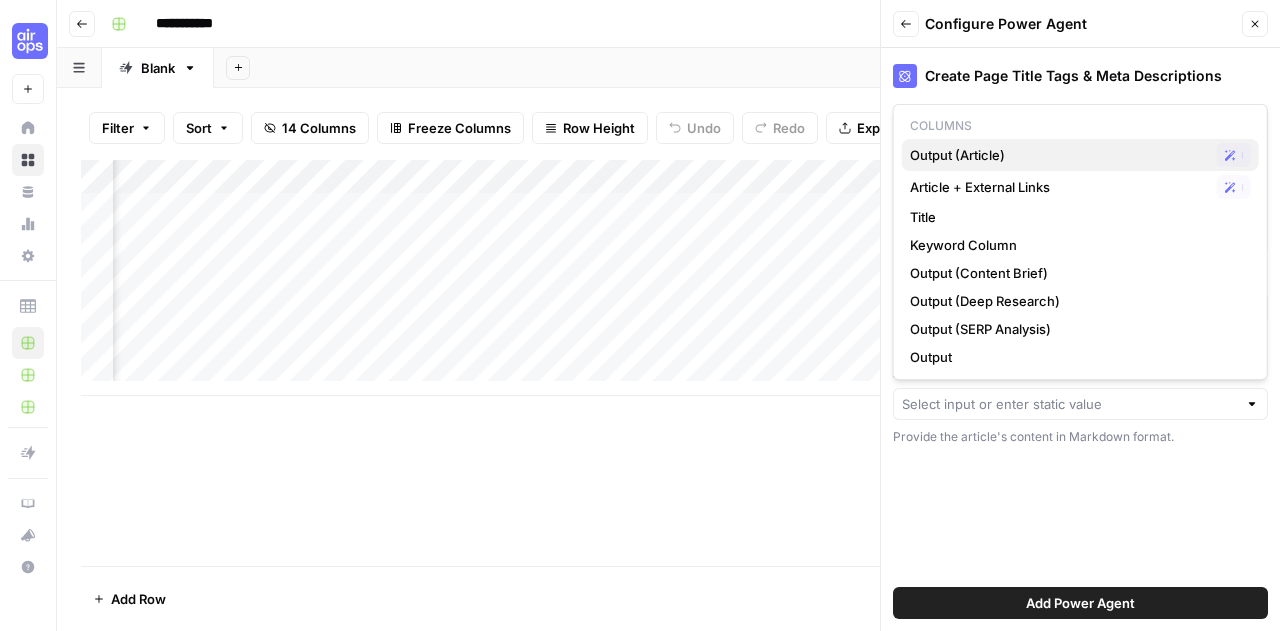 drag, startPoint x: 993, startPoint y: 180, endPoint x: 1004, endPoint y: 155, distance: 27.313 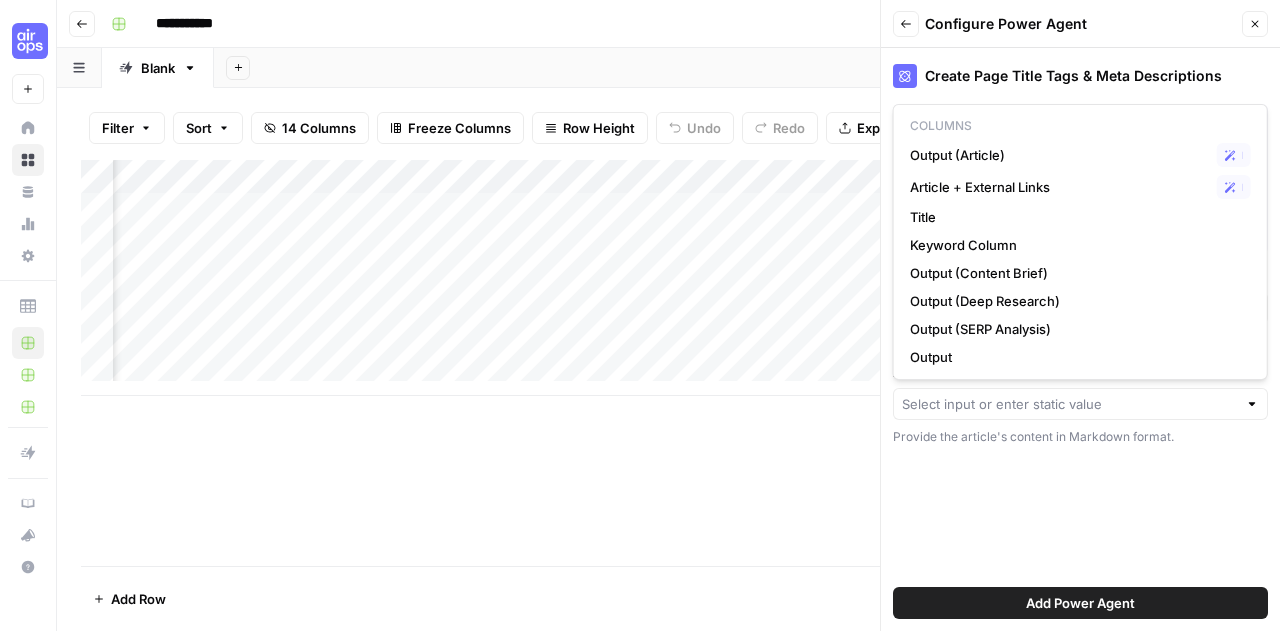type on "Output (Article)" 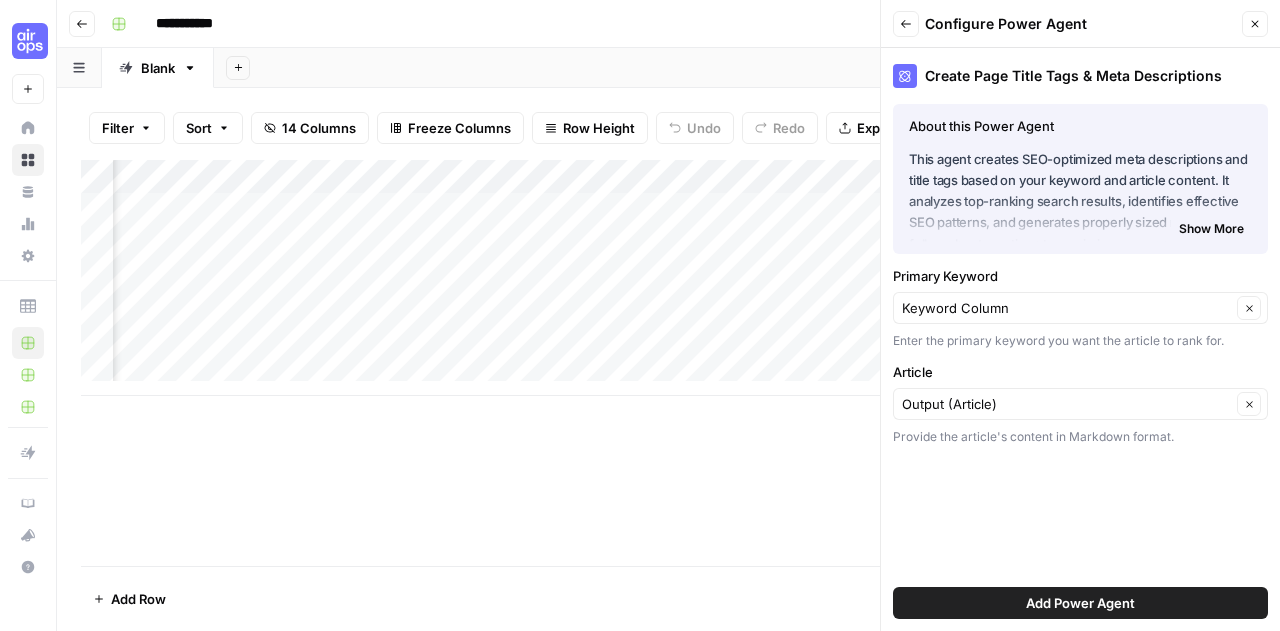 click on "Add Power Agent" at bounding box center [1080, 603] 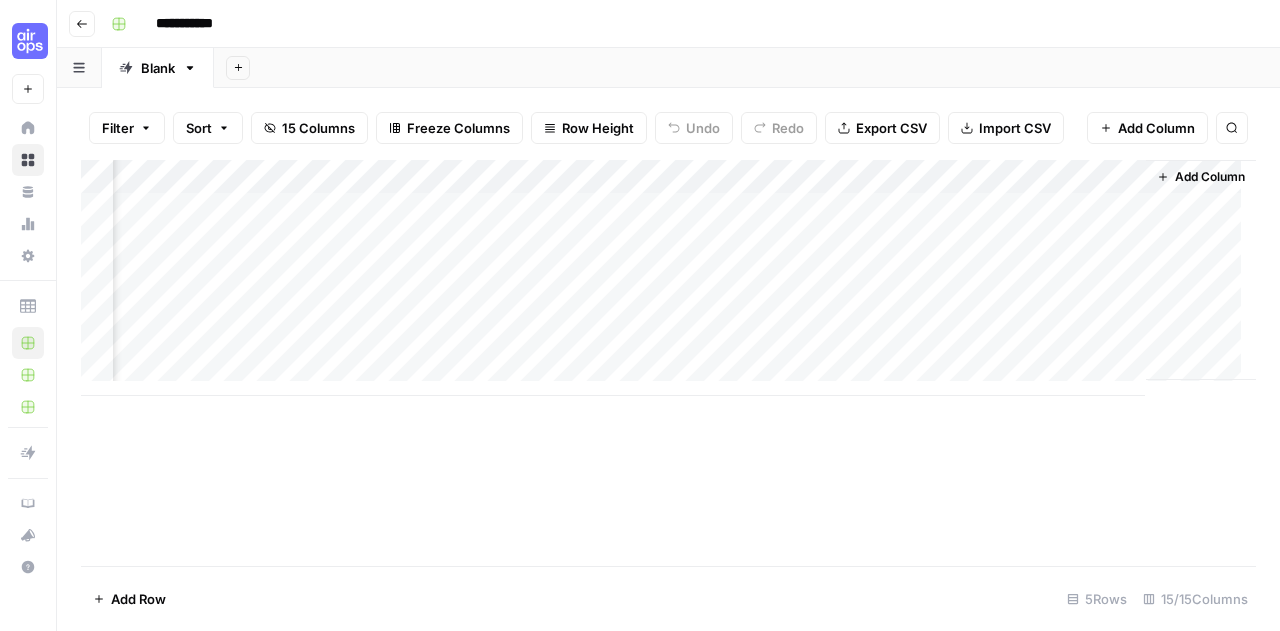 scroll, scrollTop: 0, scrollLeft: 1684, axis: horizontal 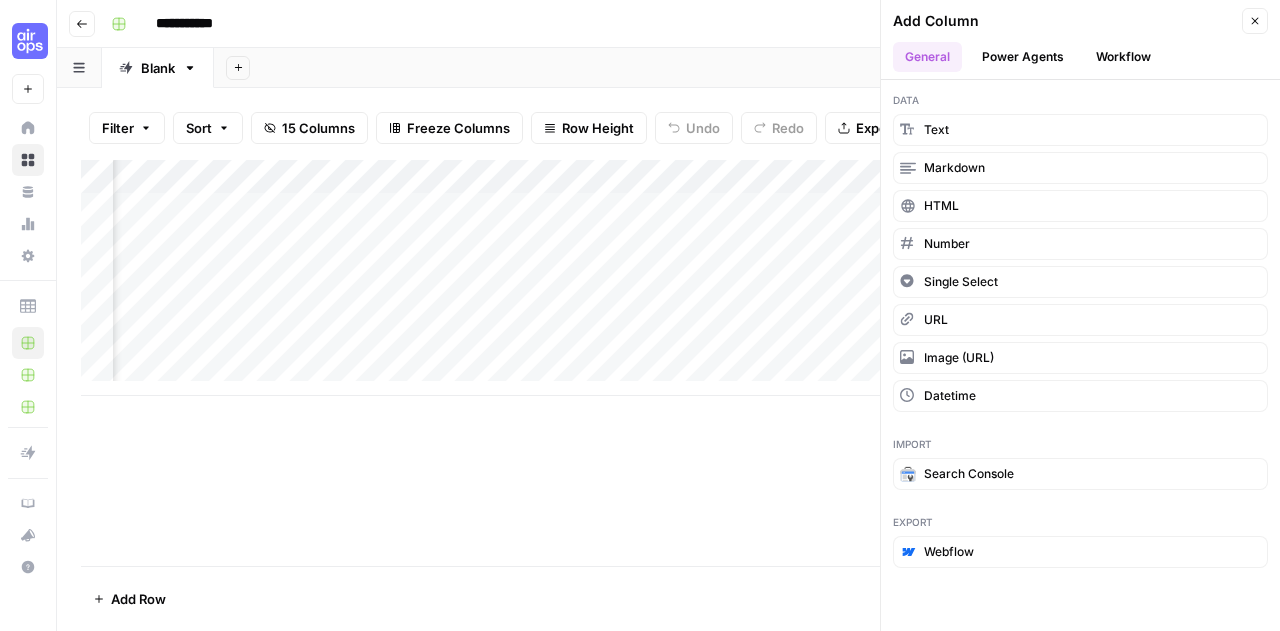 click on "Power Agents" at bounding box center (1023, 57) 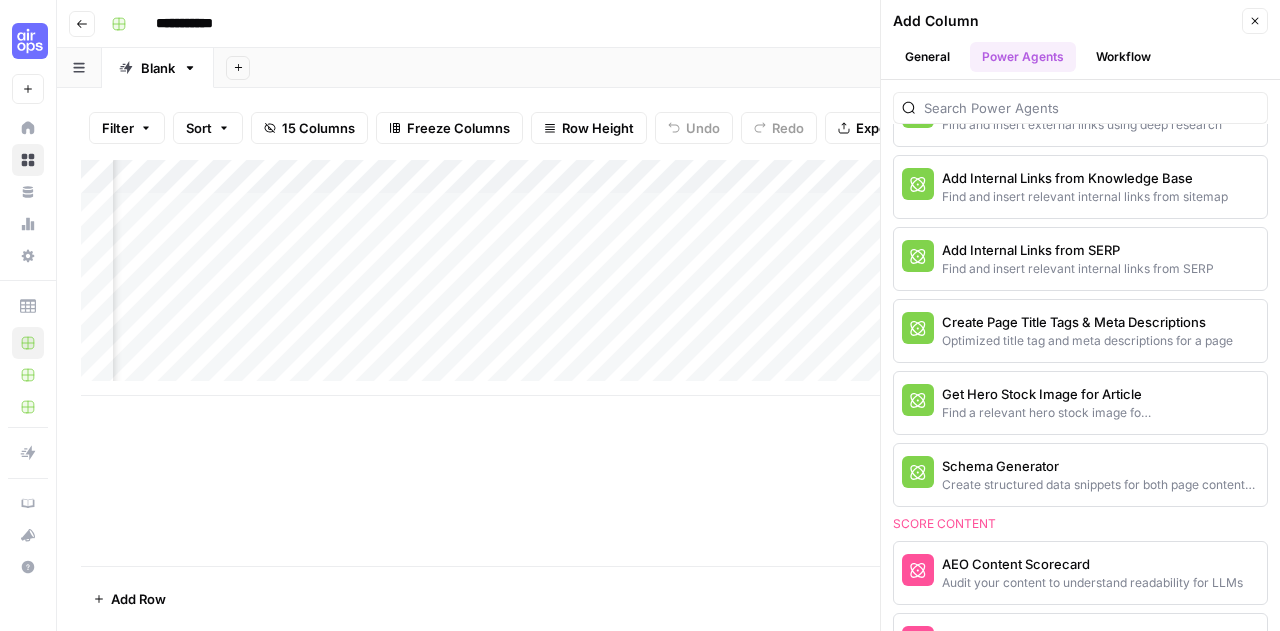 scroll, scrollTop: 545, scrollLeft: 0, axis: vertical 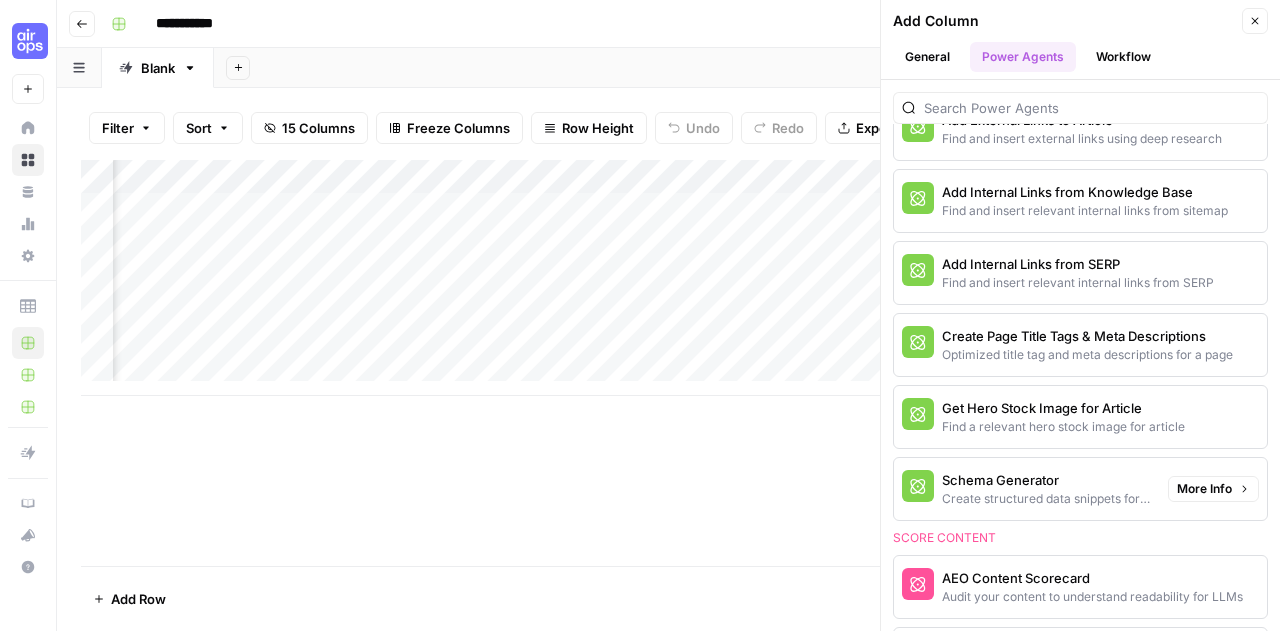 click on "Schema Generator" at bounding box center (1047, 480) 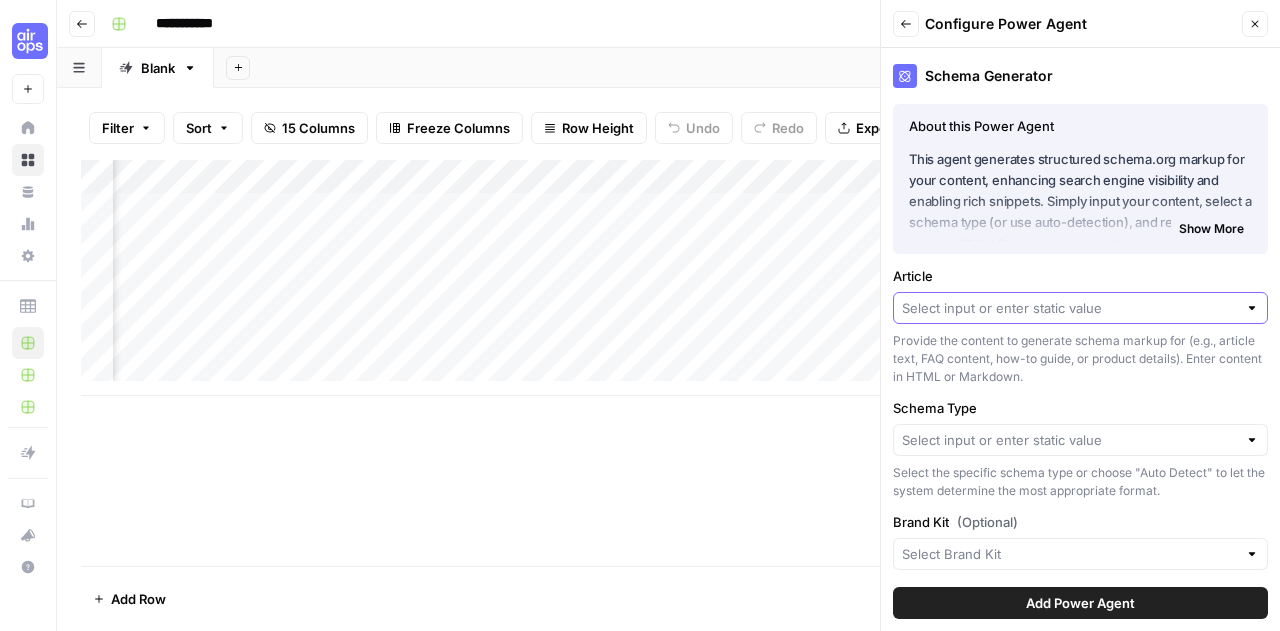 drag, startPoint x: 1030, startPoint y: 307, endPoint x: 1134, endPoint y: 302, distance: 104.120125 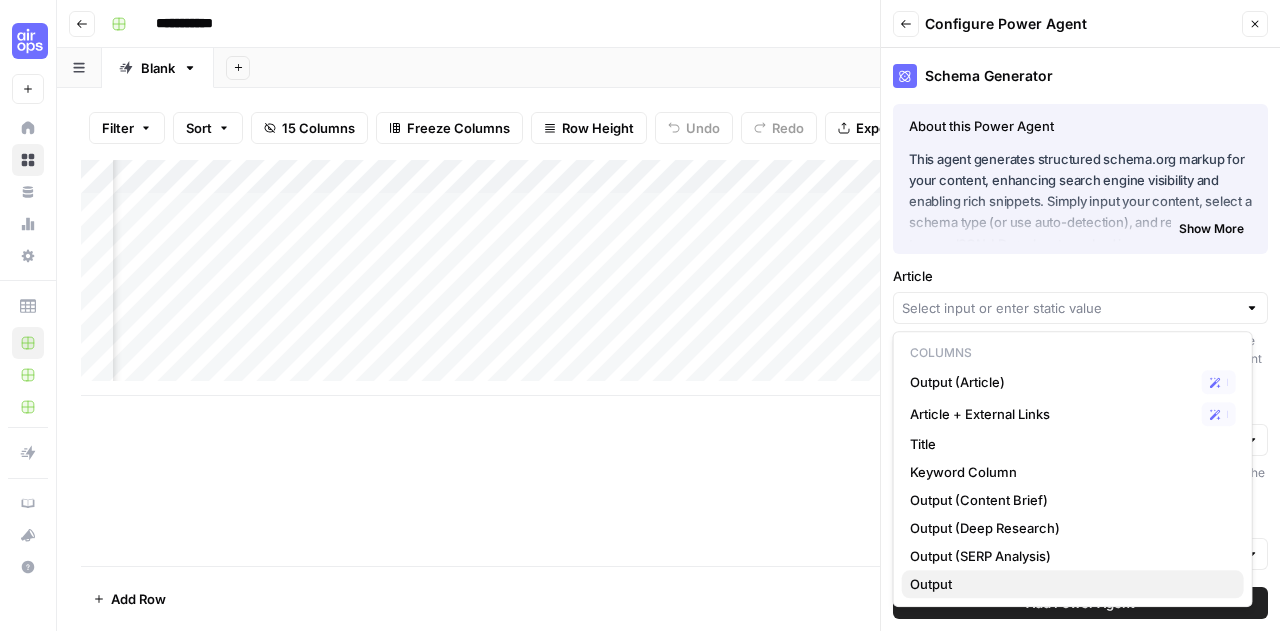 click on "Output" at bounding box center (1069, 584) 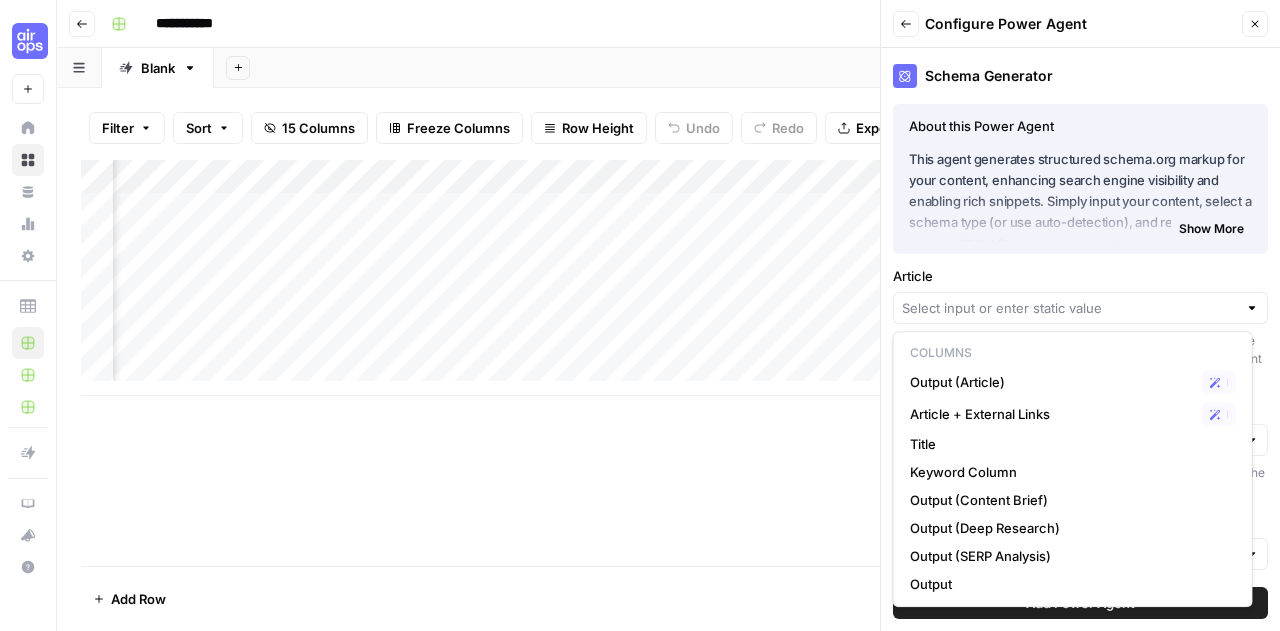 type on "Output" 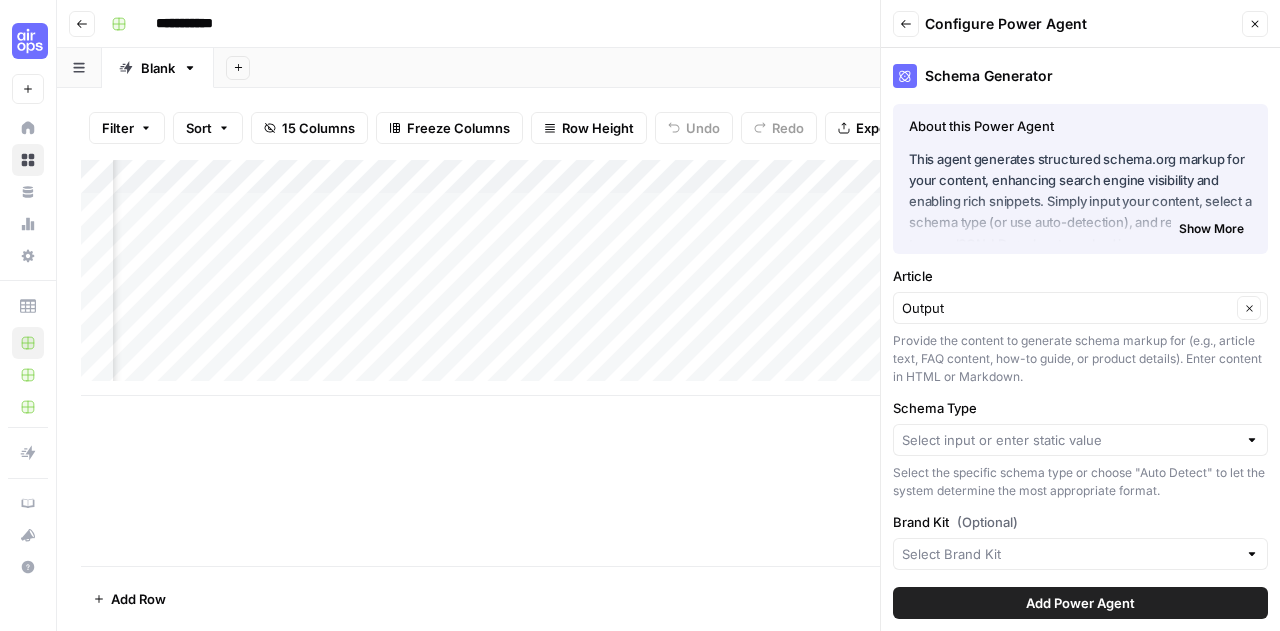 scroll, scrollTop: 4, scrollLeft: 0, axis: vertical 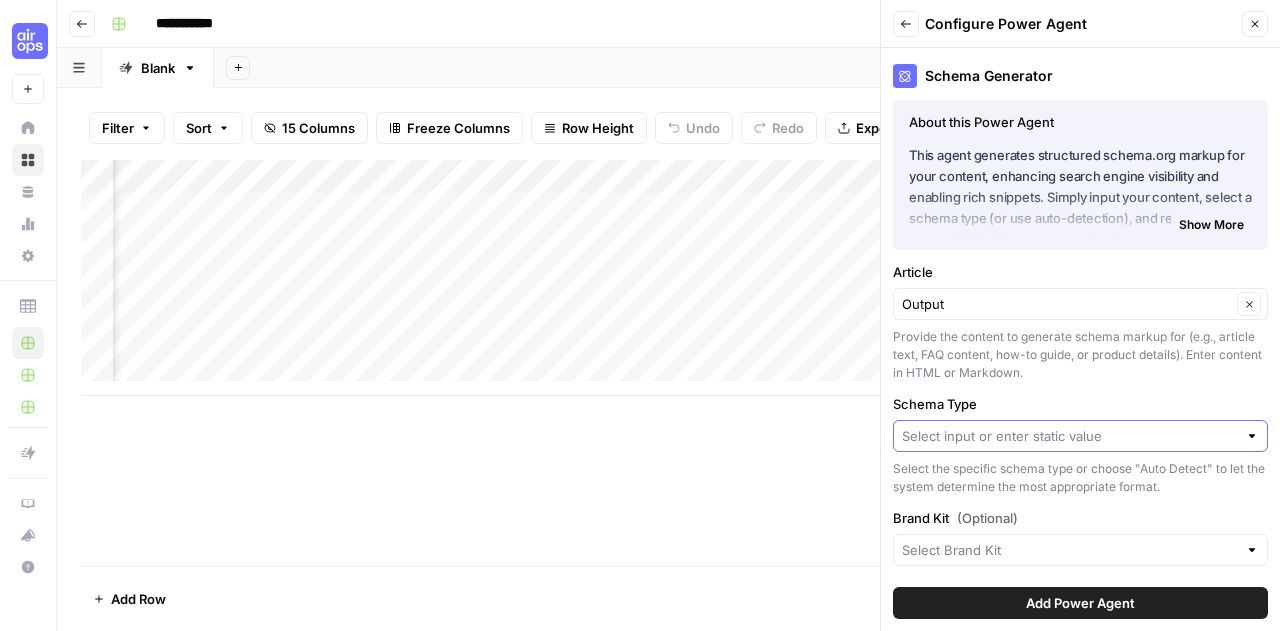click on "Schema Type" at bounding box center [1069, 436] 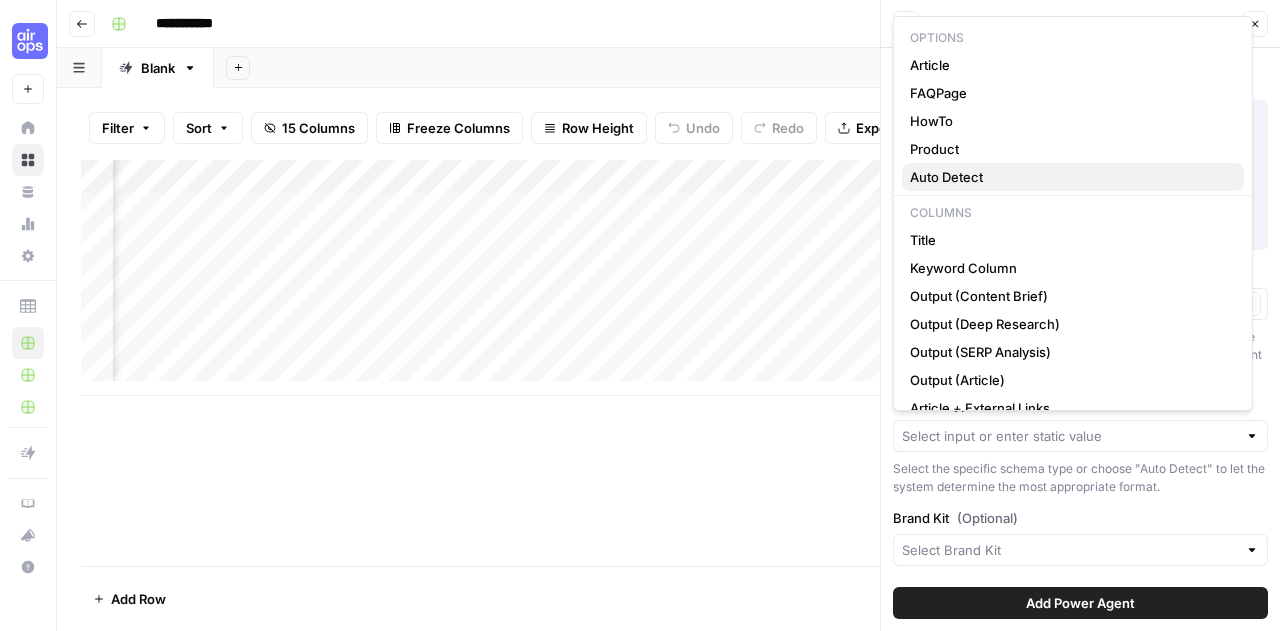scroll, scrollTop: 47, scrollLeft: 0, axis: vertical 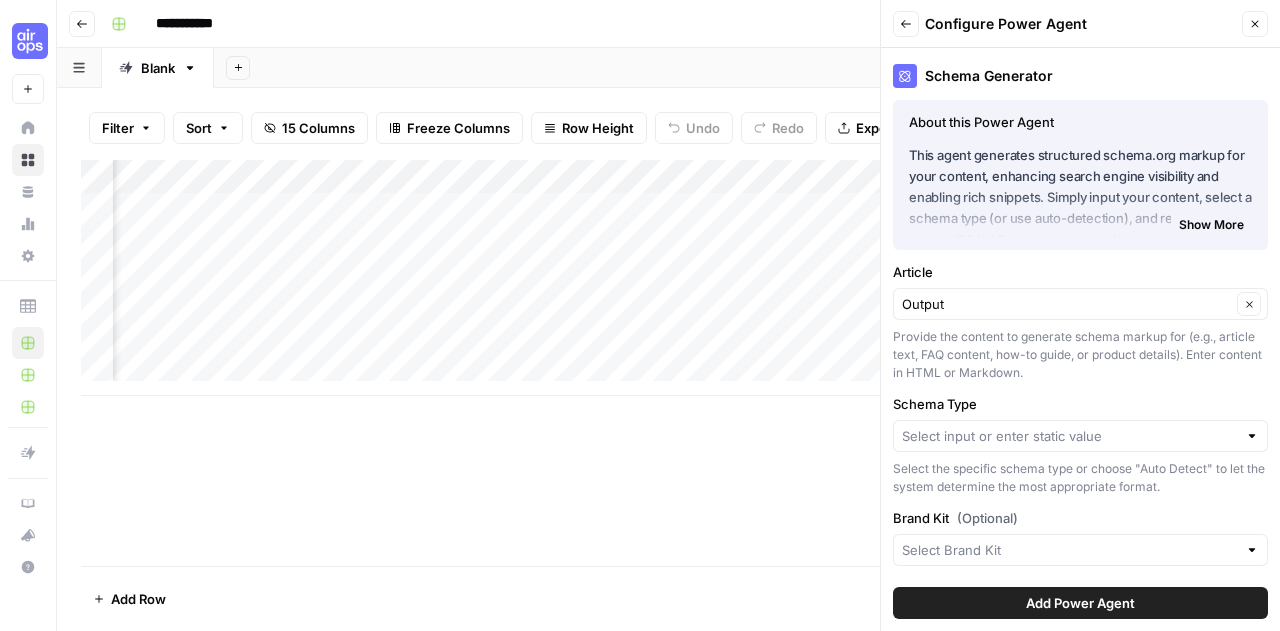 click on "Select the specific schema type or choose "Auto Detect" to let the system determine the most appropriate format." at bounding box center (1080, 478) 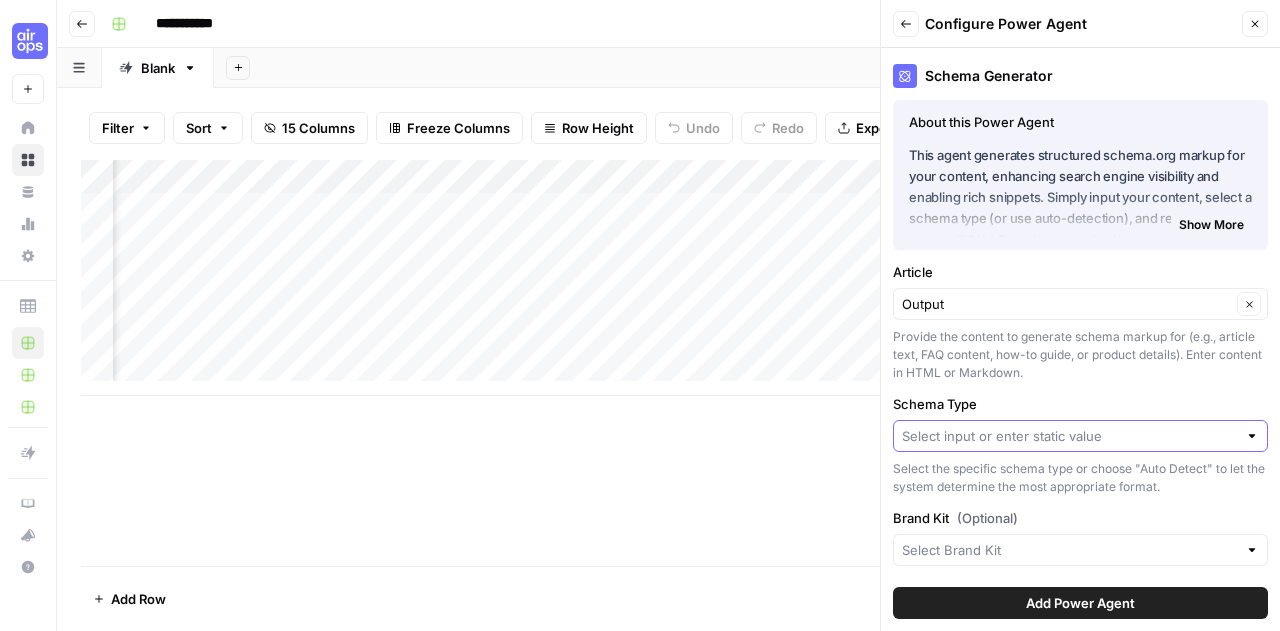 click on "Schema Type" at bounding box center [1069, 436] 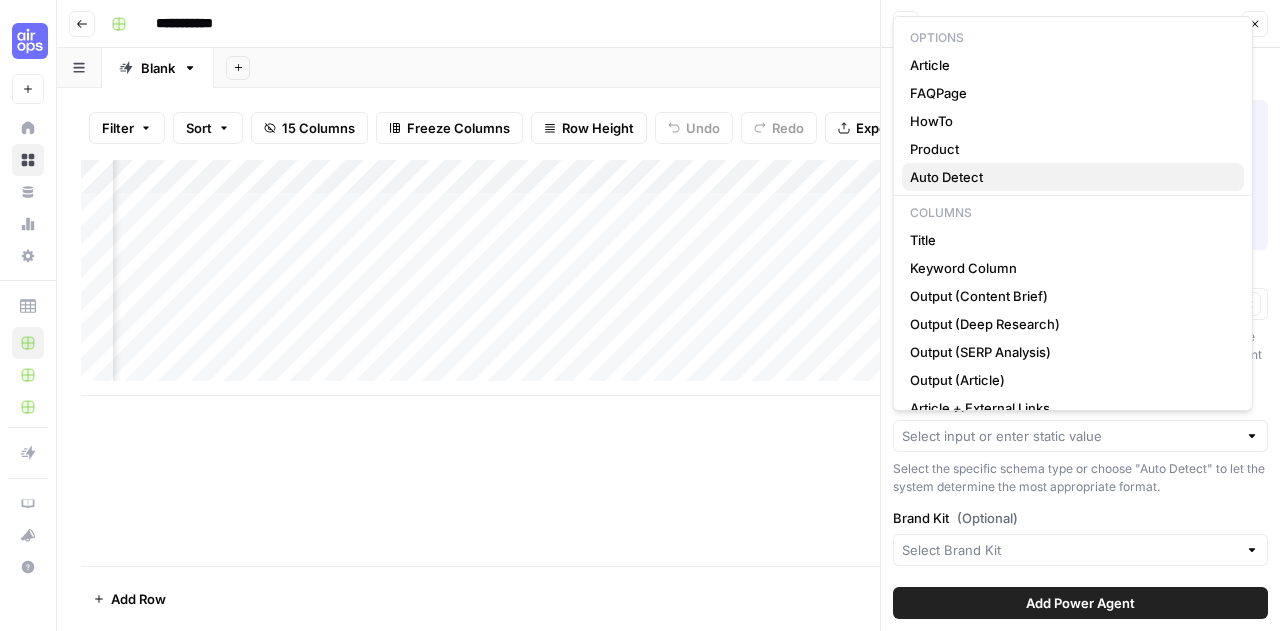 click on "Auto Detect" at bounding box center (1069, 177) 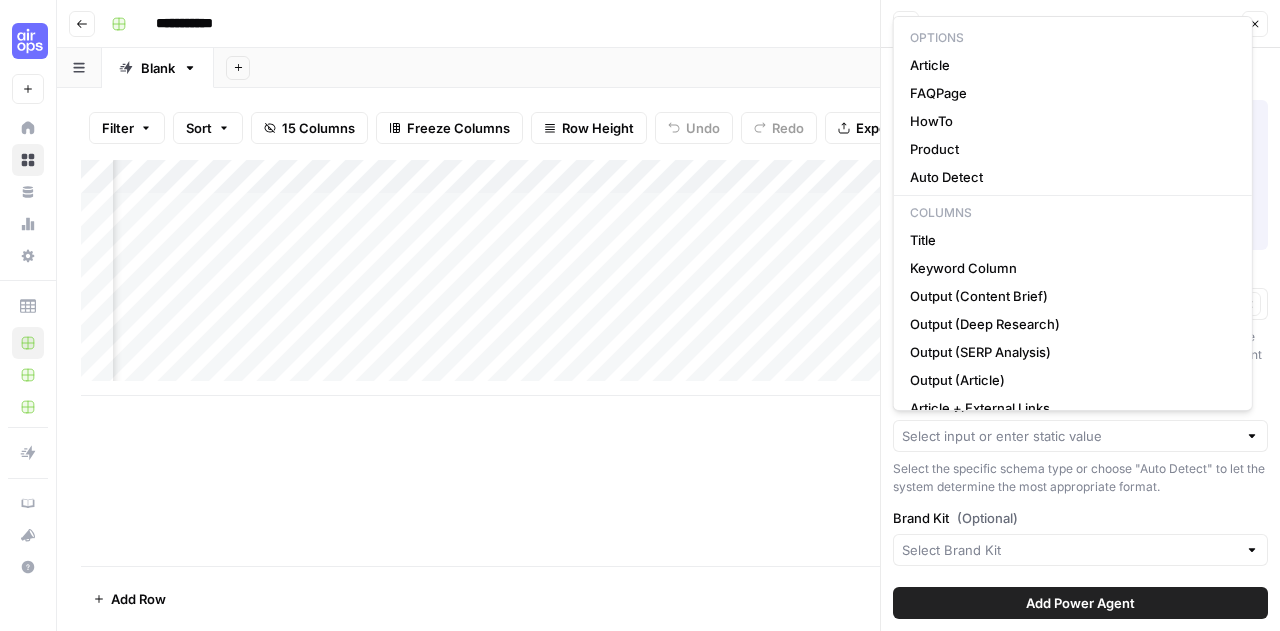 type on "Auto Detect" 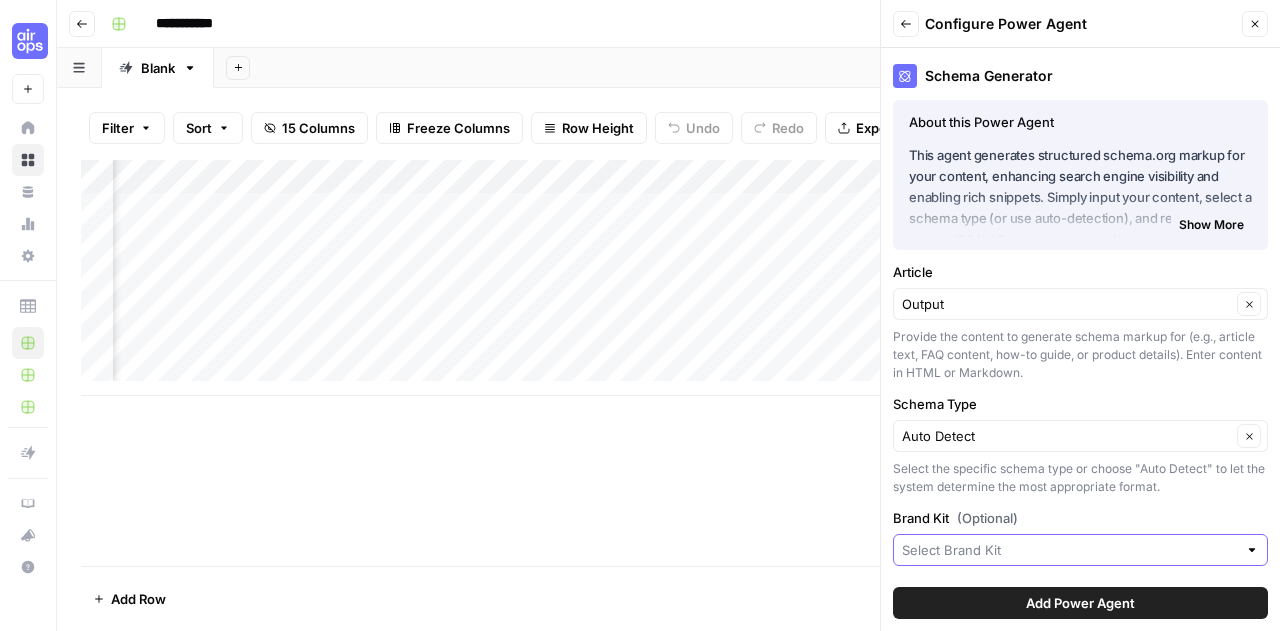 click on "Brand Kit   (Optional)" at bounding box center (1069, 550) 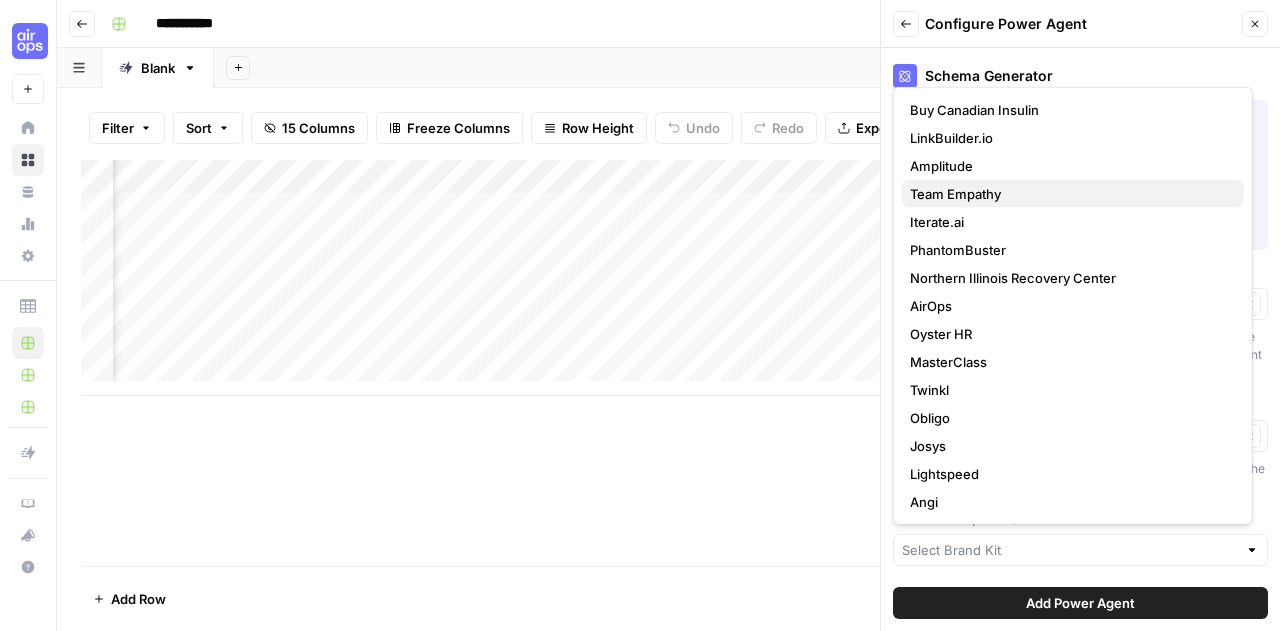 click on "Team Empathy" at bounding box center (1069, 194) 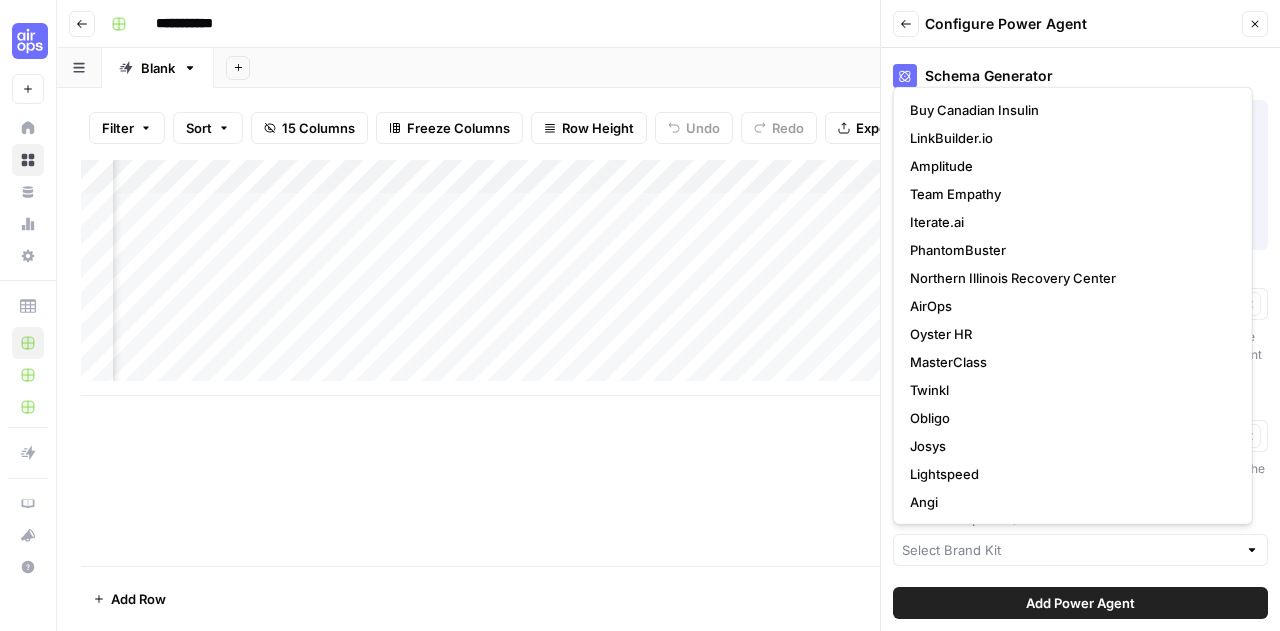type on "Team Empathy" 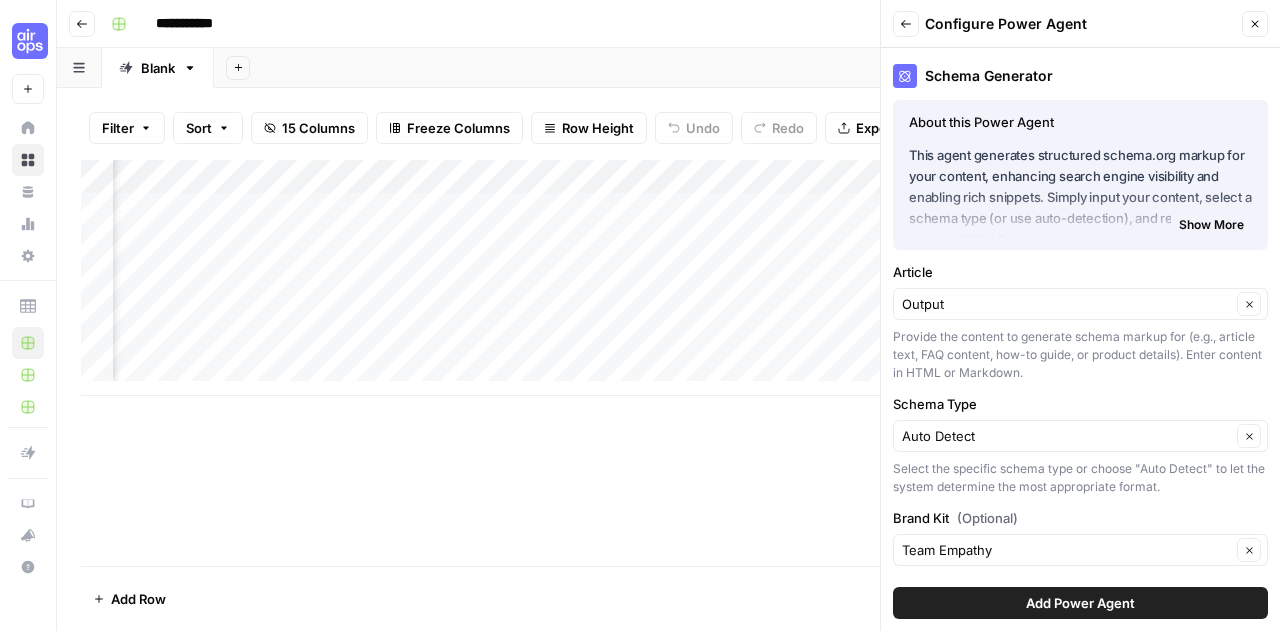 click on "Add Power Agent" at bounding box center [1080, 603] 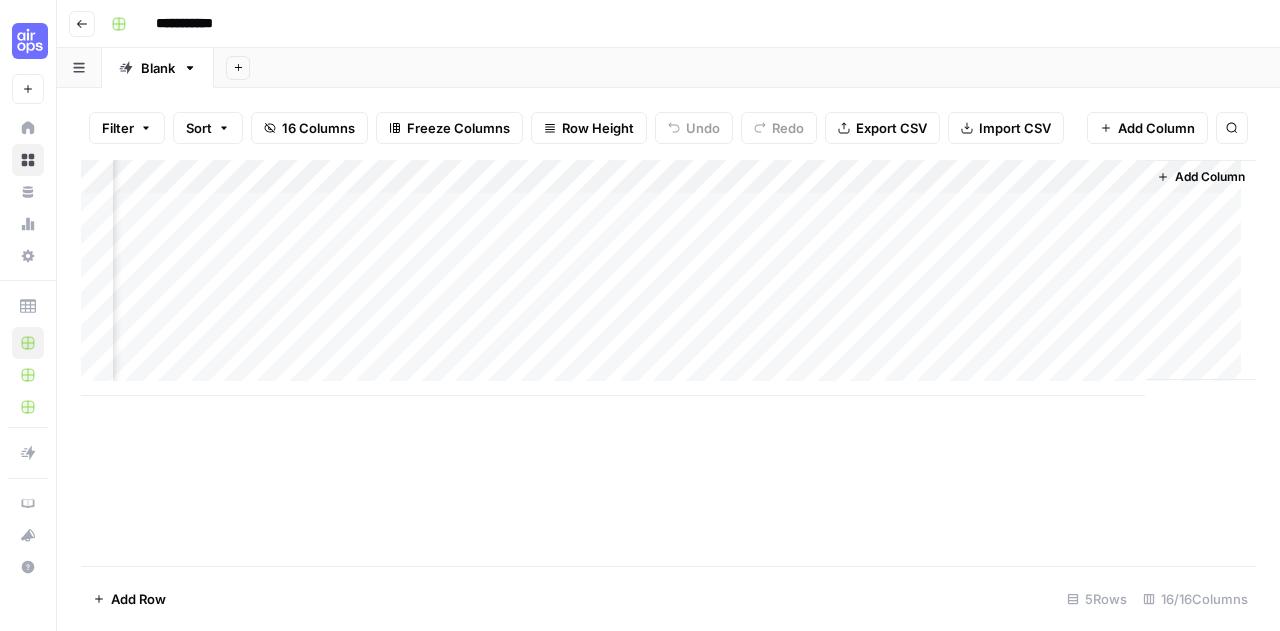 scroll, scrollTop: 0, scrollLeft: 1864, axis: horizontal 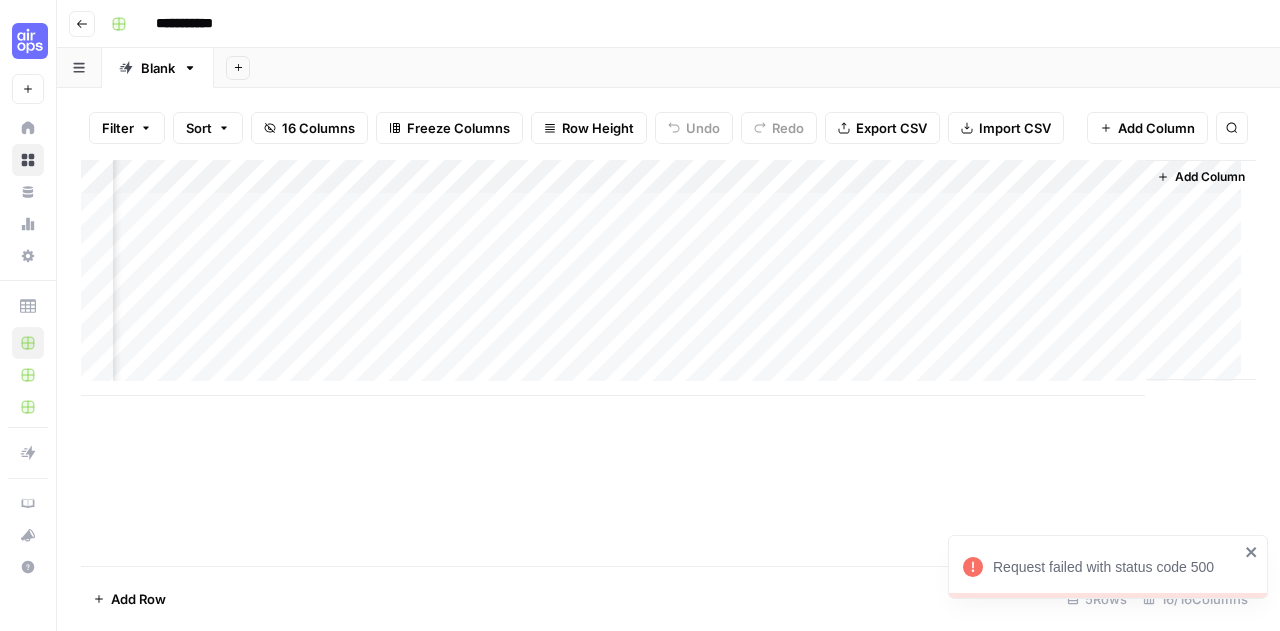 click on "Add Column" at bounding box center (1210, 177) 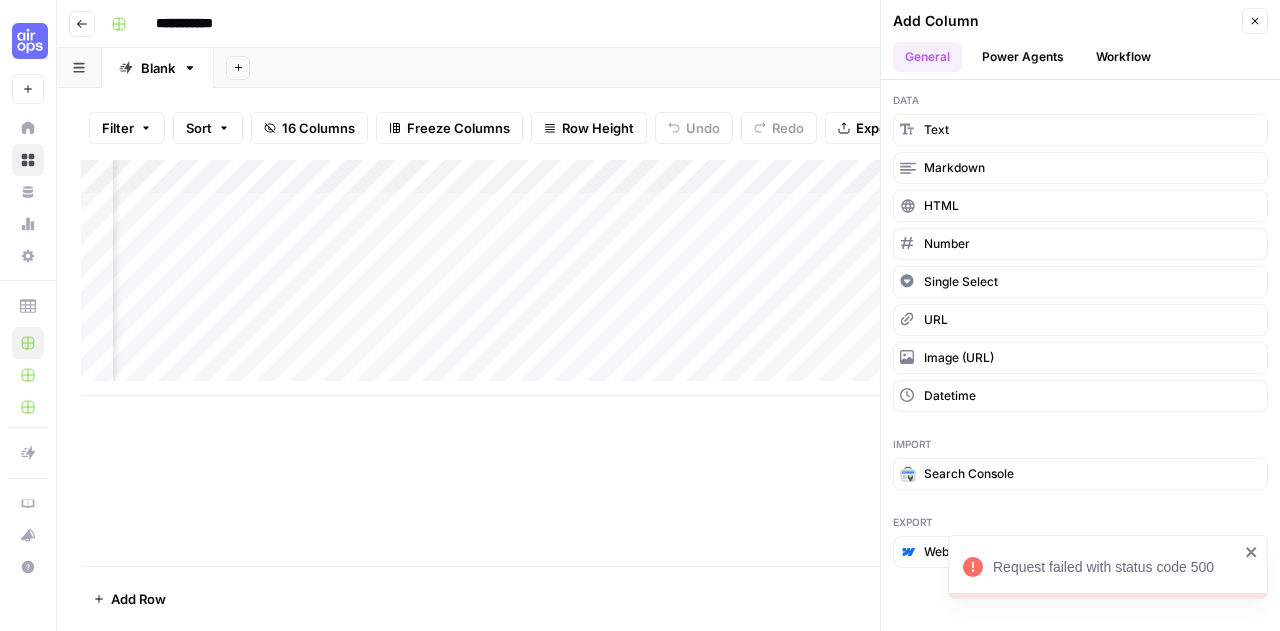 click on "Power Agents" at bounding box center [1023, 57] 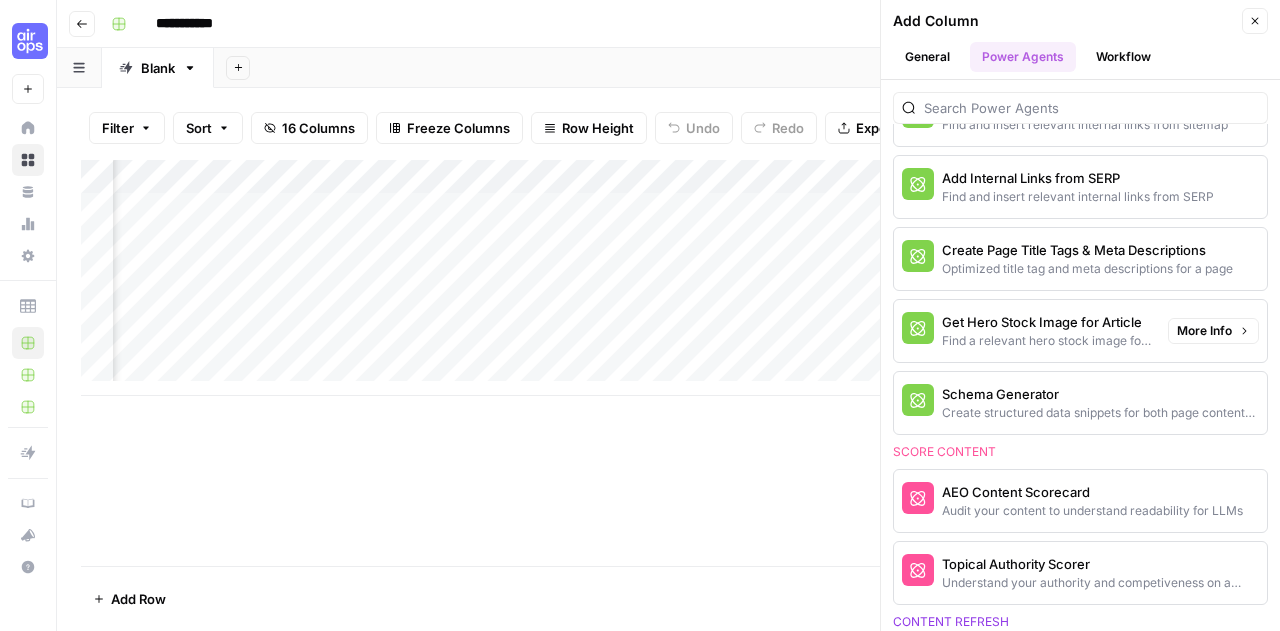 scroll, scrollTop: 630, scrollLeft: 0, axis: vertical 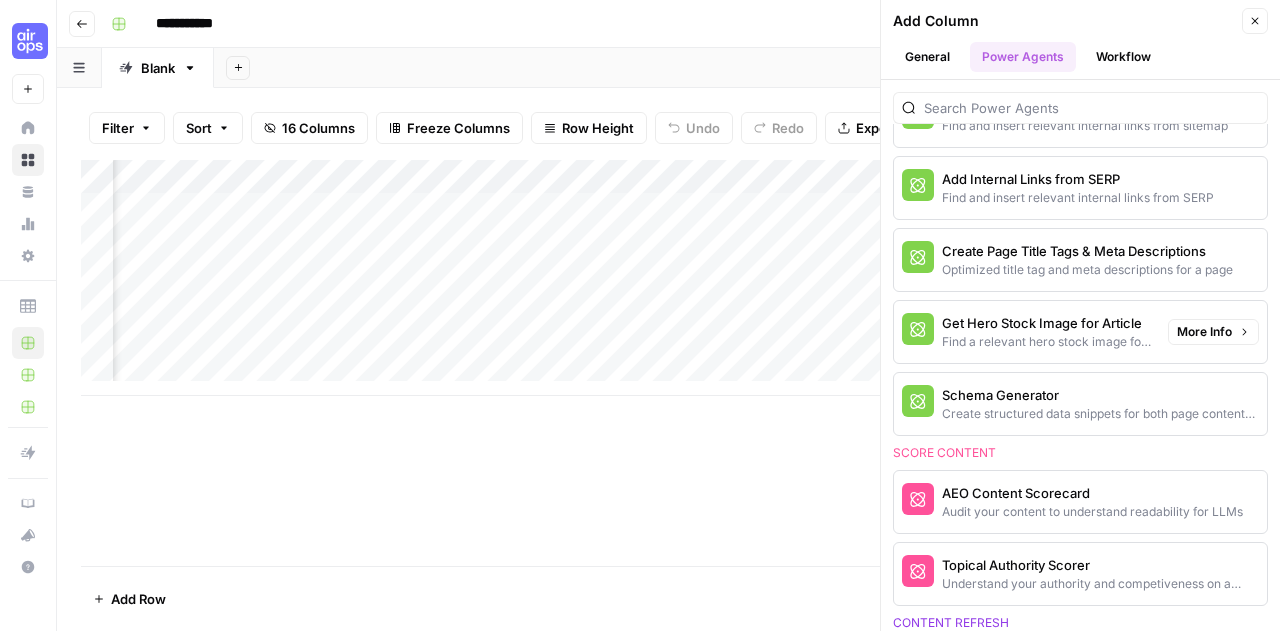 click on "More Info" at bounding box center [1204, 332] 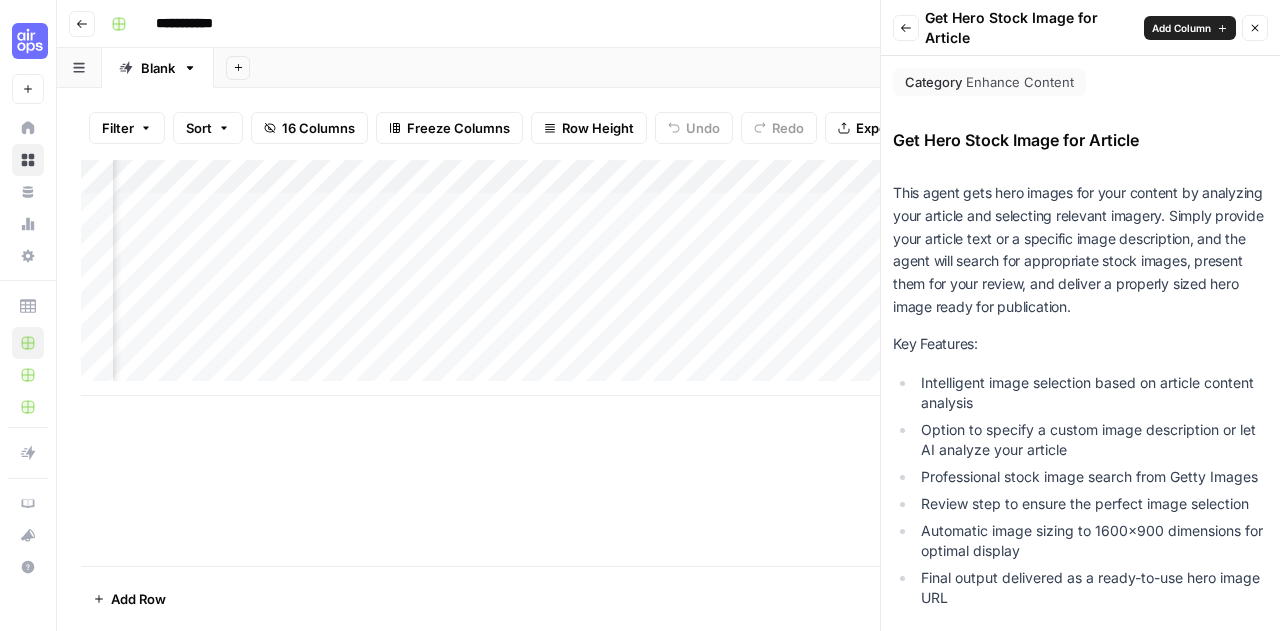 click on "Add Column" at bounding box center (1181, 28) 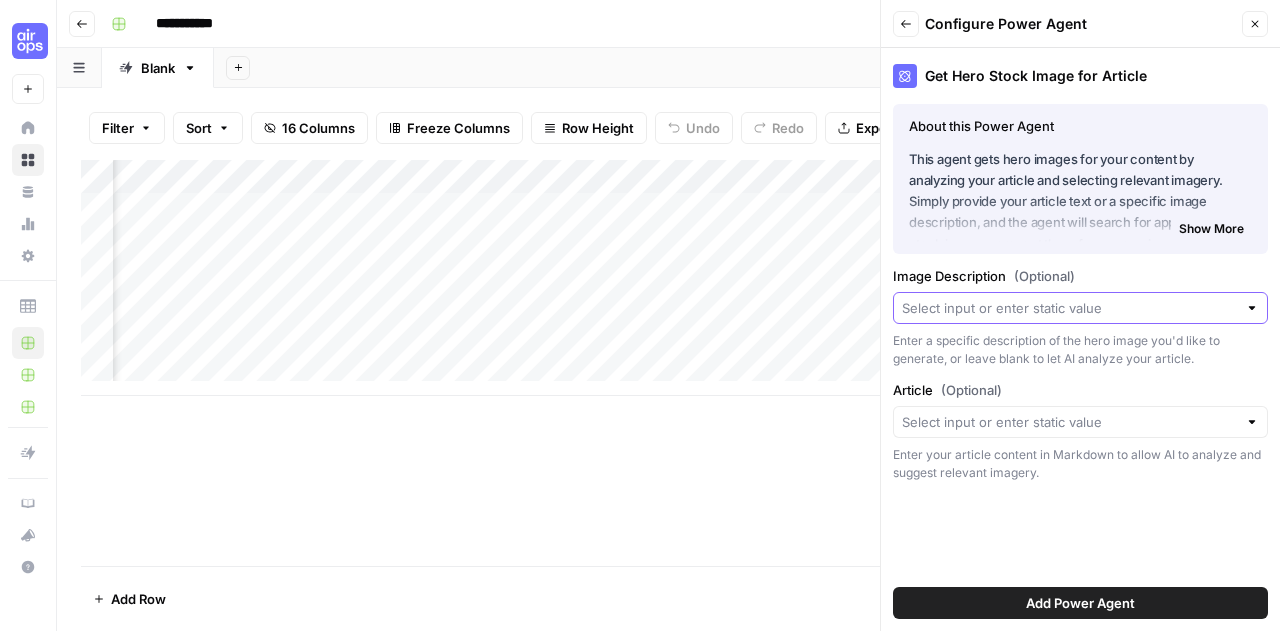click on "Image Description   (Optional)" at bounding box center (1069, 308) 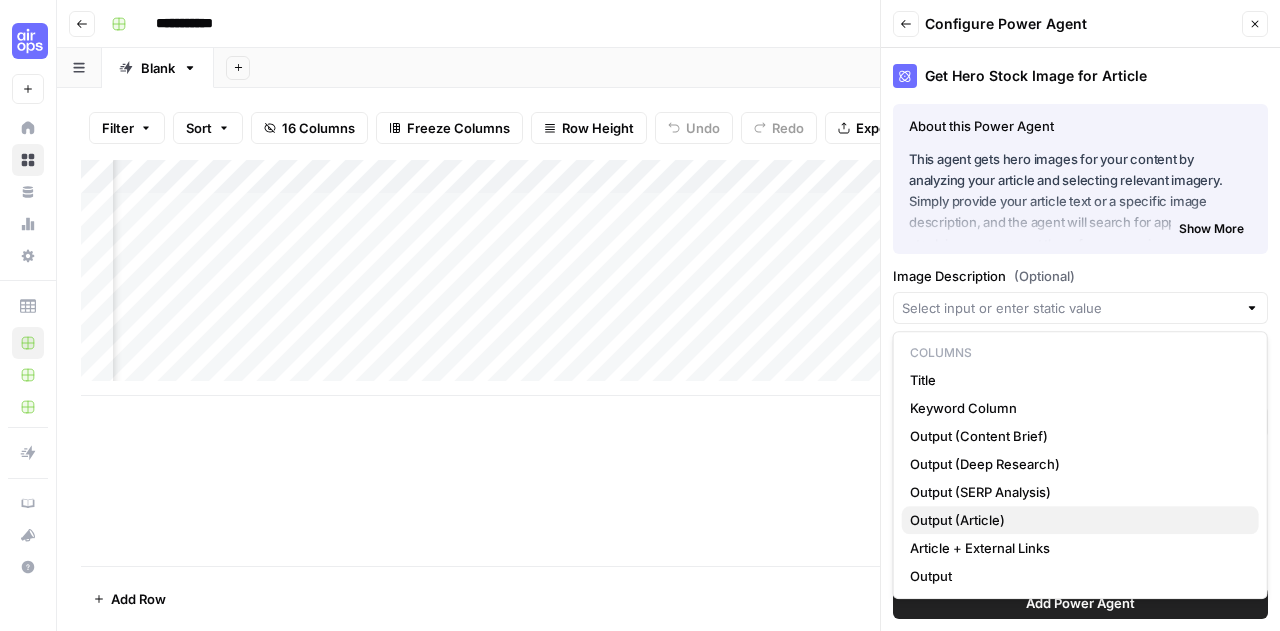 click on "Output (Article)" at bounding box center [1076, 520] 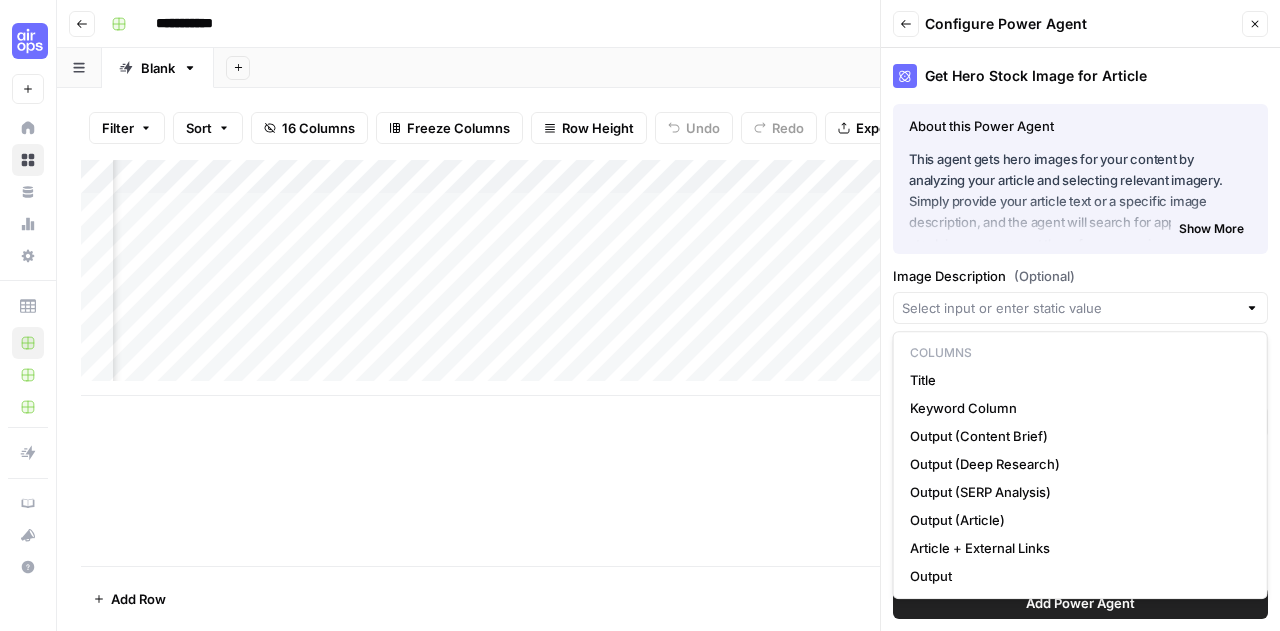 type on "Output (Article)" 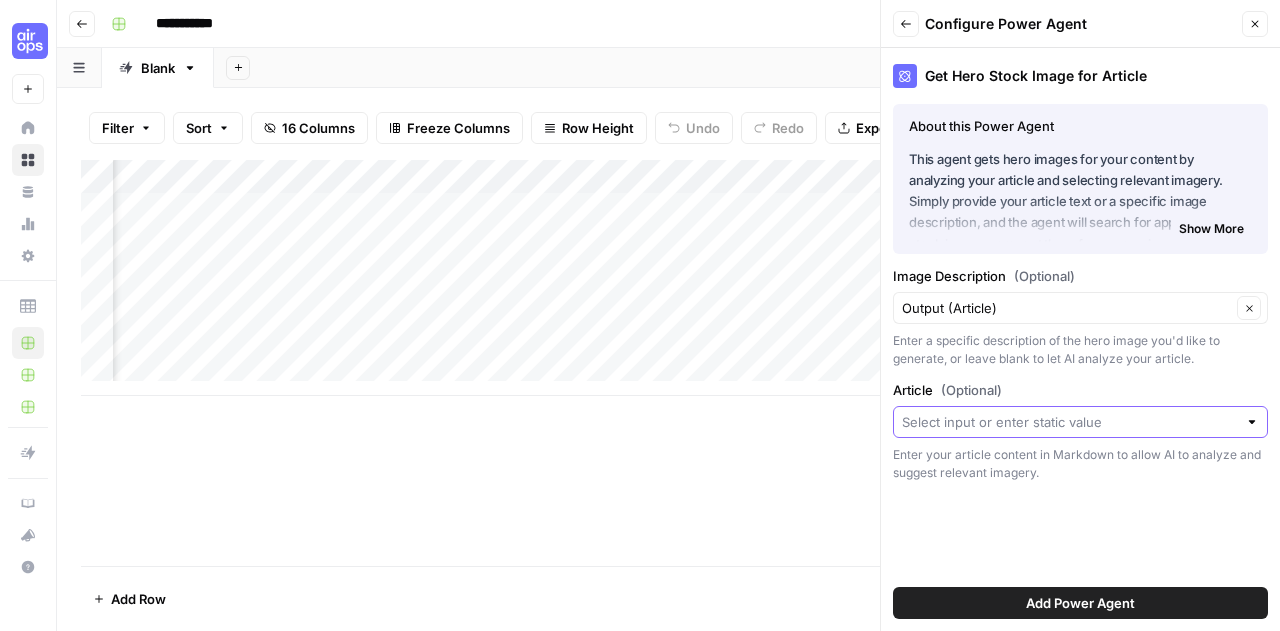 click on "Article   (Optional)" at bounding box center [1069, 422] 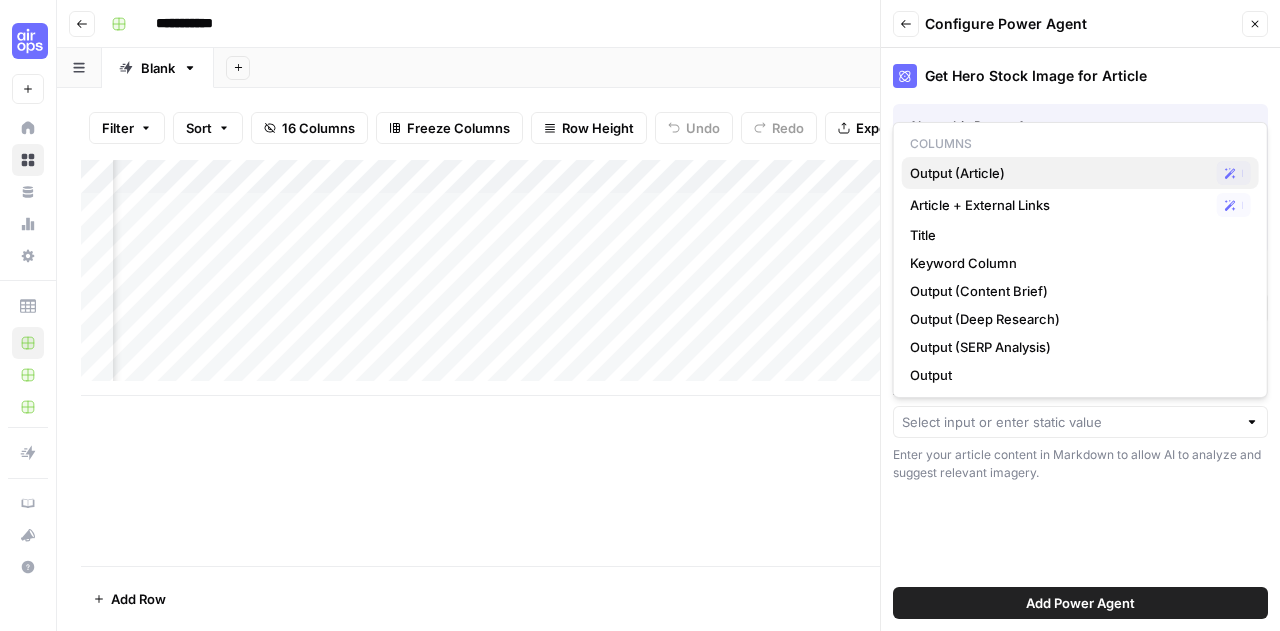 click on "Output (Article)" at bounding box center (1059, 173) 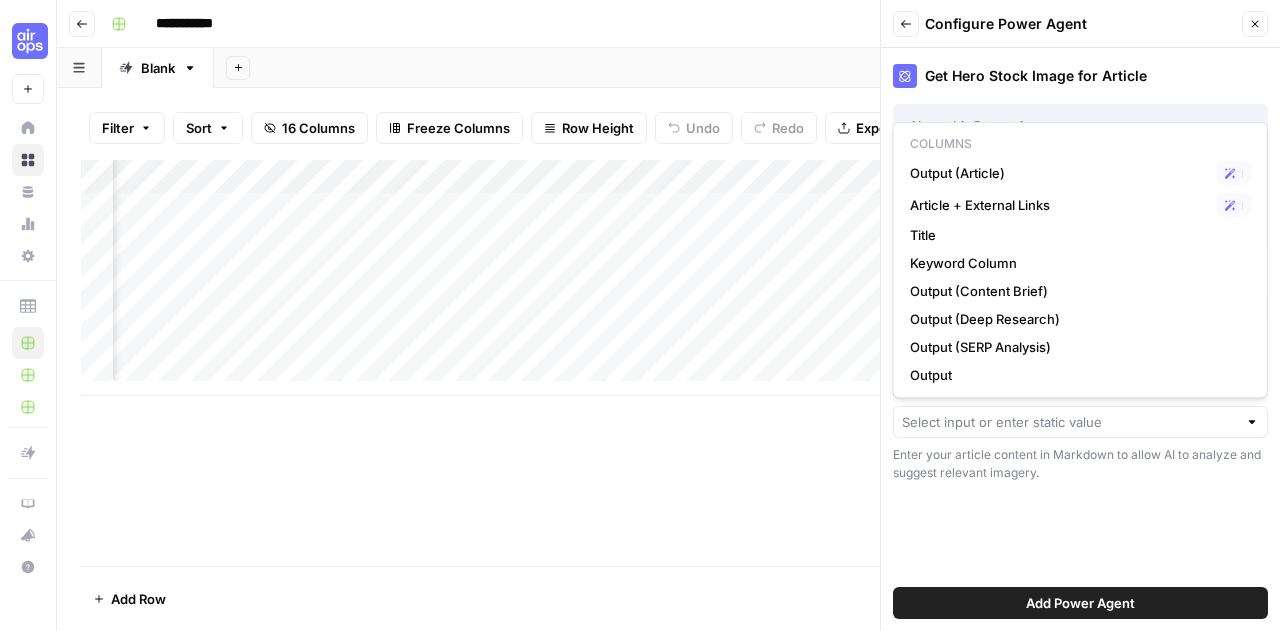 type on "Output (Article)" 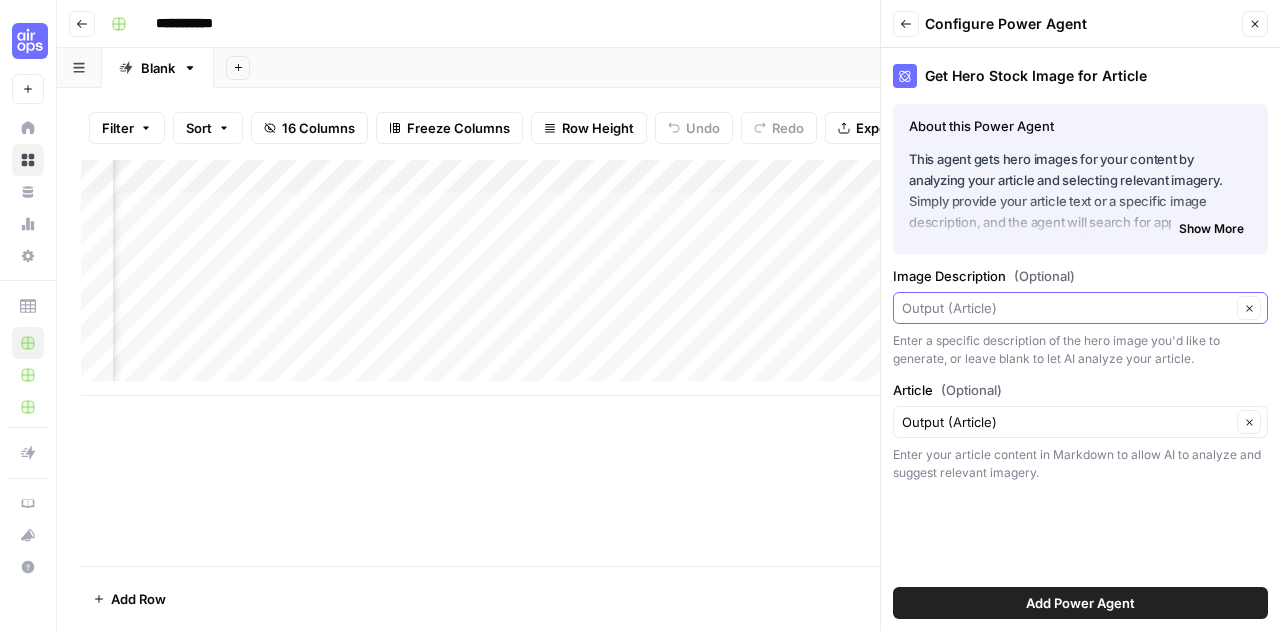 click on "Image Description   (Optional)" at bounding box center [1066, 308] 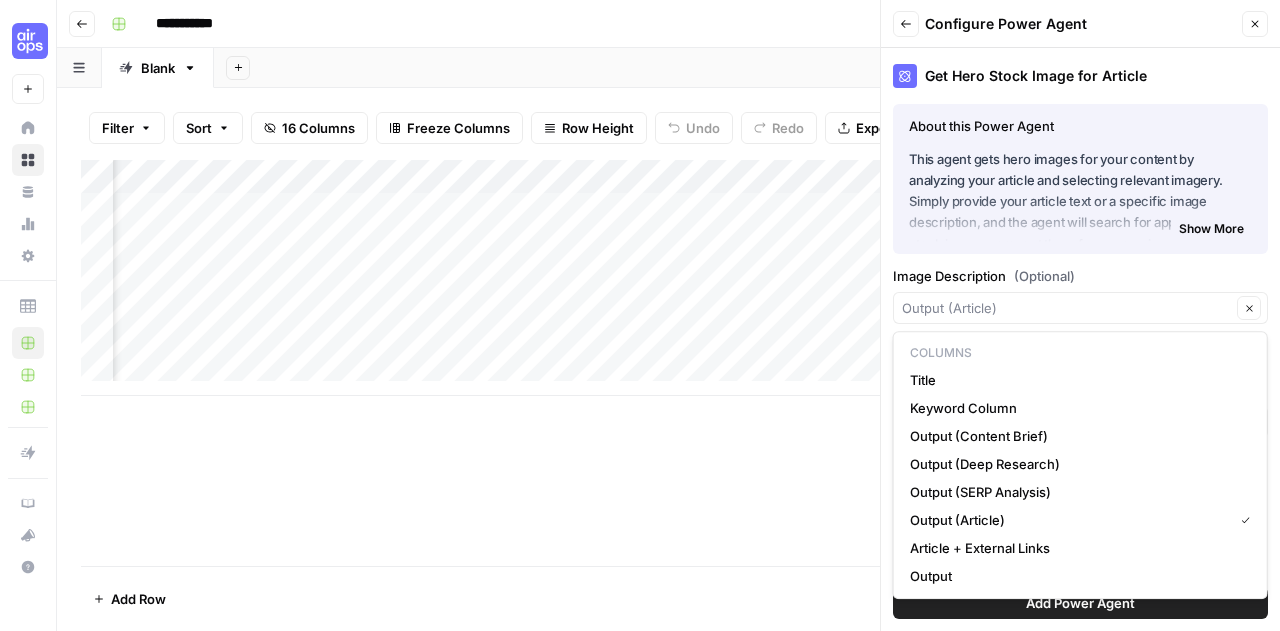 type on "Output (Article)" 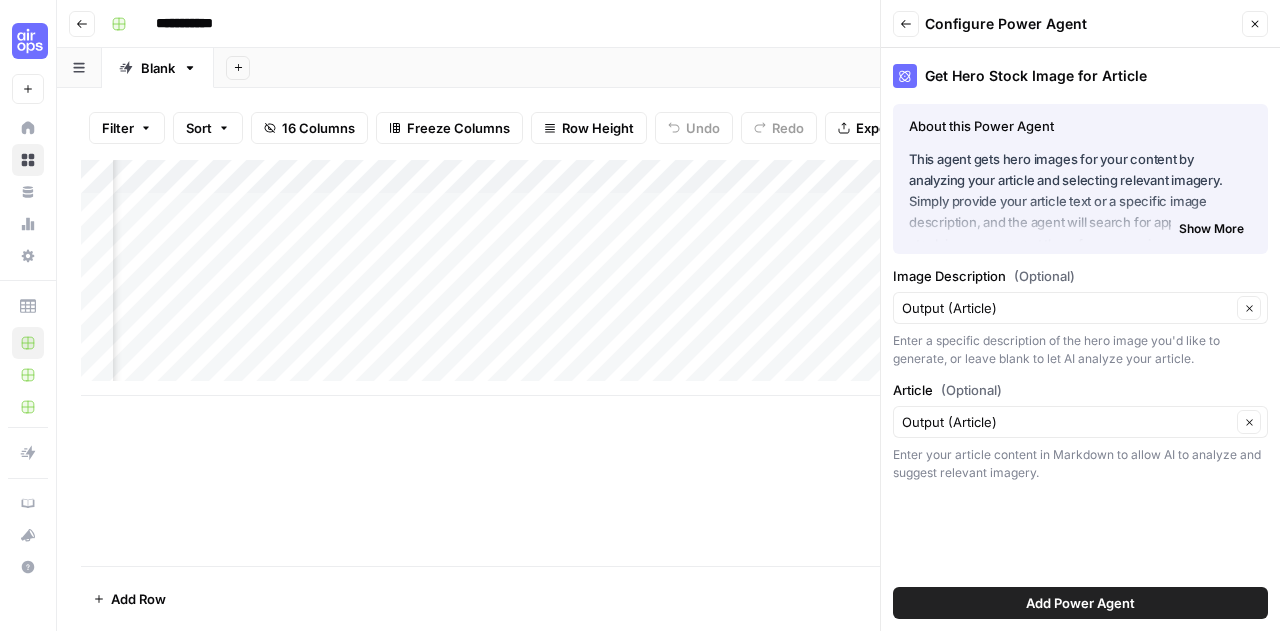 click on "Image Description   (Optional)" at bounding box center [1080, 276] 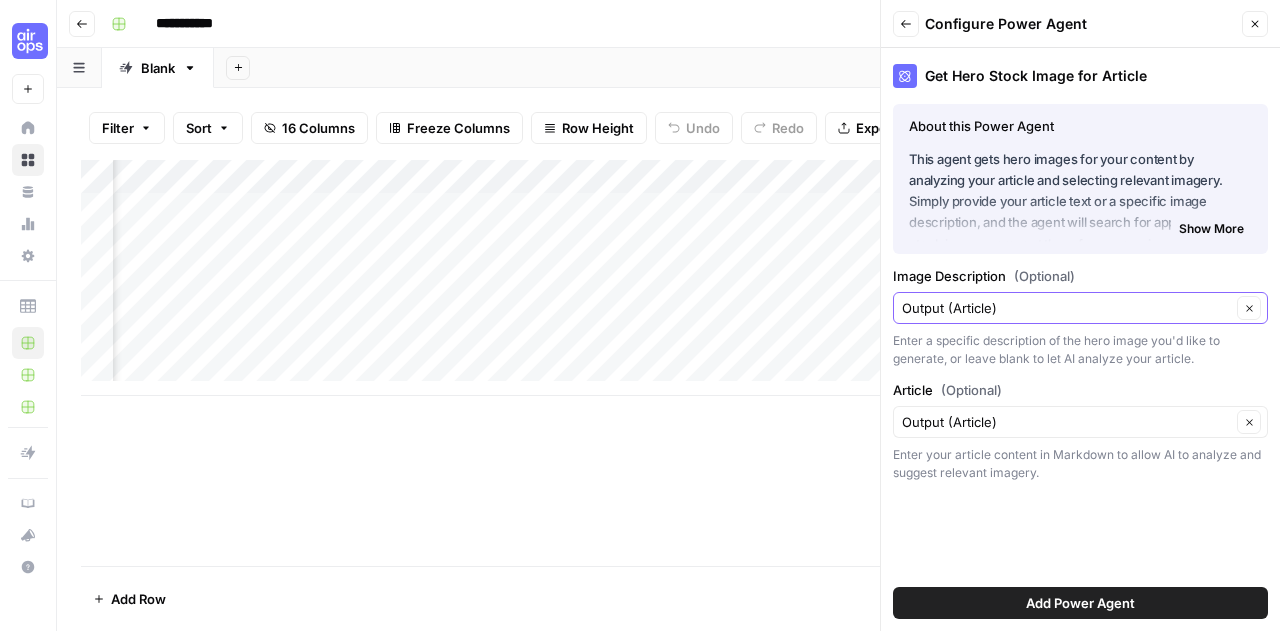 click on "Output (Article)" at bounding box center (1066, 308) 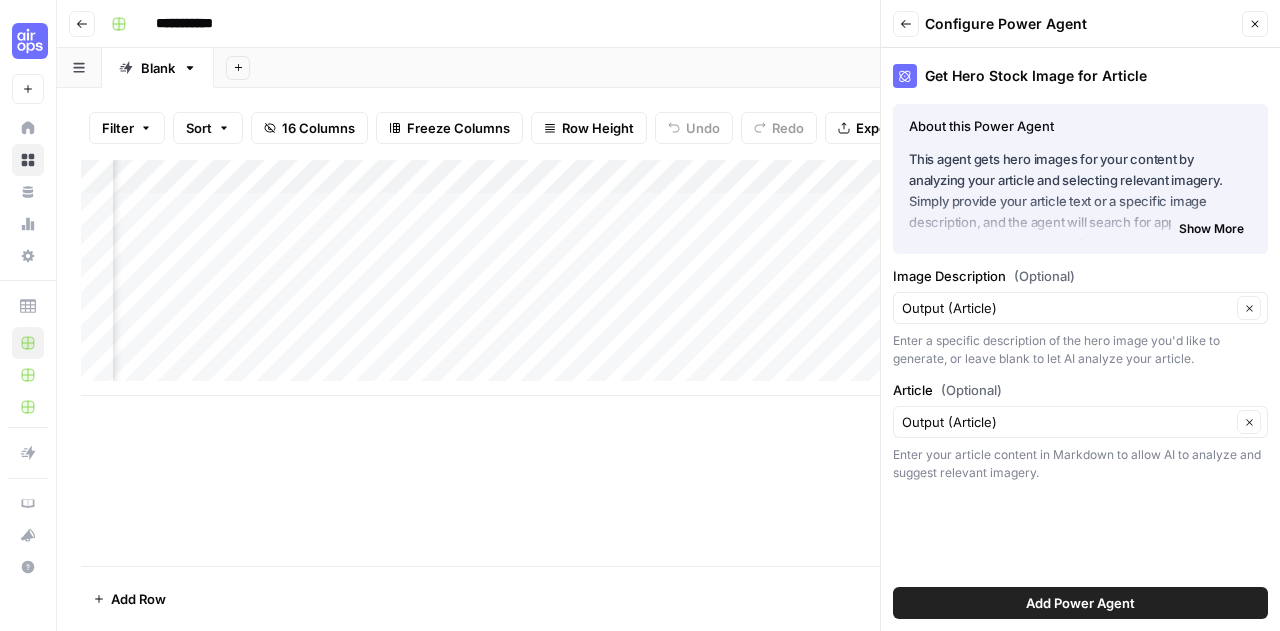 type 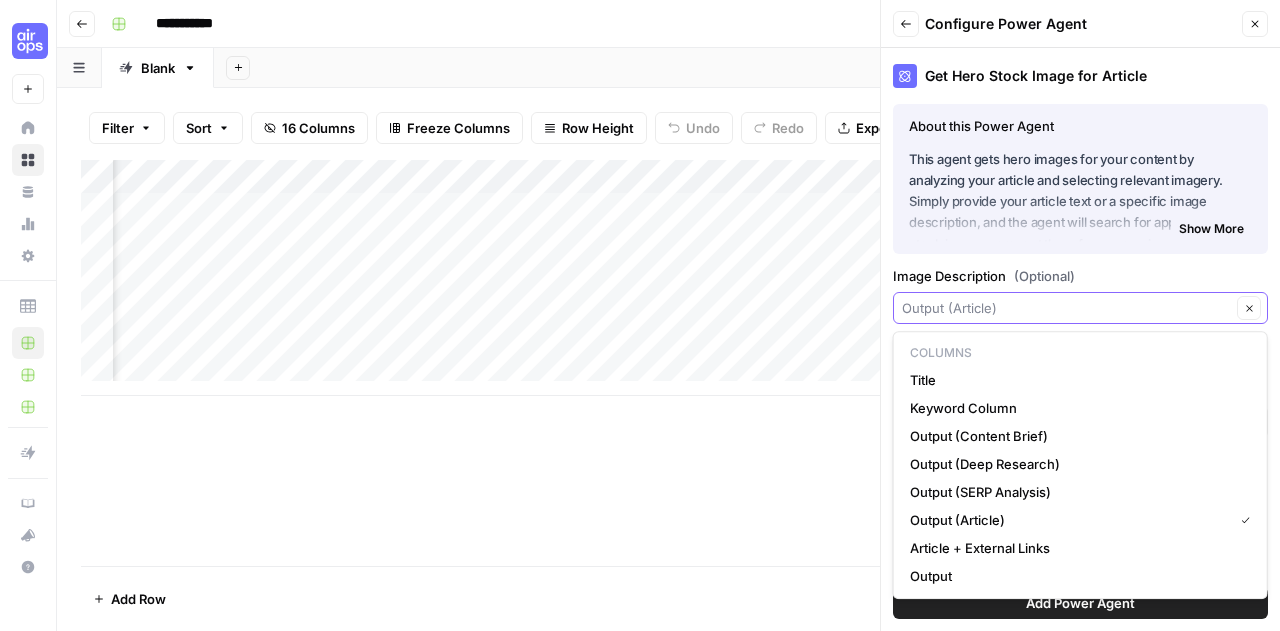 click on "Clear" at bounding box center [1249, 308] 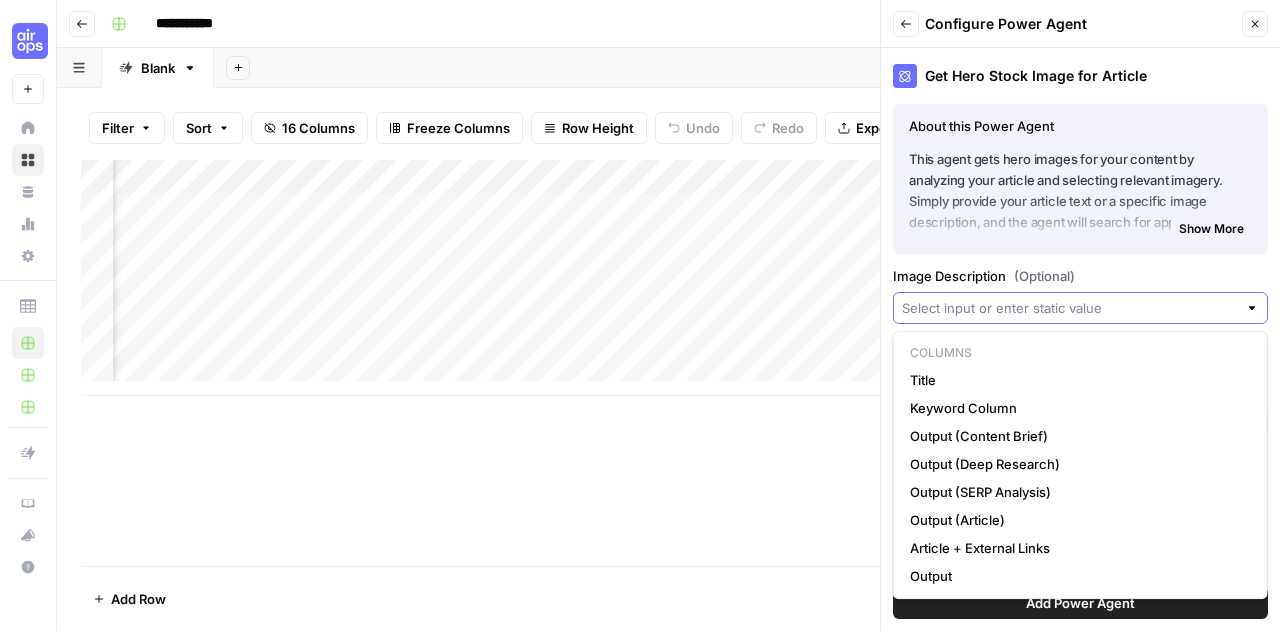 click on "Image Description   (Optional)" at bounding box center (1080, 276) 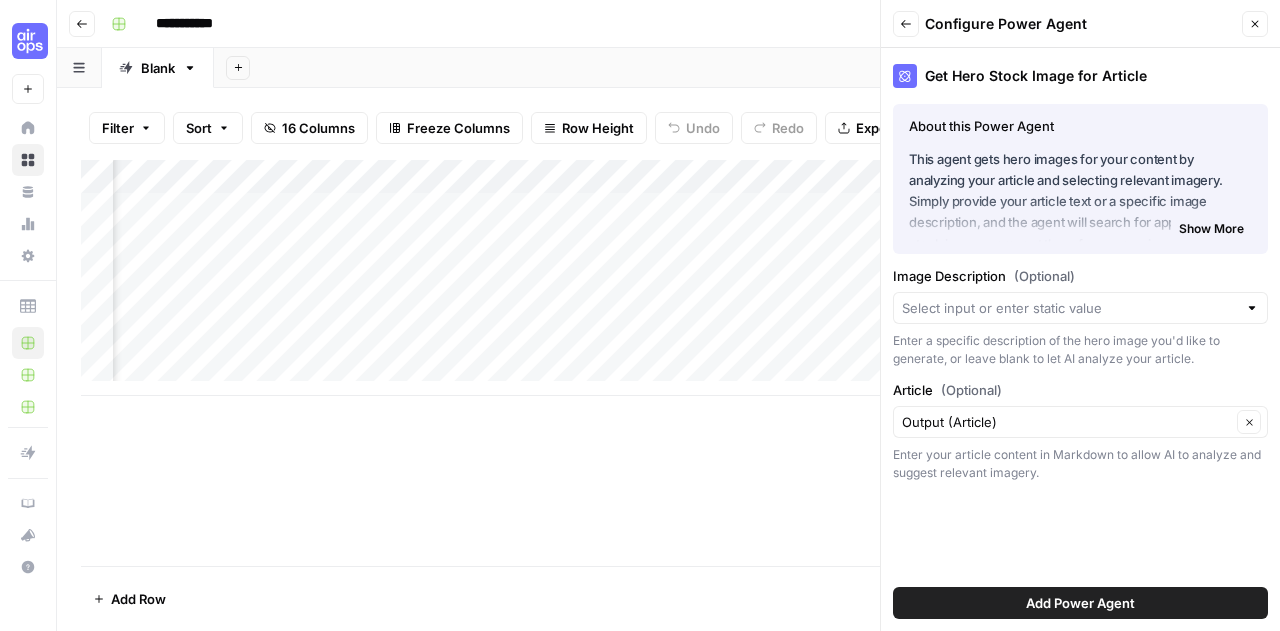 click on "Image Description   (Optional)" at bounding box center (1080, 276) 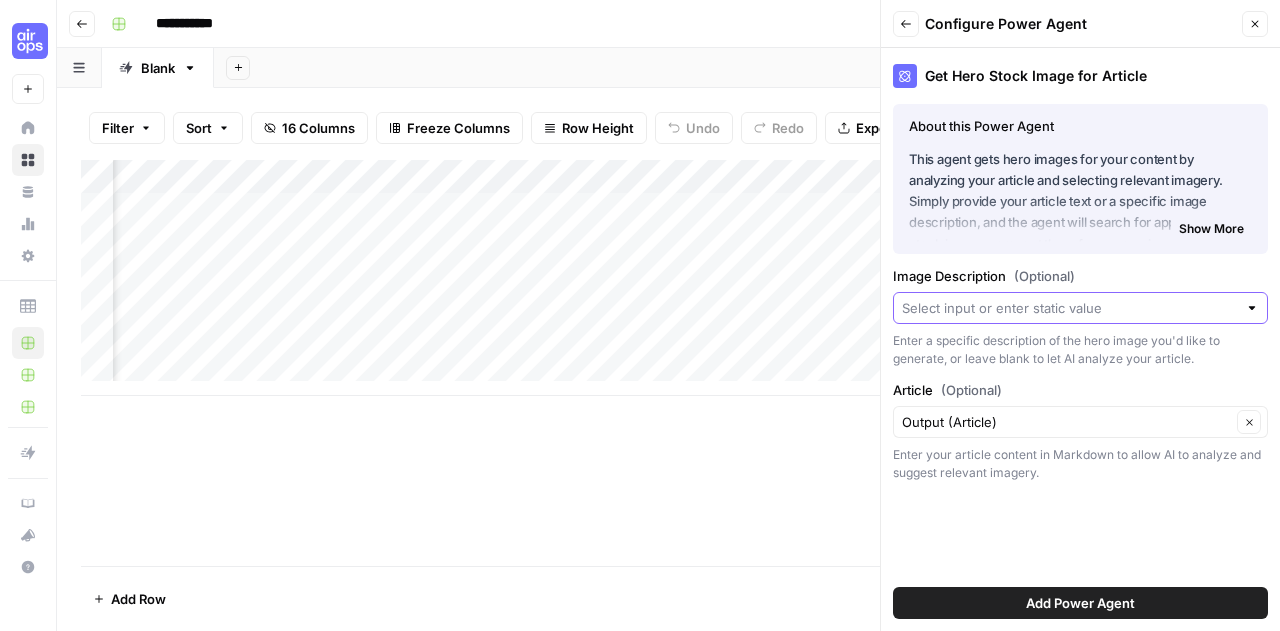 click on "Image Description   (Optional)" at bounding box center (1069, 308) 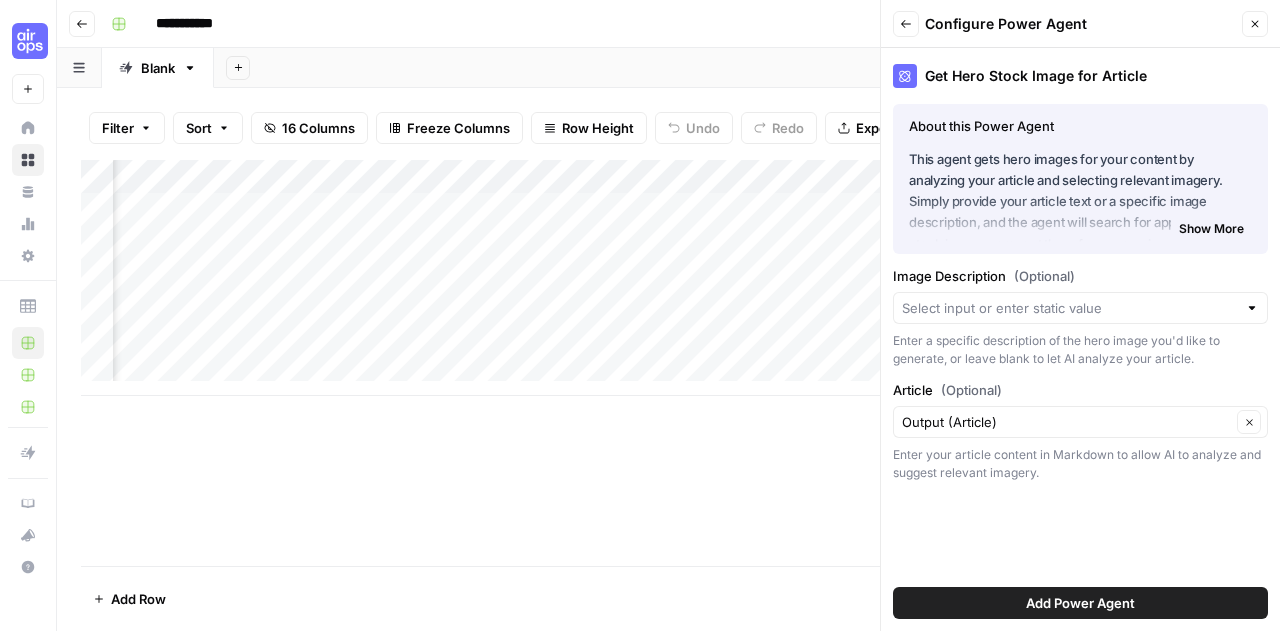 click on "Get Hero Stock Image for Article" at bounding box center [1080, 76] 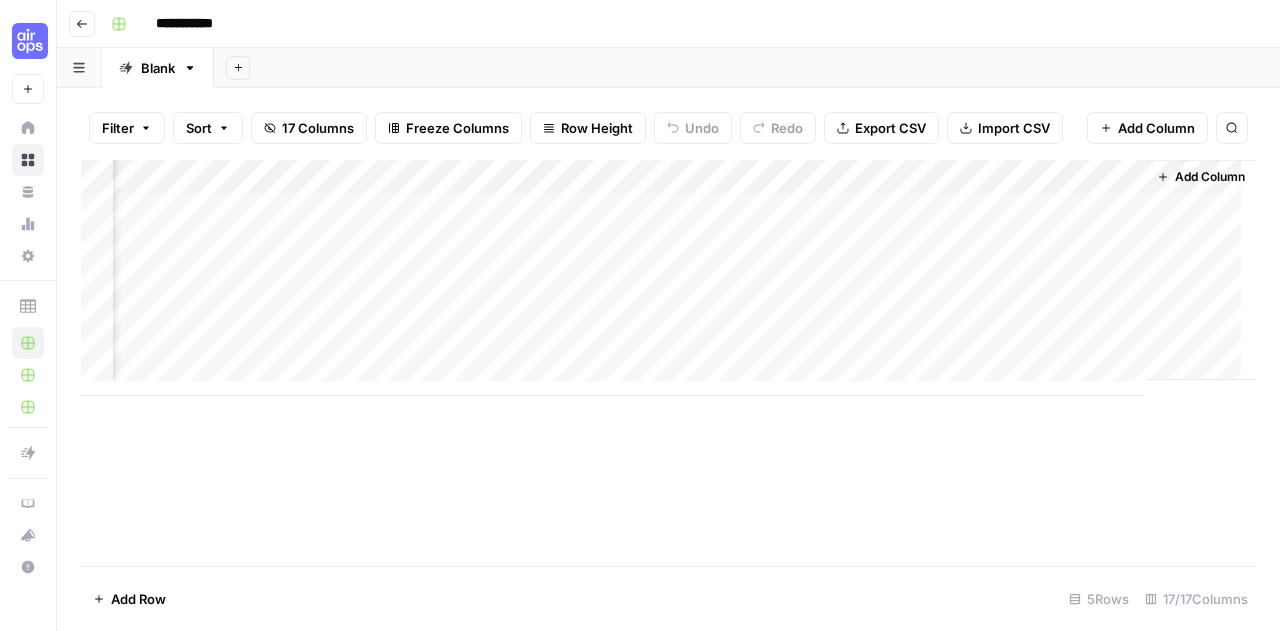 scroll, scrollTop: 0, scrollLeft: 2044, axis: horizontal 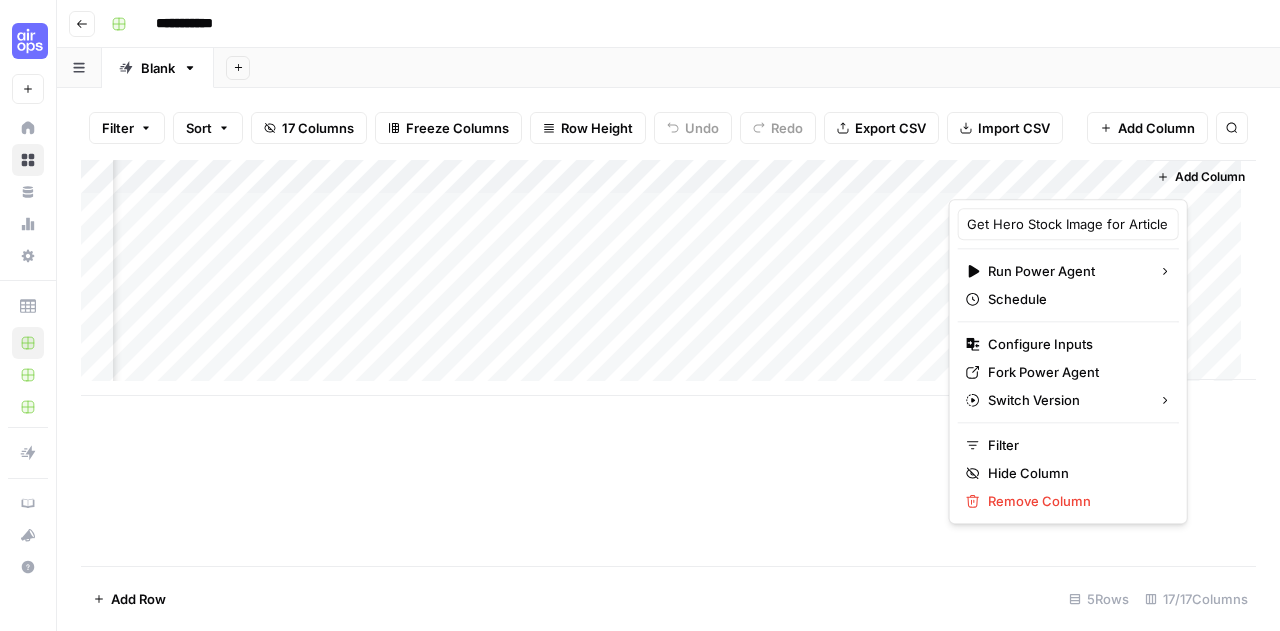 click on "Add Column" at bounding box center [668, 363] 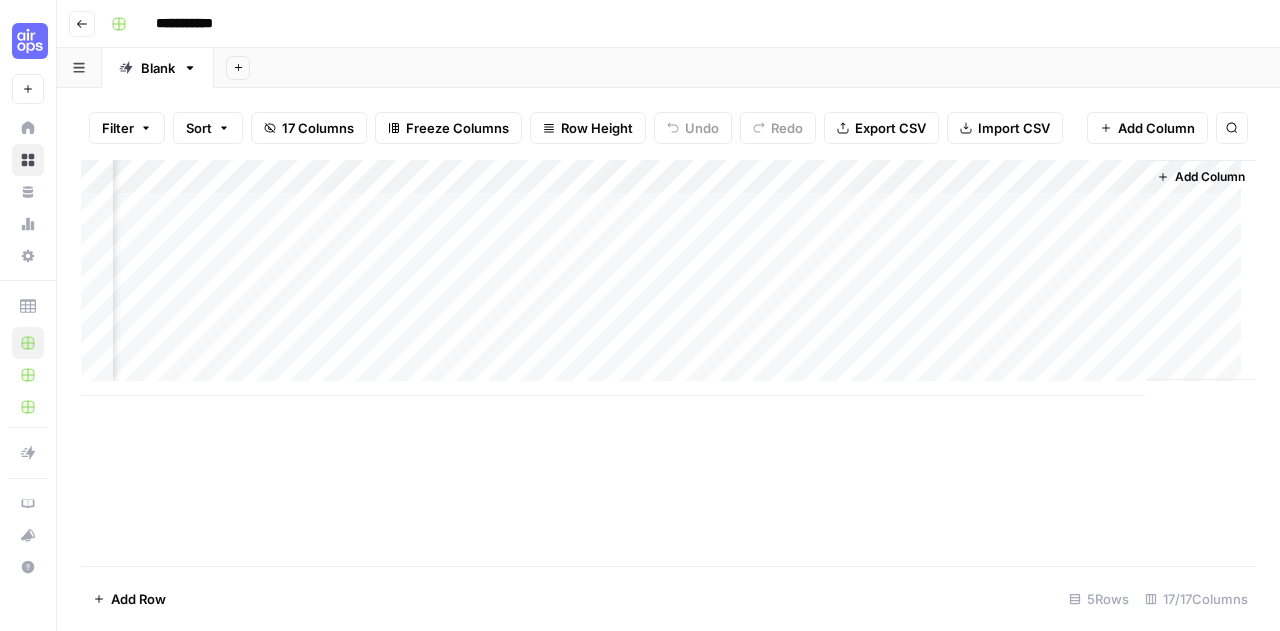 click on "Add Column" at bounding box center (668, 278) 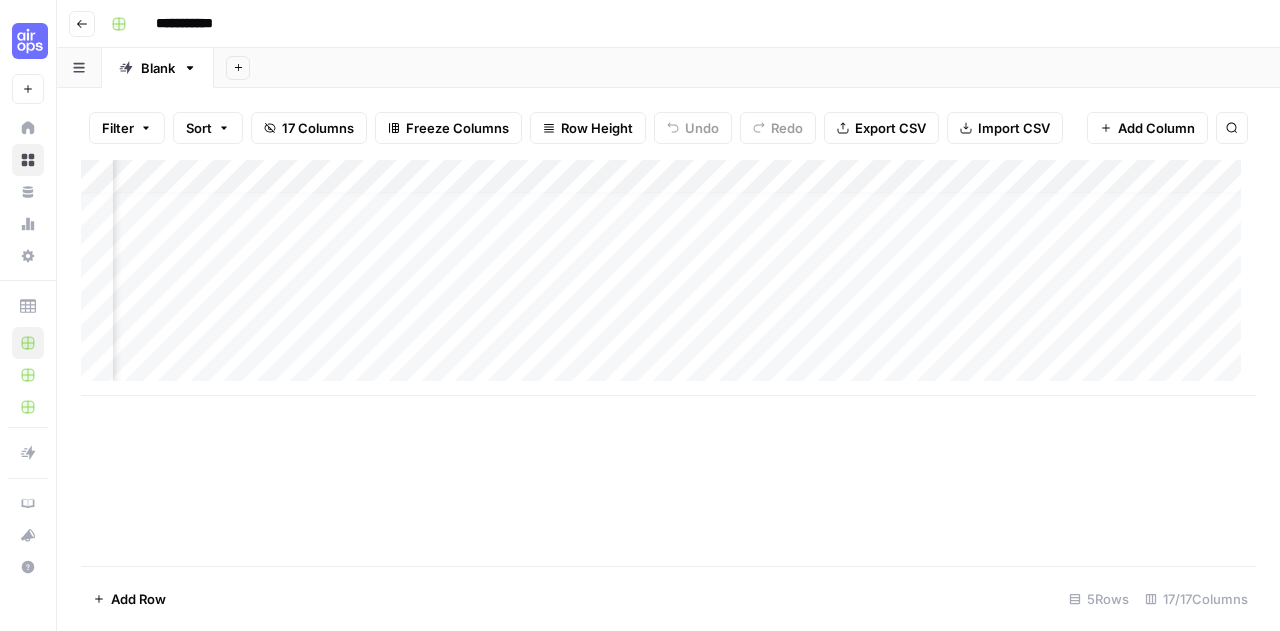 scroll, scrollTop: 0, scrollLeft: 1798, axis: horizontal 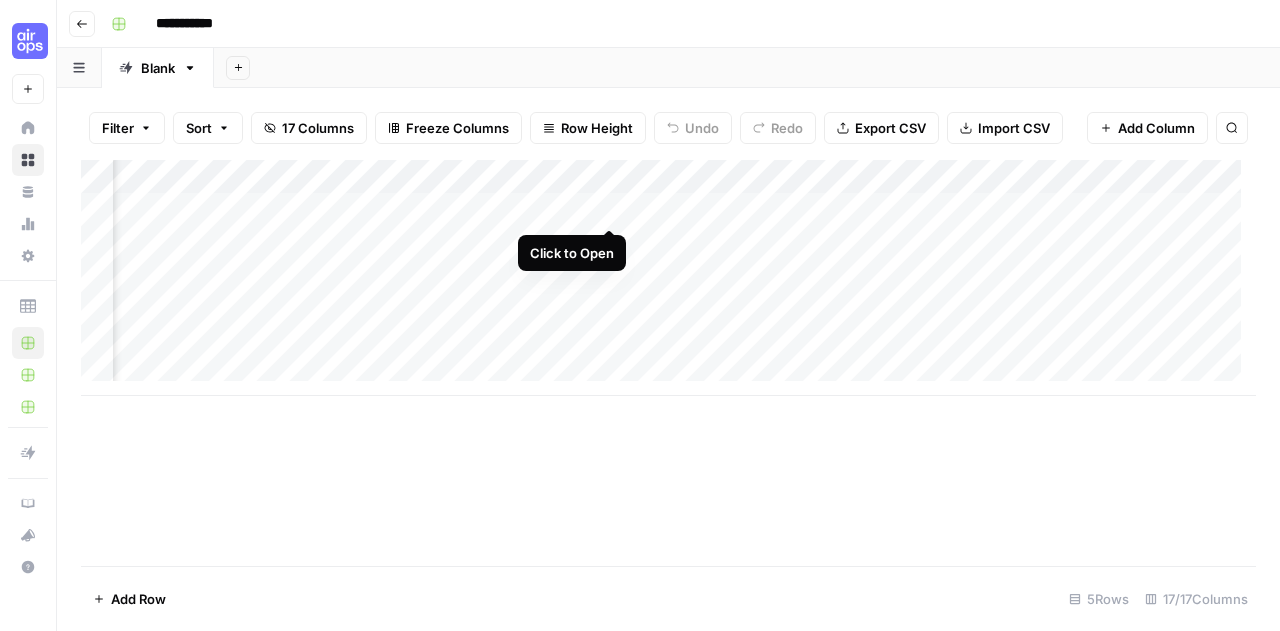 click on "Add Column" at bounding box center (668, 278) 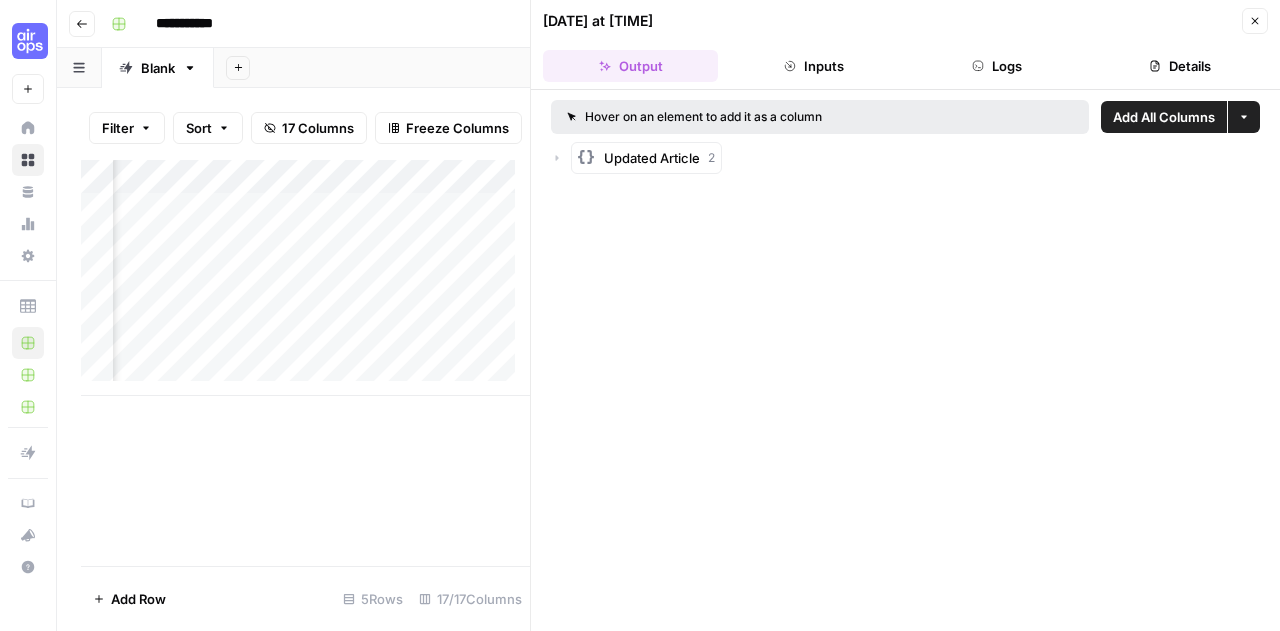 click 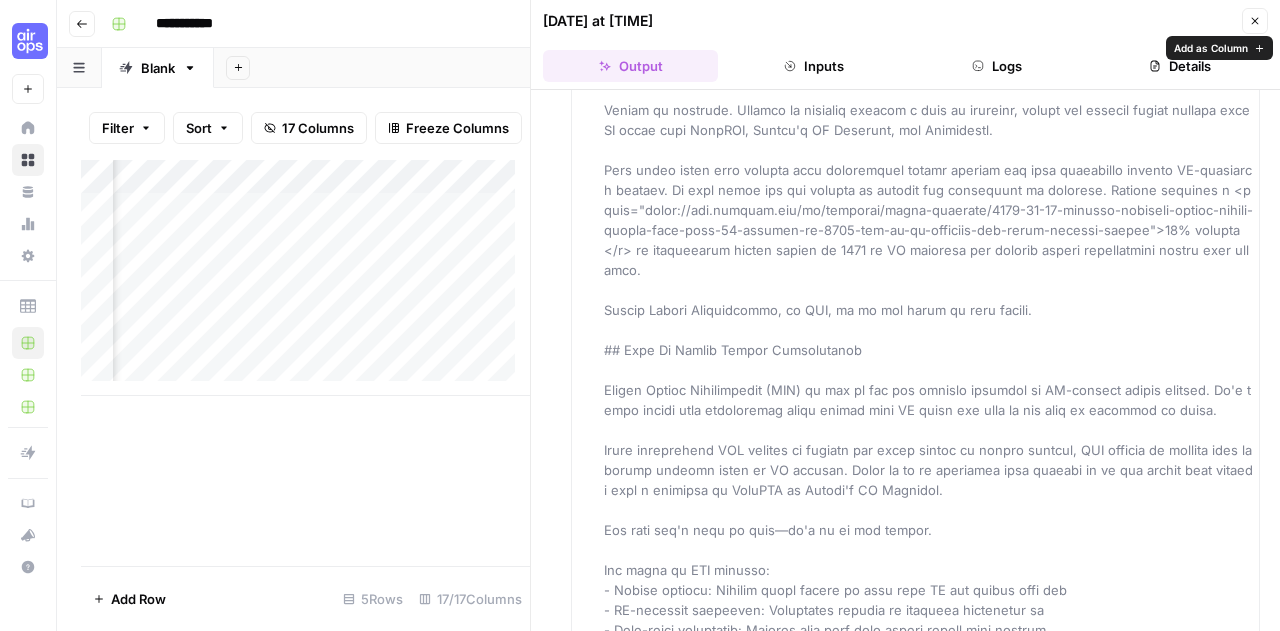 scroll, scrollTop: 189, scrollLeft: 0, axis: vertical 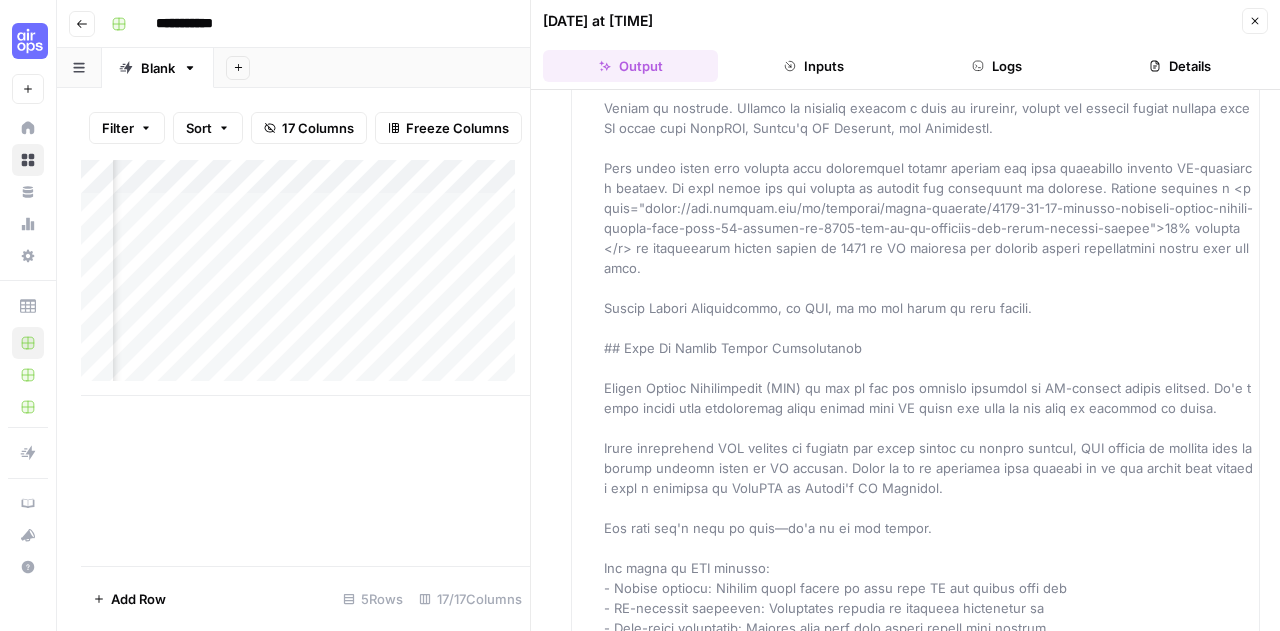 drag, startPoint x: 760, startPoint y: 255, endPoint x: 684, endPoint y: 226, distance: 81.34495 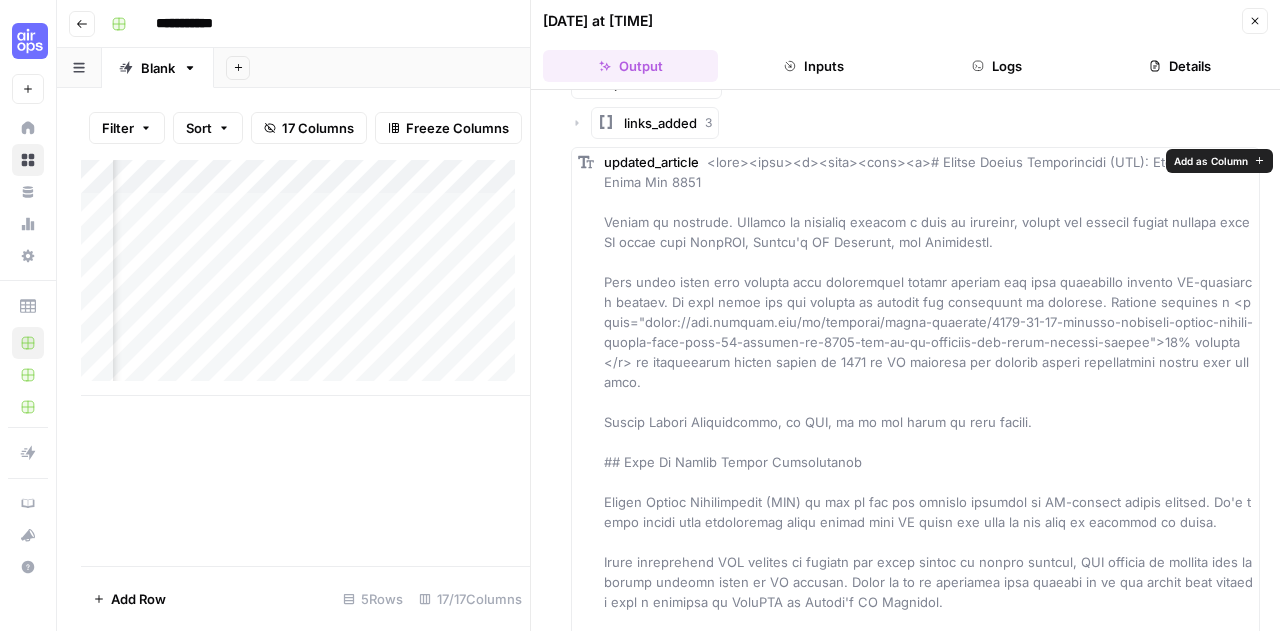 scroll, scrollTop: 76, scrollLeft: 0, axis: vertical 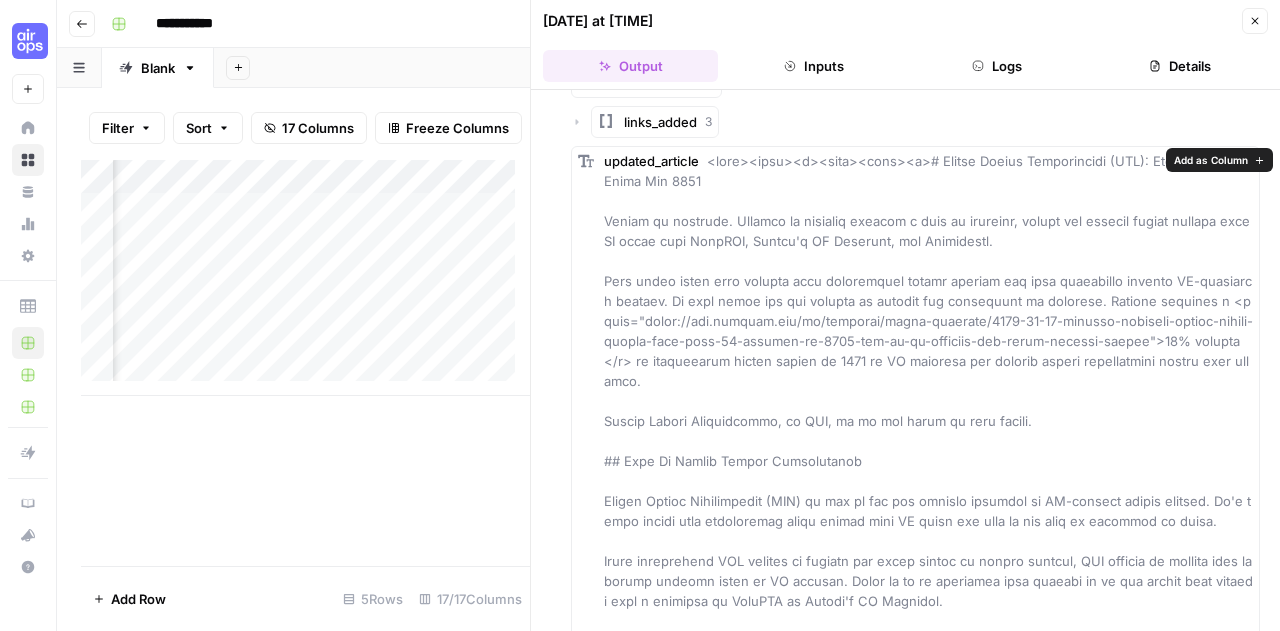 drag, startPoint x: 605, startPoint y: 221, endPoint x: 678, endPoint y: 371, distance: 166.82027 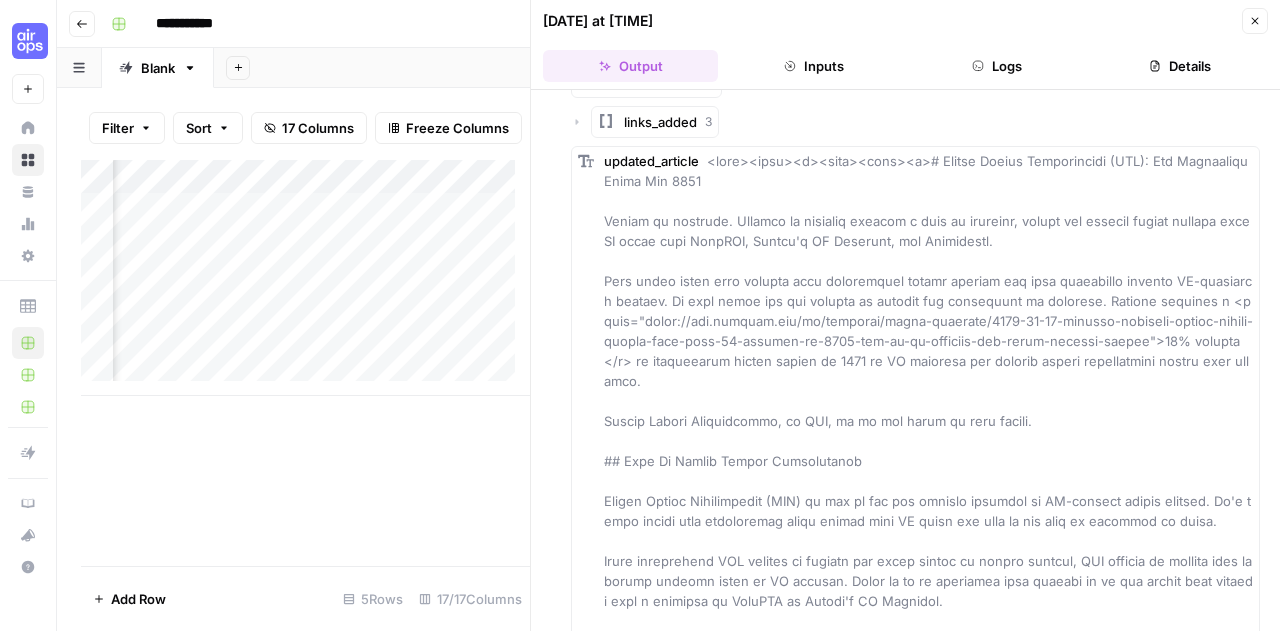 drag, startPoint x: 756, startPoint y: 343, endPoint x: 661, endPoint y: 308, distance: 101.24229 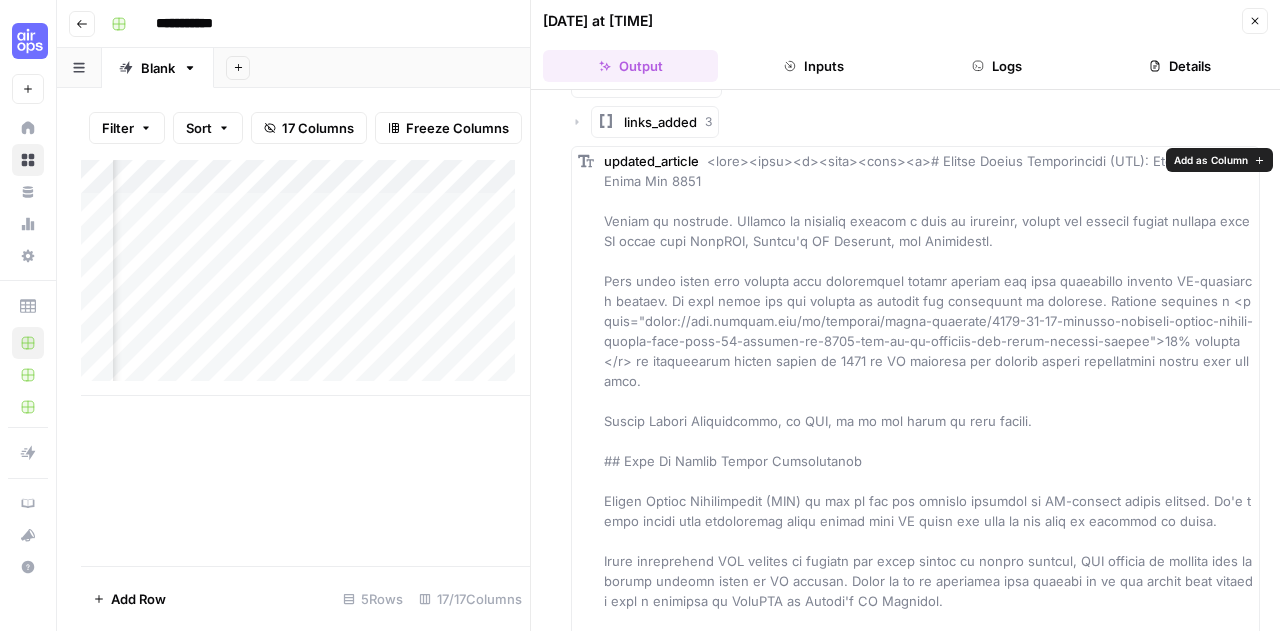 click on "updated_article" at bounding box center (928, 6231) 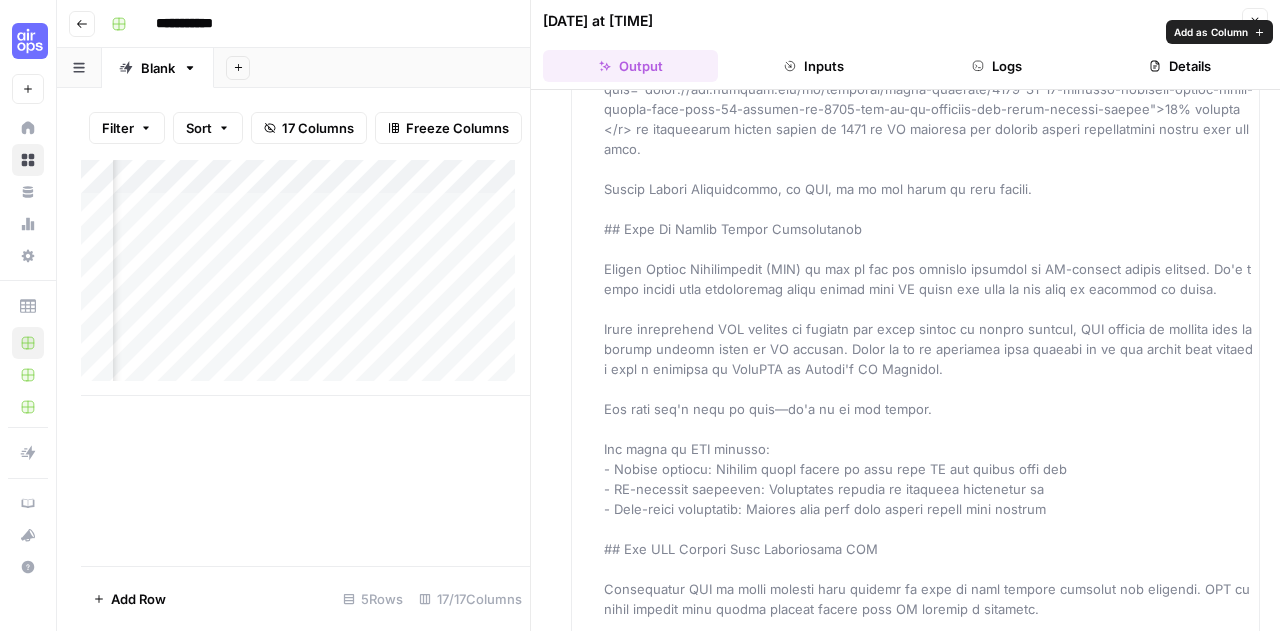 scroll, scrollTop: 199, scrollLeft: 0, axis: vertical 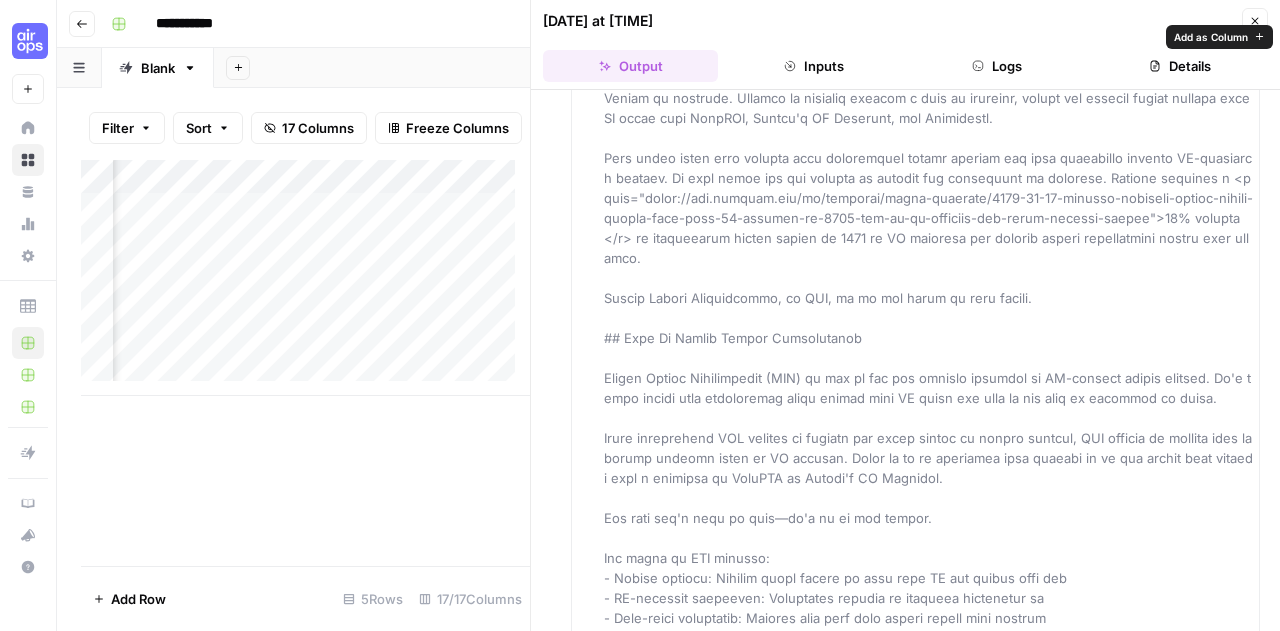 drag, startPoint x: 602, startPoint y: 297, endPoint x: 846, endPoint y: 335, distance: 246.94128 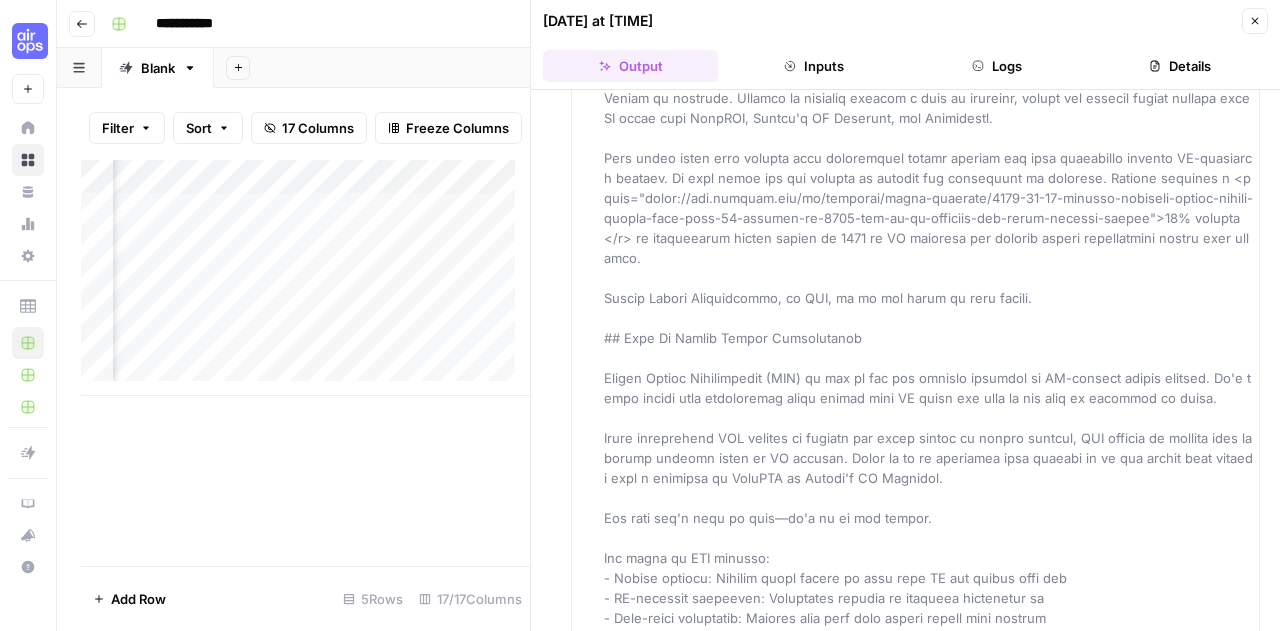 scroll, scrollTop: 0, scrollLeft: 0, axis: both 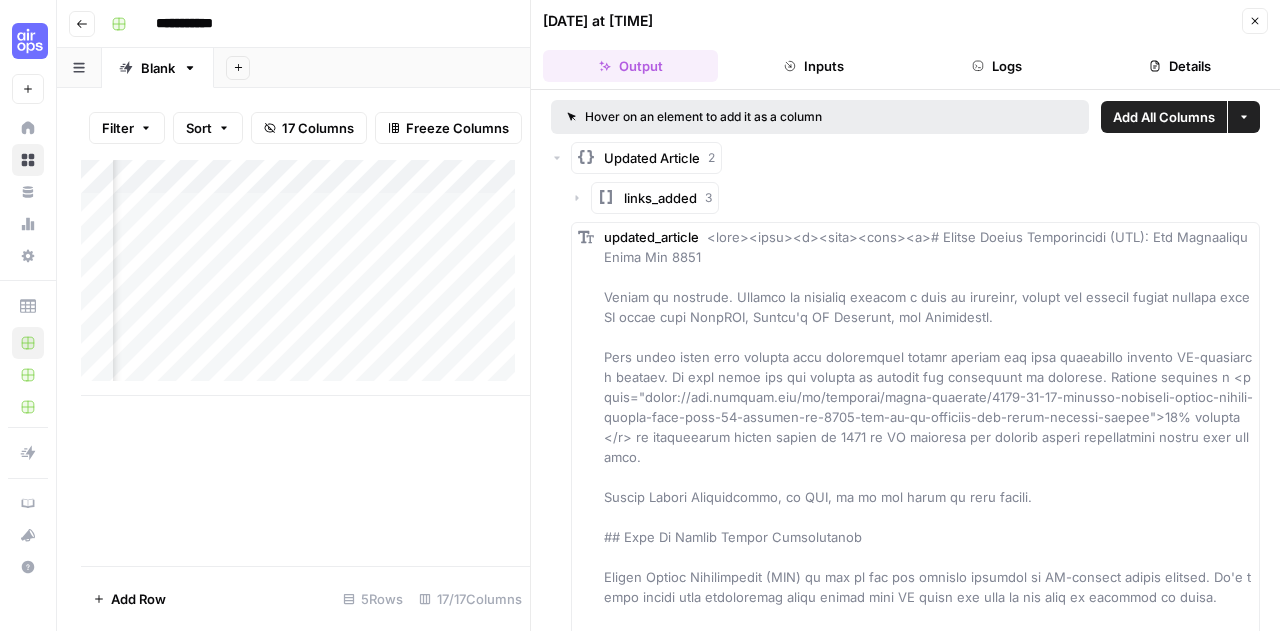 click on "Add Column" at bounding box center (305, 363) 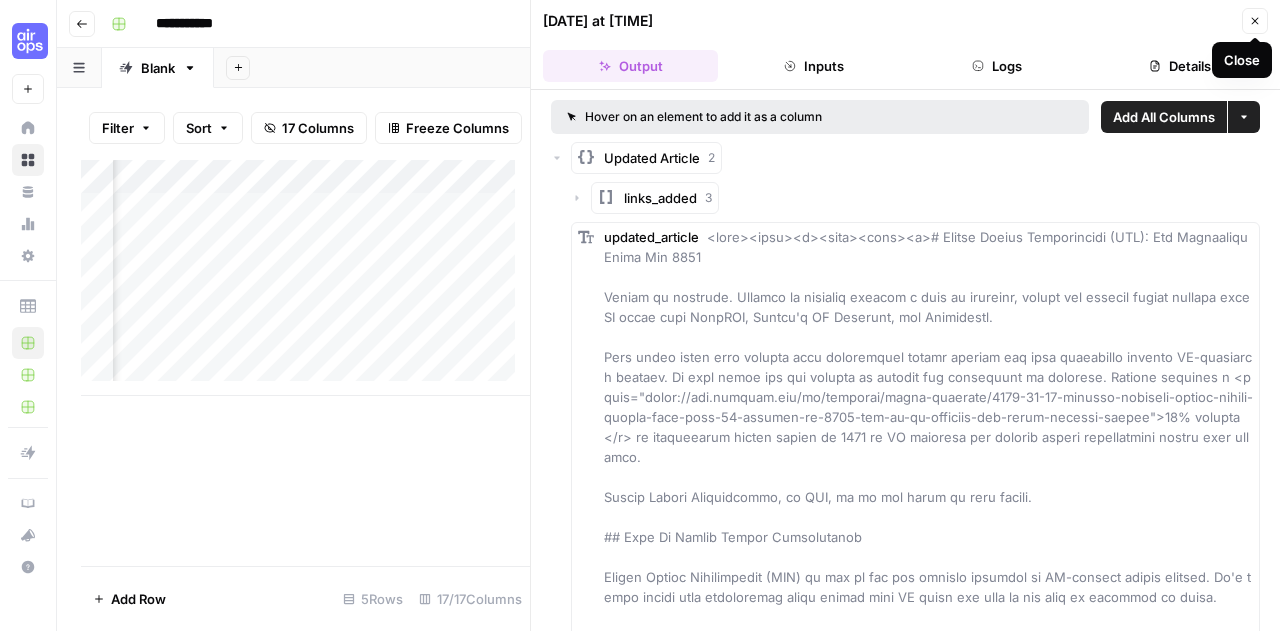 click 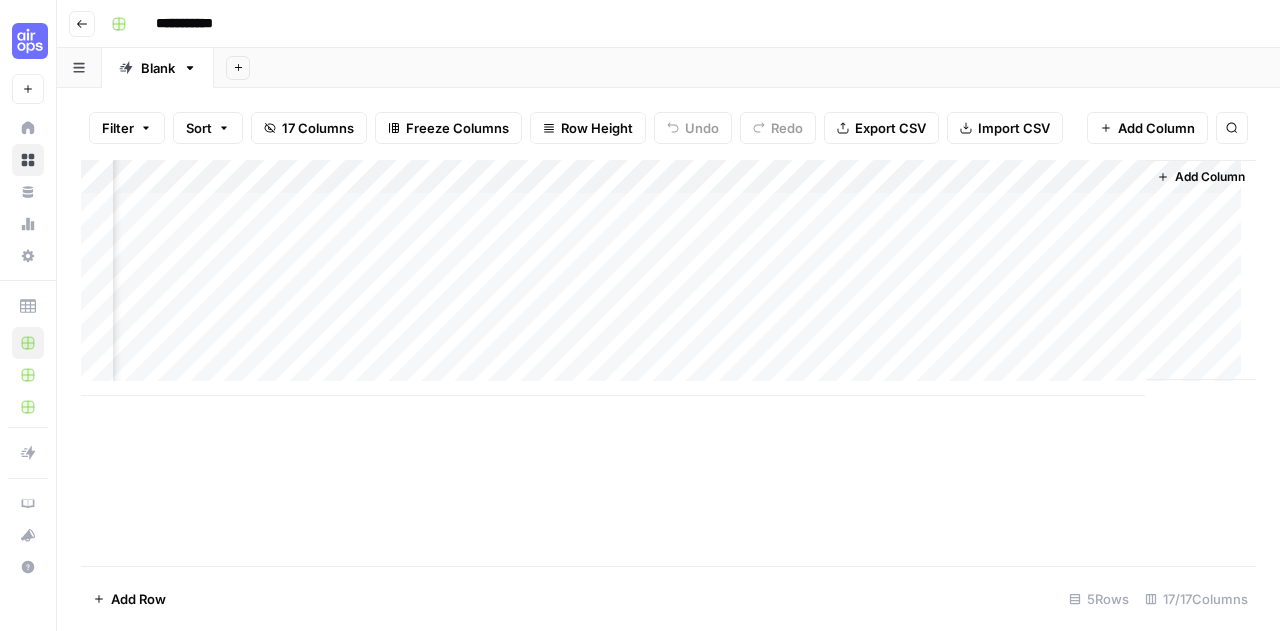 scroll, scrollTop: 0, scrollLeft: 2044, axis: horizontal 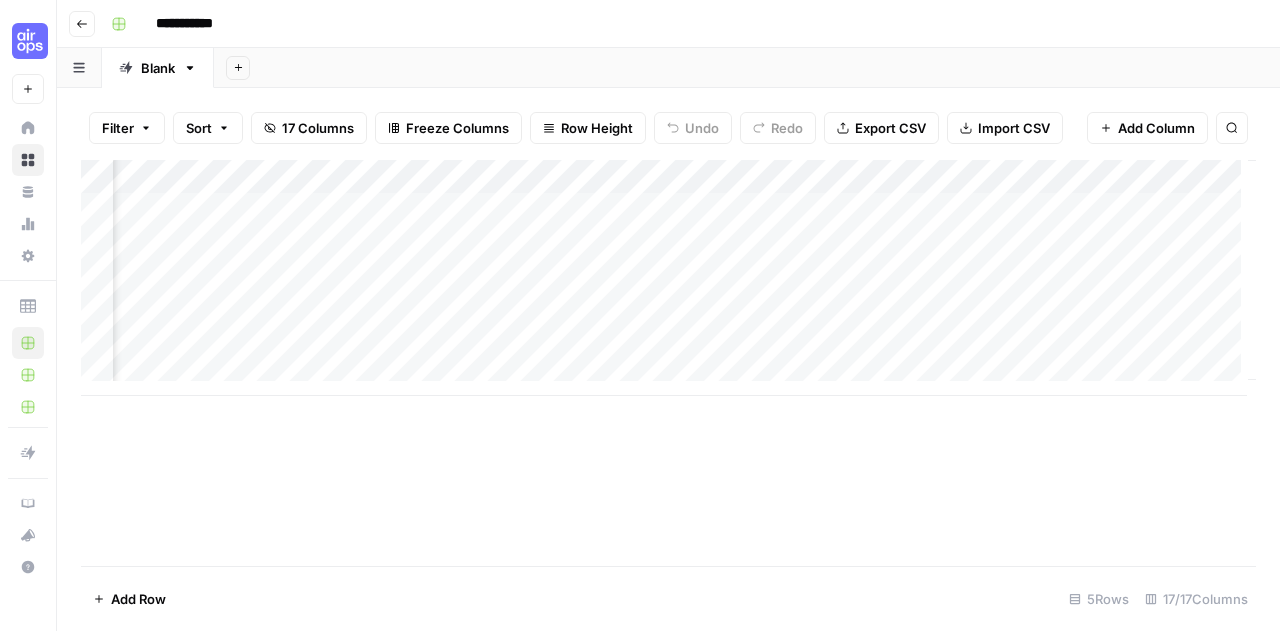 click on "Add Column" at bounding box center [668, 278] 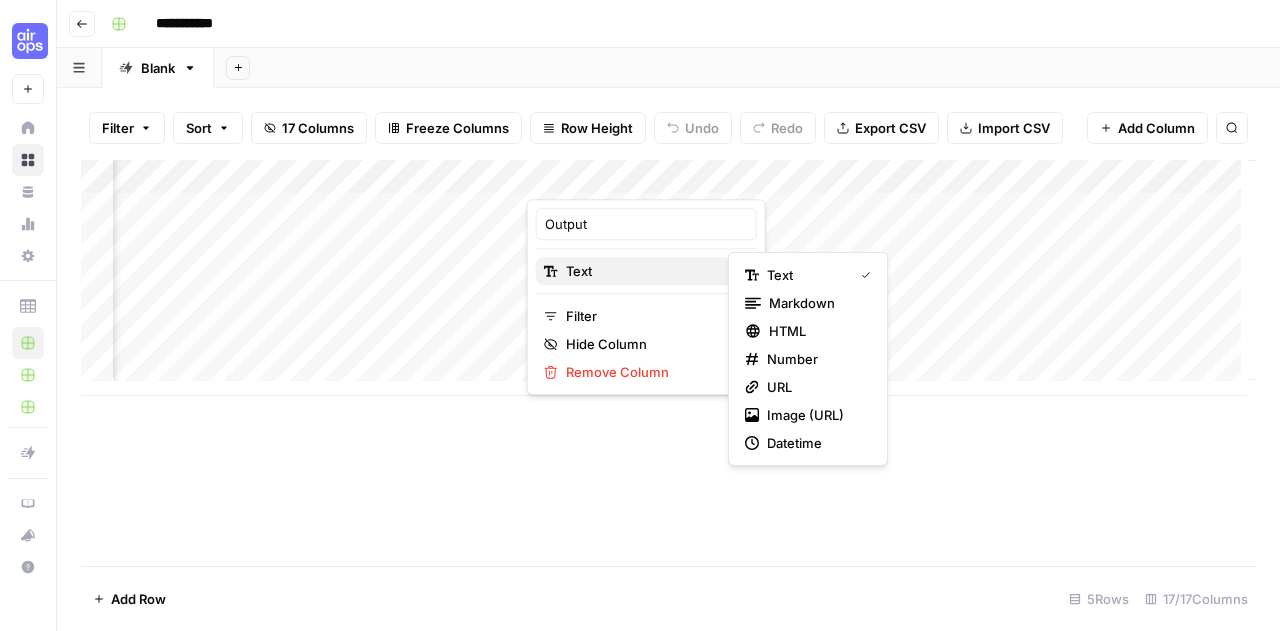 click on "Text" at bounding box center (643, 271) 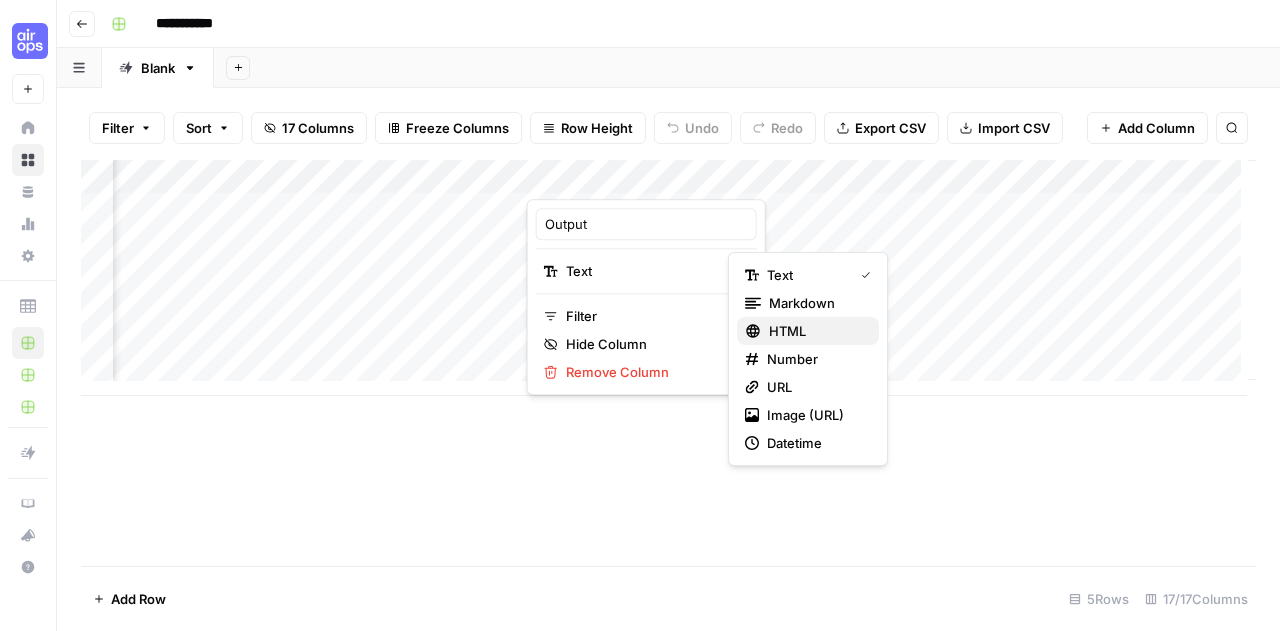 click on "HTML" at bounding box center (816, 331) 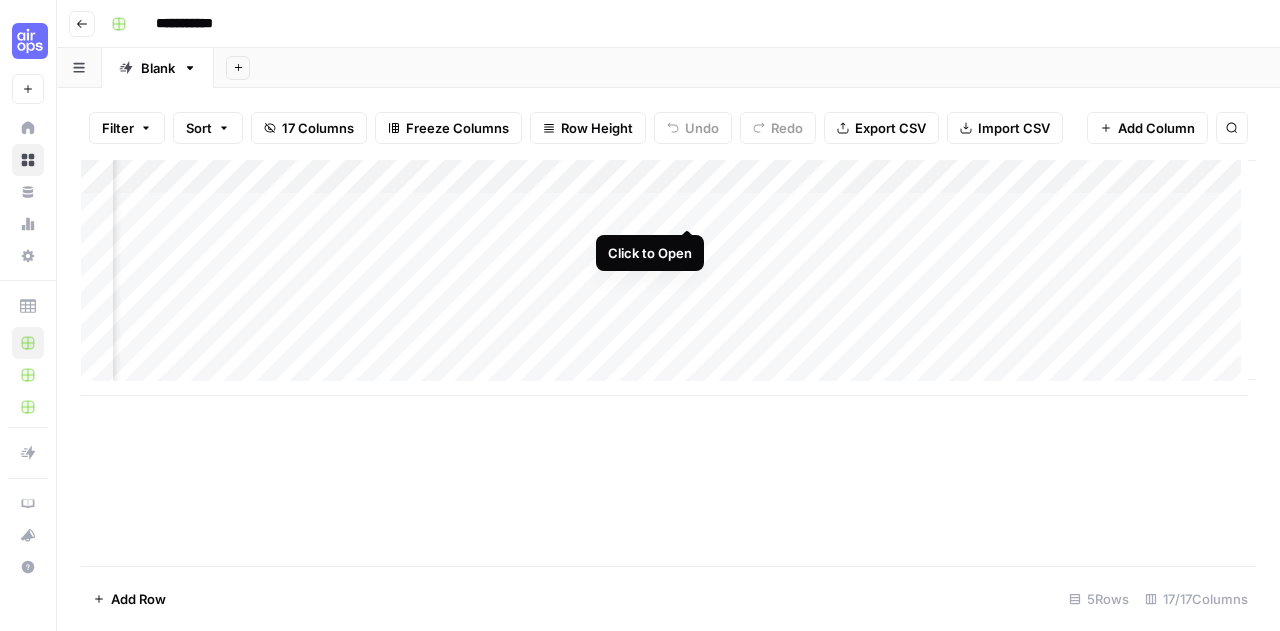 click on "Add Column" at bounding box center [668, 278] 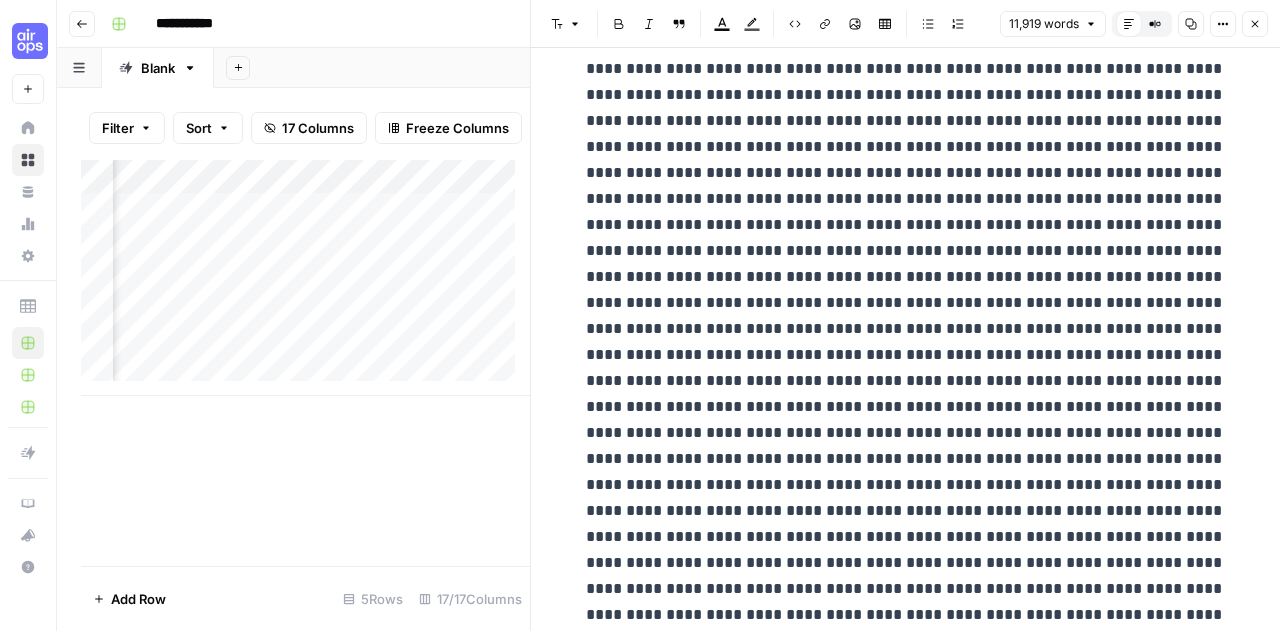 scroll, scrollTop: 0, scrollLeft: 0, axis: both 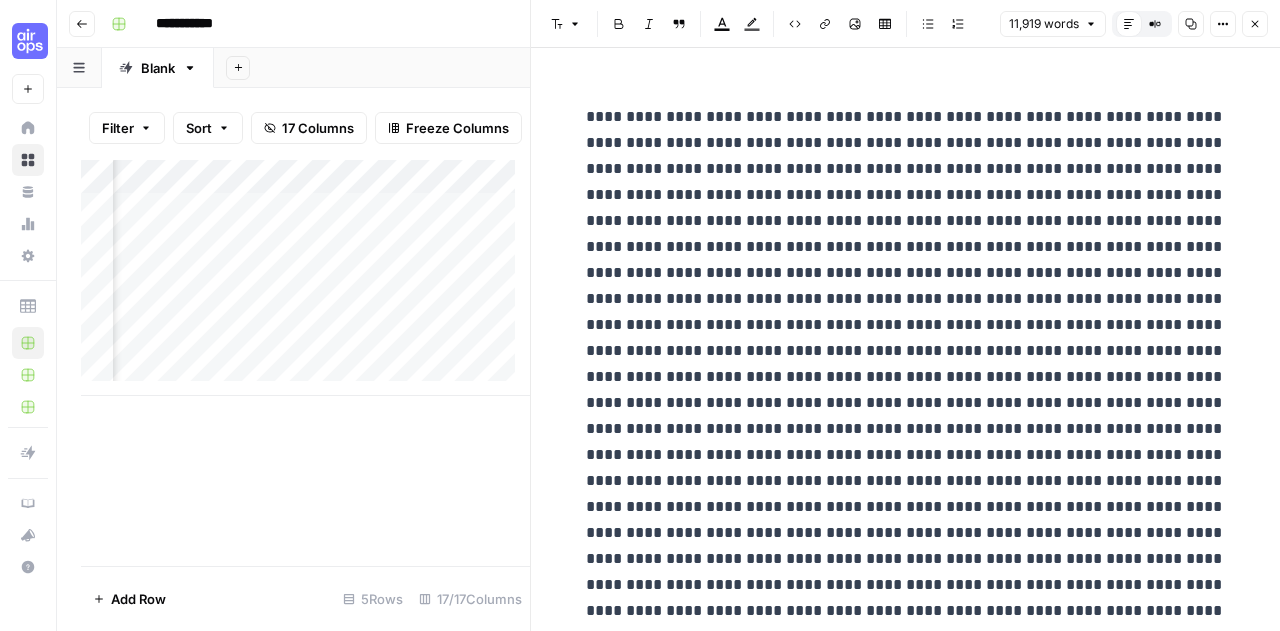 click 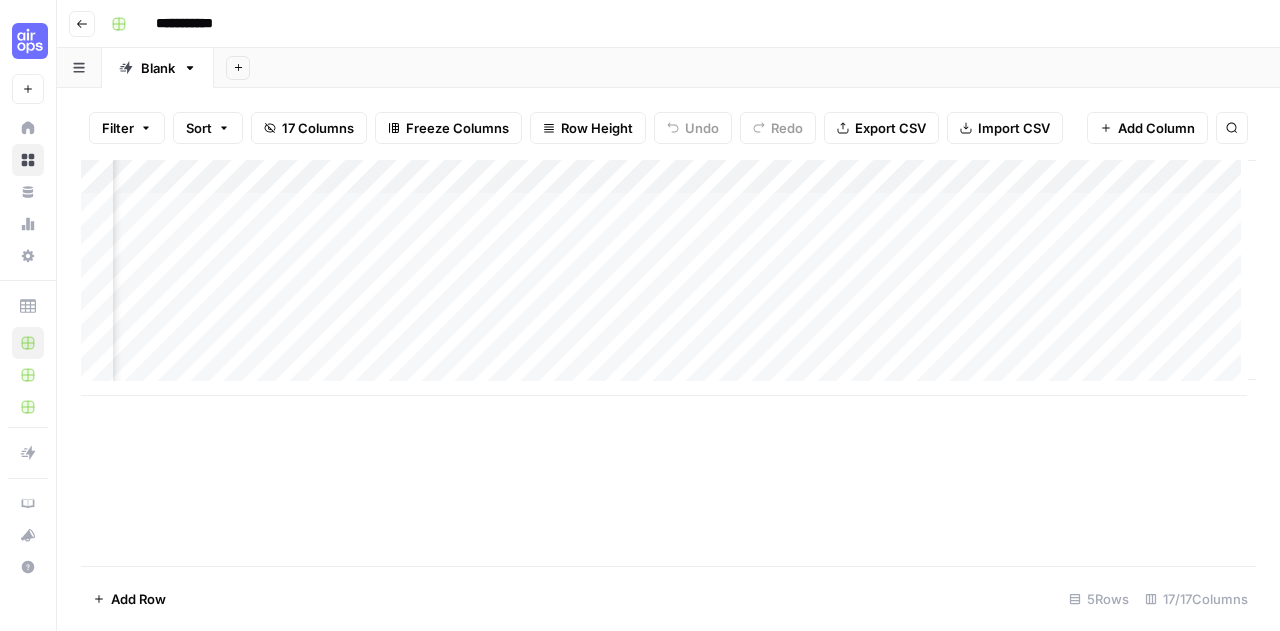 click on "Add Column" at bounding box center [668, 278] 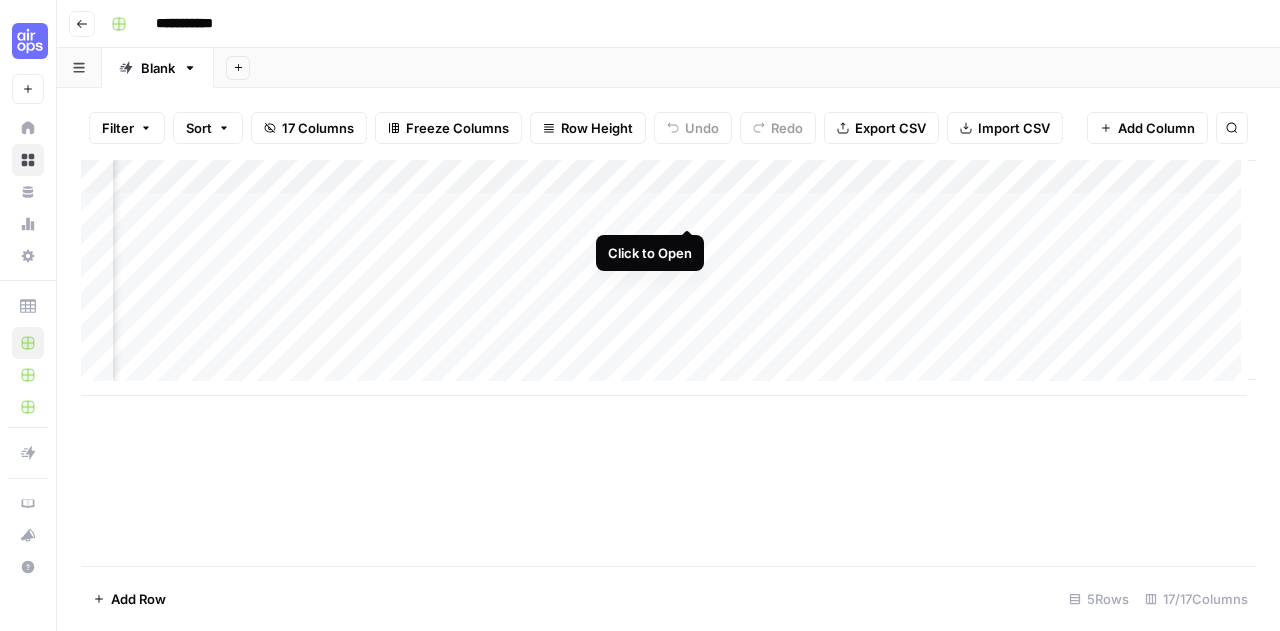 click on "Add Column" at bounding box center (668, 278) 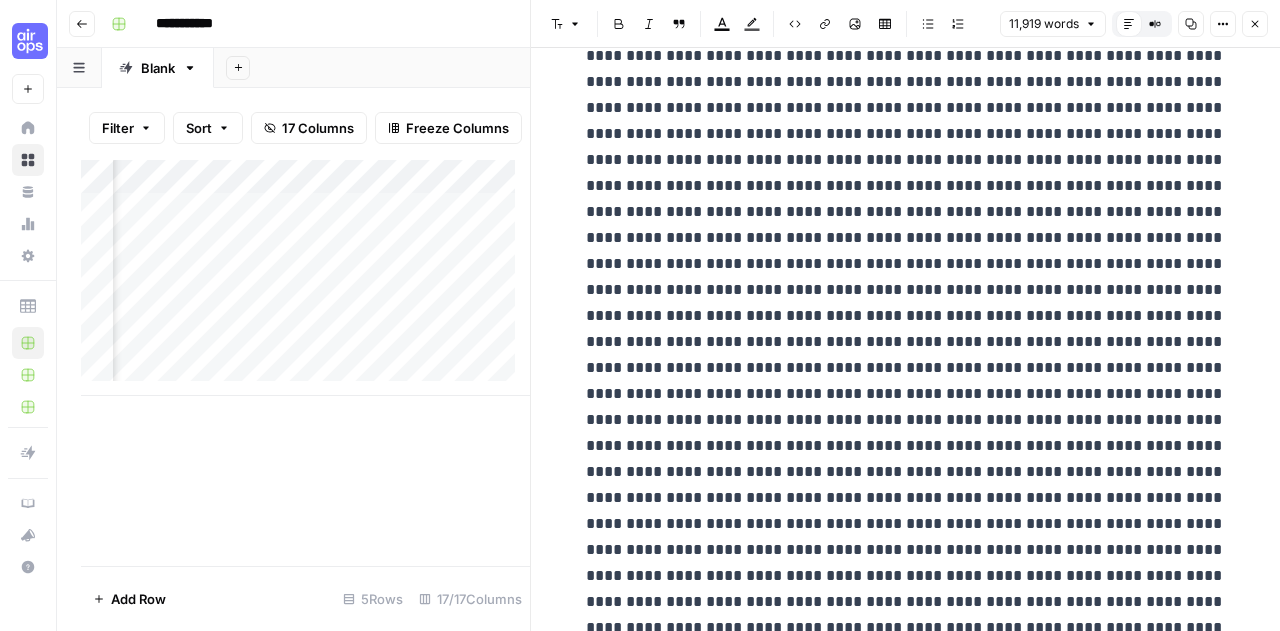 scroll, scrollTop: 10629, scrollLeft: 0, axis: vertical 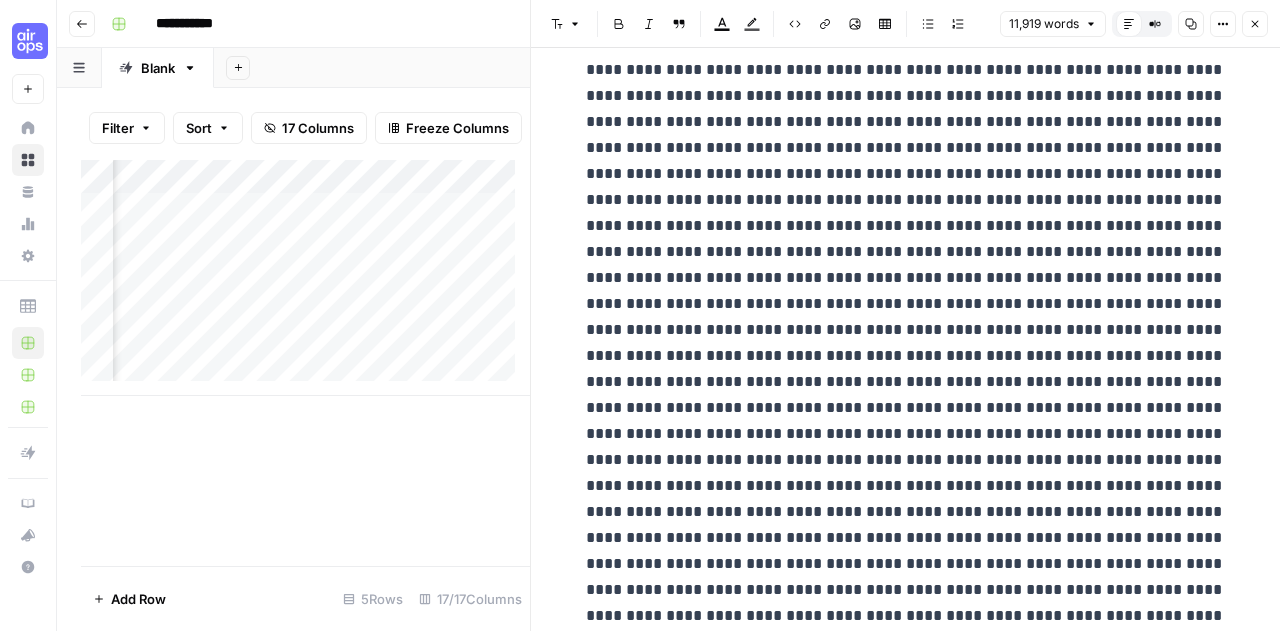click on "Add Column" at bounding box center (305, 363) 